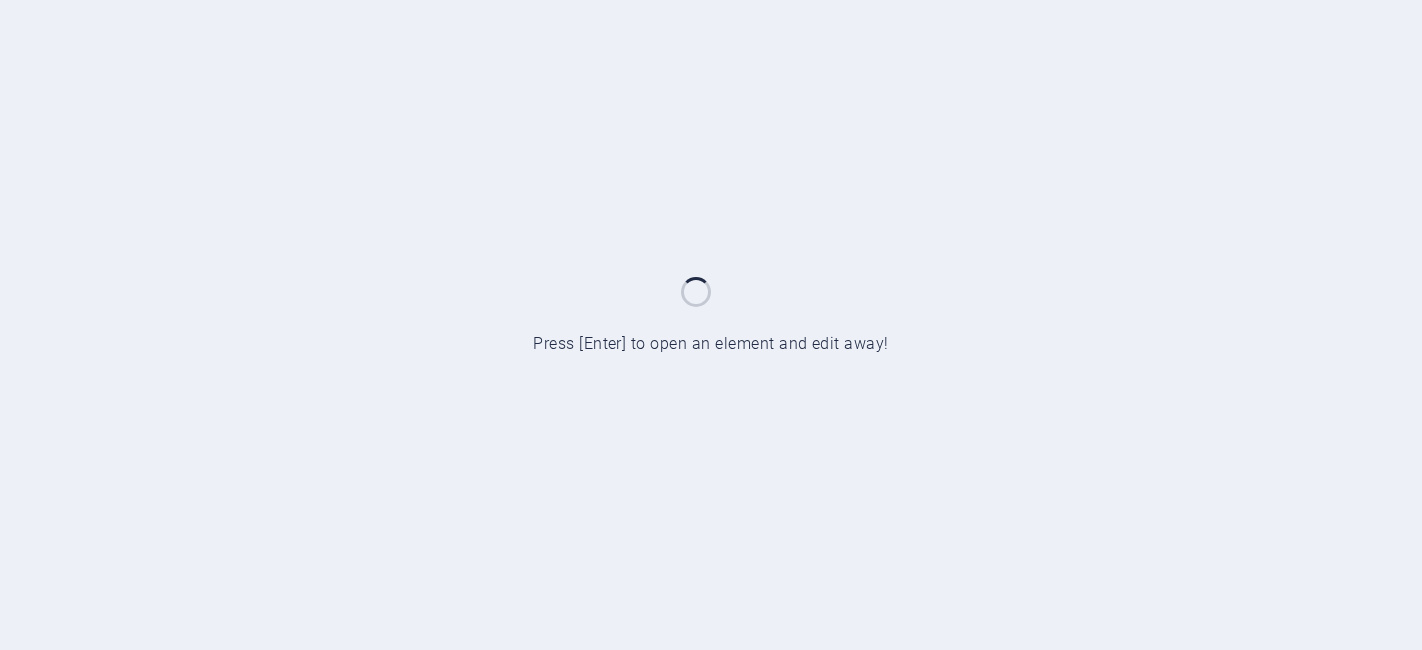 scroll, scrollTop: 0, scrollLeft: 0, axis: both 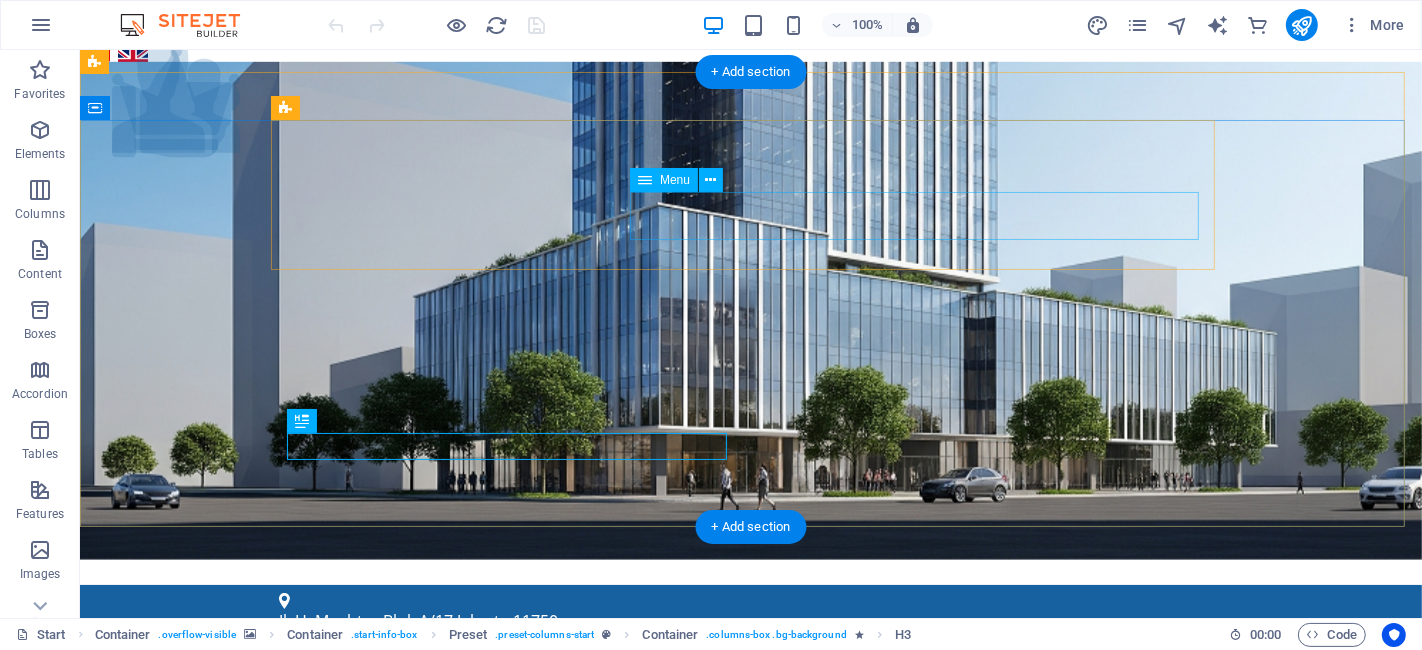 click on "Menu Layanan Sertifikat Halal BPOM ISO 9001 HAKI PT Perorangan ISO 22000 Tentang Kami Artikel Contact" at bounding box center (750, 987) 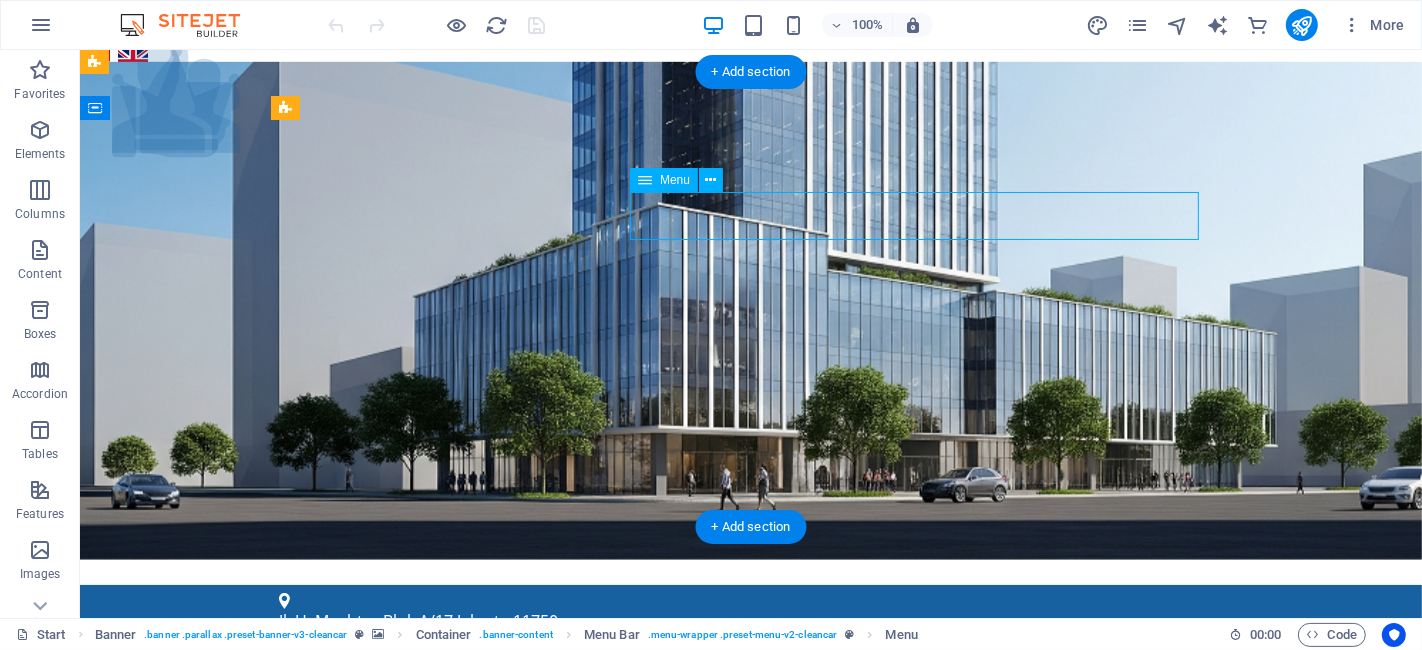 click on "Menu Layanan Sertifikat Halal BPOM ISO 9001 HAKI PT Perorangan ISO 22000 Tentang Kami Artikel Contact" at bounding box center [750, 987] 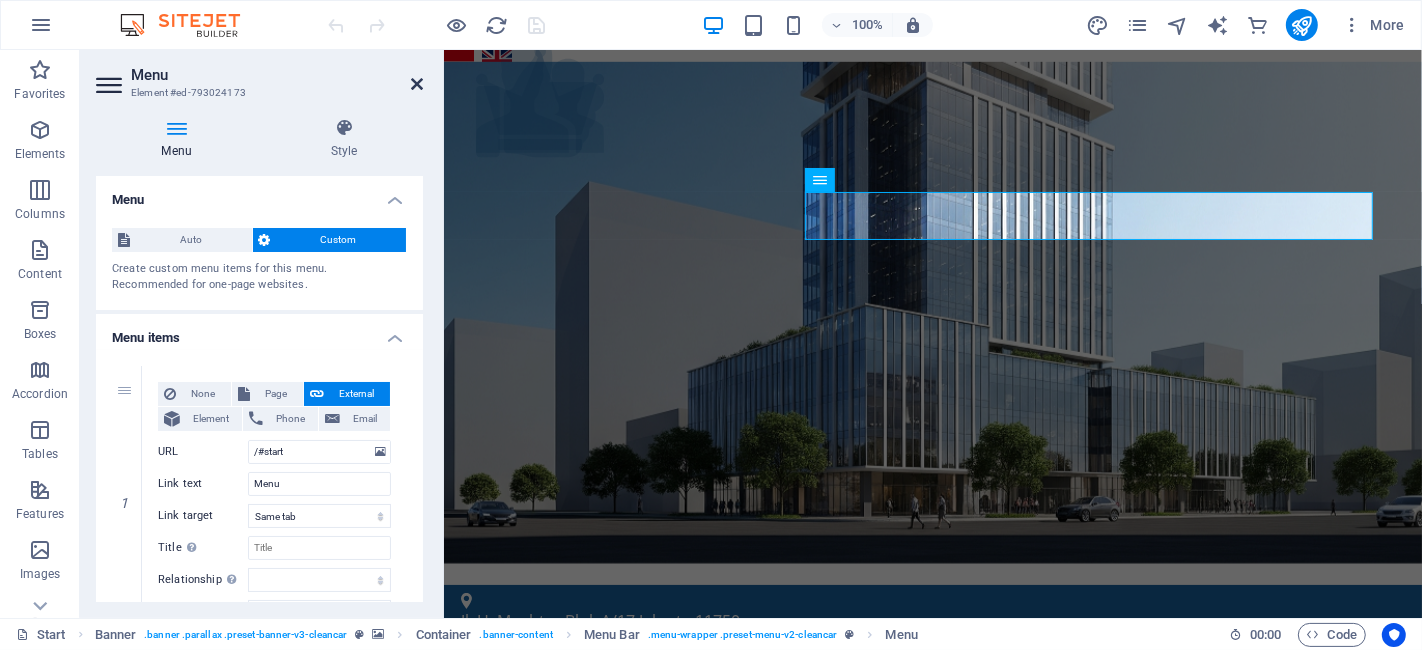 click at bounding box center (417, 84) 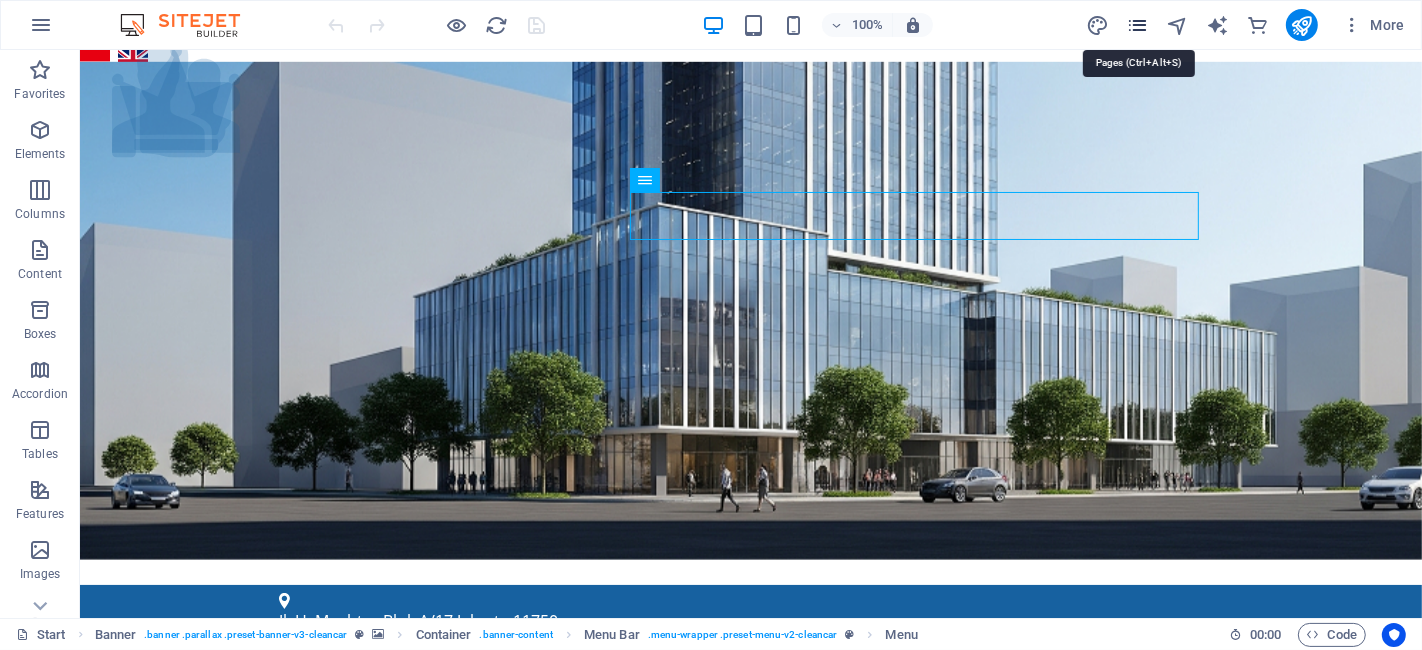 click at bounding box center [1137, 25] 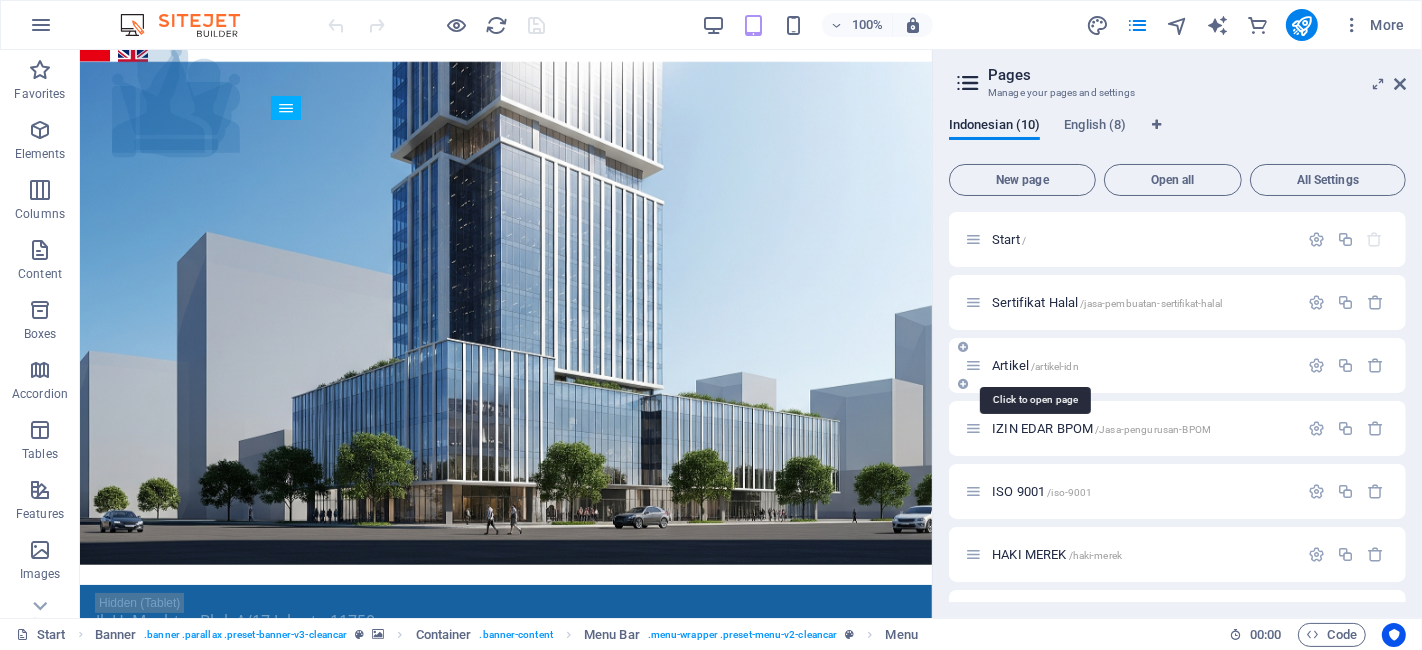 click on "/artikel-idn" at bounding box center [1055, 366] 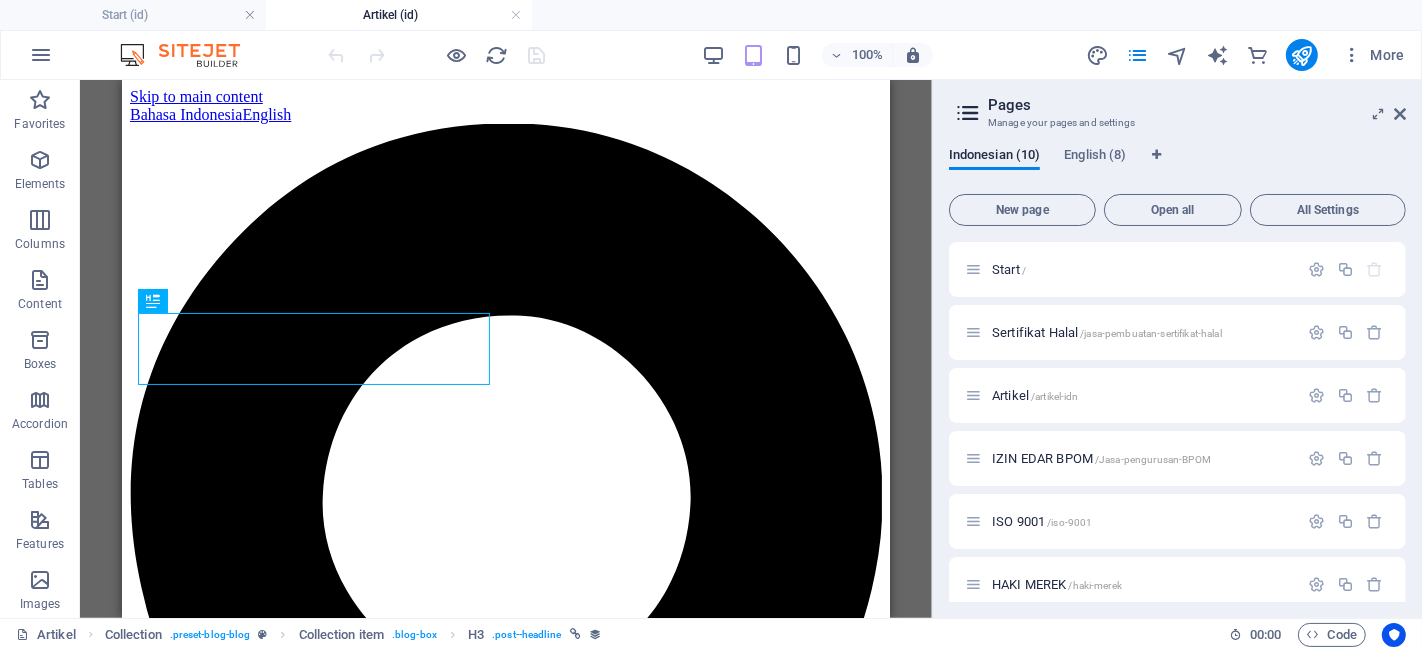 scroll, scrollTop: 371, scrollLeft: 0, axis: vertical 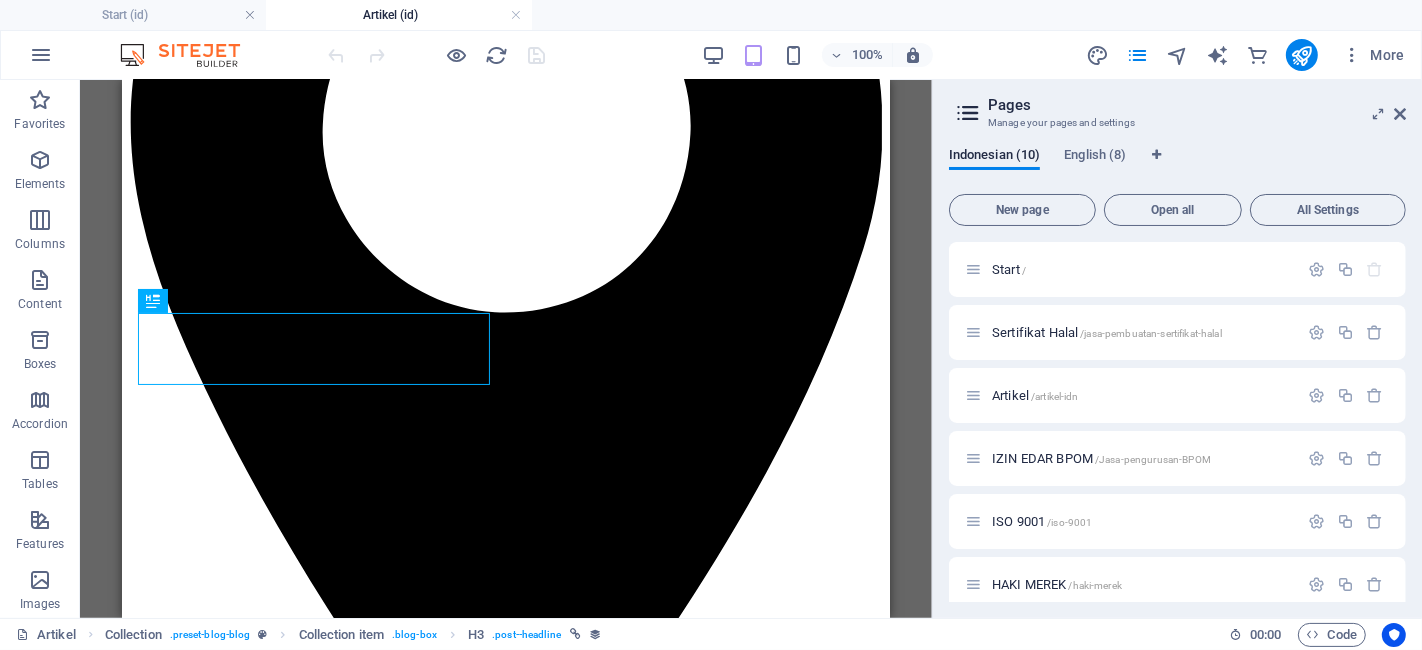 click on "Pages Manage your pages and settings" at bounding box center [1179, 106] 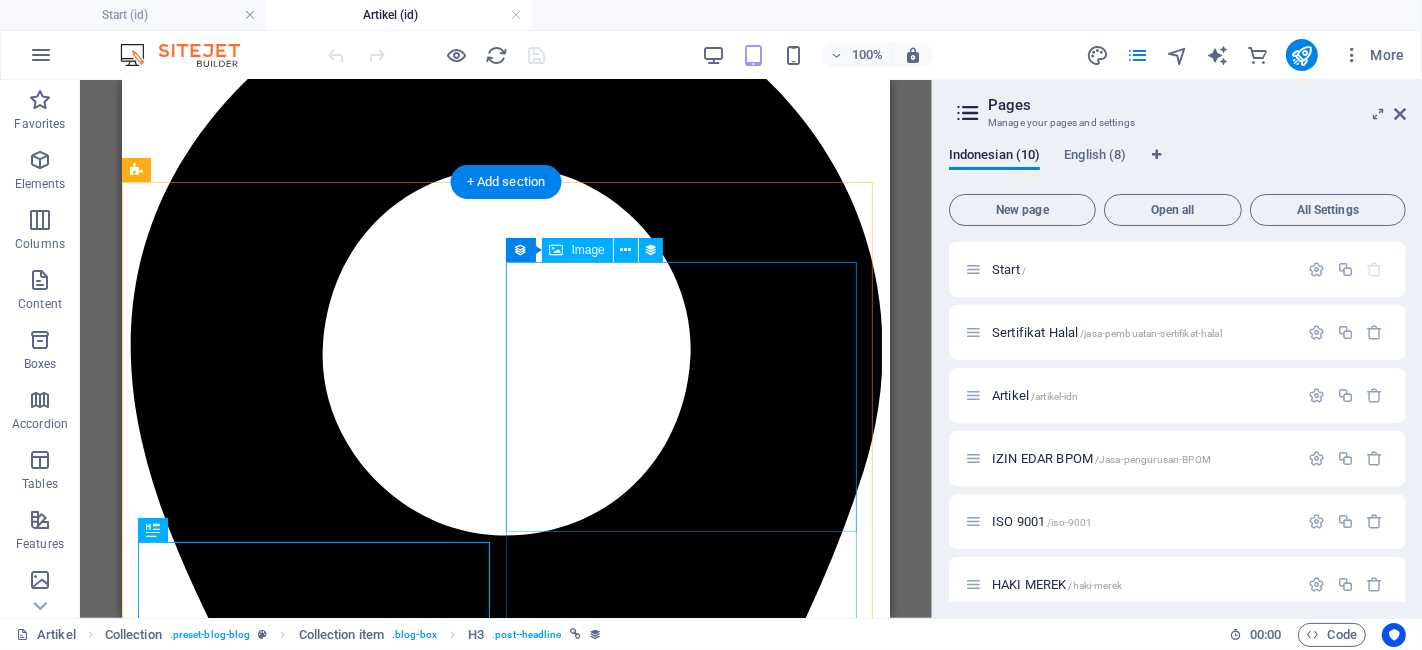 scroll, scrollTop: 0, scrollLeft: 0, axis: both 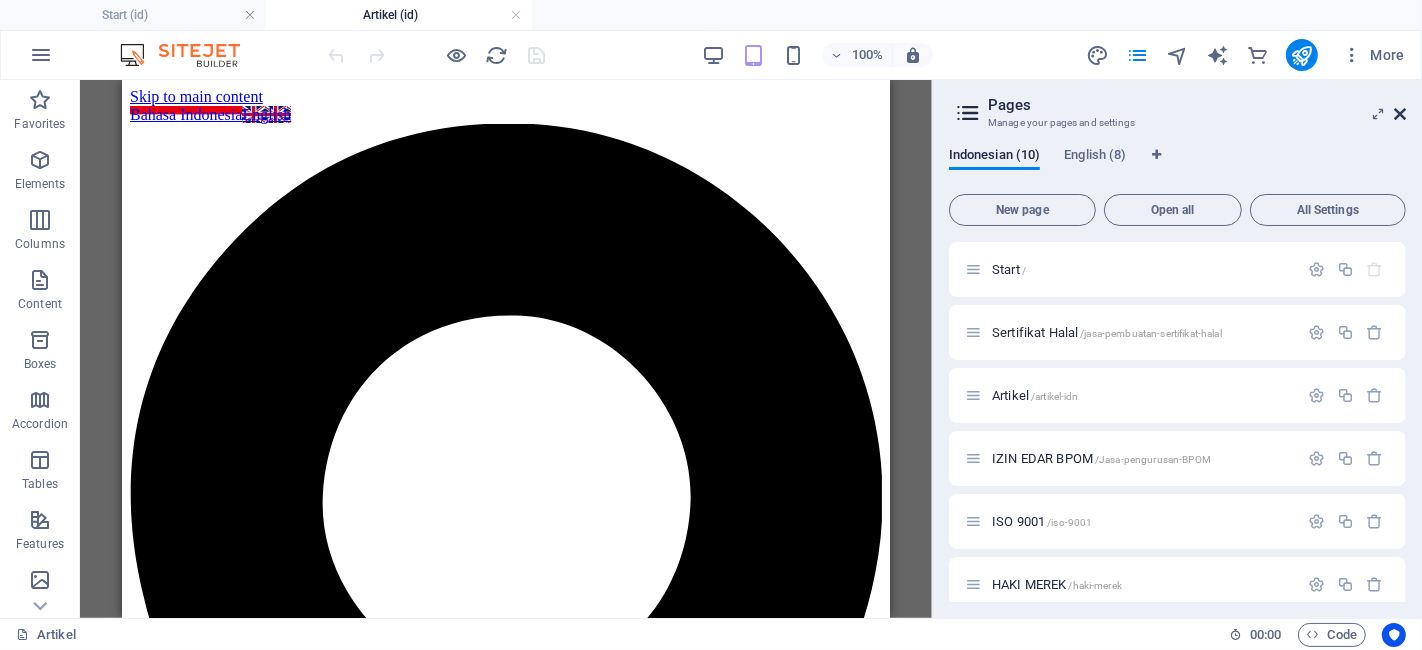 click at bounding box center [1400, 114] 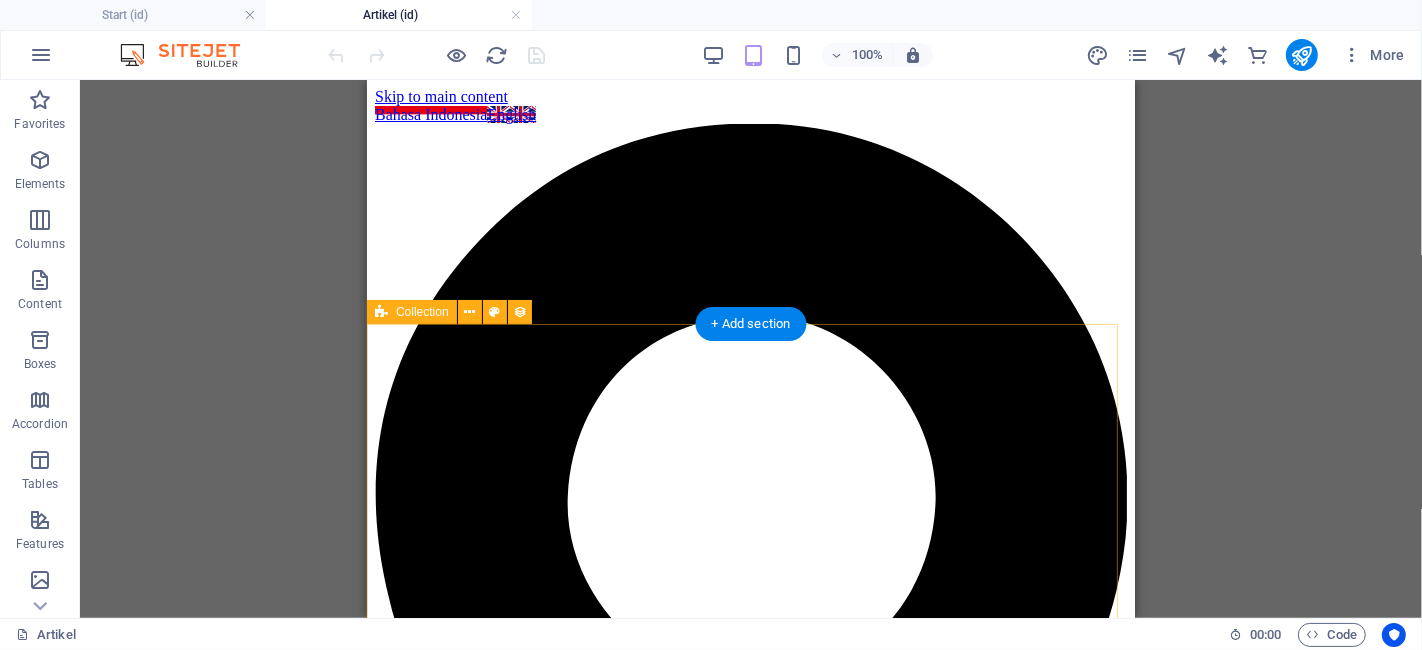 click on "Mengenal PT Perorangan dan Keunggulannya bagi Pebisnis Pemula Legalitas 18/06/2025 Ingin mendirikan PT Perorangan dengan mudah dan legal? Simak penjelasan lengkap tentang apa itu PT Perorangan, manfaatnya bagi UMKM, serta solusi praktis melalui jasa pembuatan PT Perorangan dari IDN Certify. Cocok untuk pelaku usaha yang ingin bisnisnya naik kelas! Kemasan Wajib Halal dan Pentingnya Sistem Jaminan Produk Halal di Indonesia Sertifikat Halal 17/06/2025 Dengan wajibnya sertifikasi halal untuk kemasan mulai Oktober 2026 dan implementasi Sistem Jaminan Produk Halal (SJPH), bisnis Anda perlu bersiap. Artikel ini mengulas secara mendalam regulasi terbaru di Indonesia serta bagaimana IDN Certify dapat menjadi mitra tepercaya Anda dalam mengurus sertifikasi dan memastikan kepatuhan halal produk Anda Wajib Halal 2026: Kosmetik di Indonesia Harus Bersertifikat Sertifikat Halal 16/06/2025 Pentingnya Memiliki Izin Penerapan CPPOB dari BPOM: Jaminan Mutu dan Keamanan Produk Pangan Olahan Izin Edar BPOM 15/06/2025 14/06/2025" at bounding box center (750, 7048) 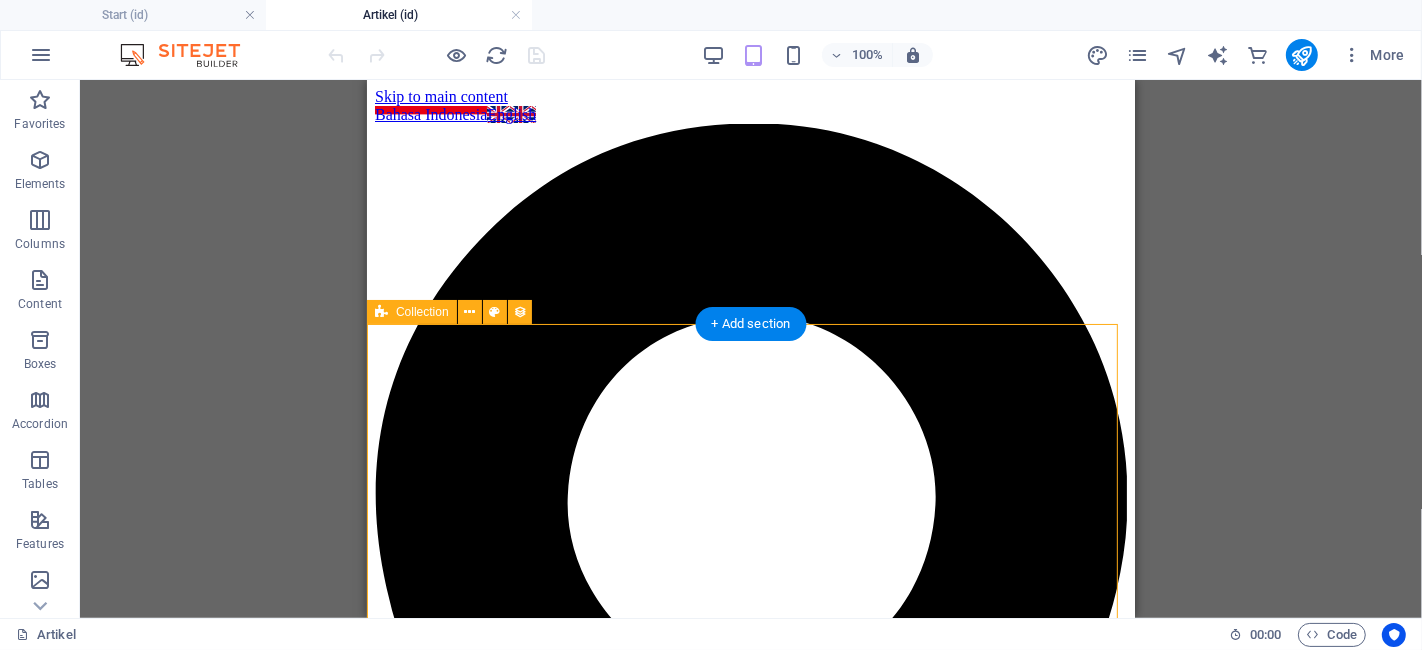 click on "Mengenal PT Perorangan dan Keunggulannya bagi Pebisnis Pemula Legalitas 18/06/2025 Ingin mendirikan PT Perorangan dengan mudah dan legal? Simak penjelasan lengkap tentang apa itu PT Perorangan, manfaatnya bagi UMKM, serta solusi praktis melalui jasa pembuatan PT Perorangan dari IDN Certify. Cocok untuk pelaku usaha yang ingin bisnisnya naik kelas! Kemasan Wajib Halal dan Pentingnya Sistem Jaminan Produk Halal di Indonesia Sertifikat Halal 17/06/2025 Dengan wajibnya sertifikasi halal untuk kemasan mulai Oktober 2026 dan implementasi Sistem Jaminan Produk Halal (SJPH), bisnis Anda perlu bersiap. Artikel ini mengulas secara mendalam regulasi terbaru di Indonesia serta bagaimana IDN Certify dapat menjadi mitra tepercaya Anda dalam mengurus sertifikasi dan memastikan kepatuhan halal produk Anda Wajib Halal 2026: Kosmetik di Indonesia Harus Bersertifikat Sertifikat Halal 16/06/2025 Pentingnya Memiliki Izin Penerapan CPPOB dari BPOM: Jaminan Mutu dan Keamanan Produk Pangan Olahan Izin Edar BPOM 15/06/2025 14/06/2025" at bounding box center (750, 7048) 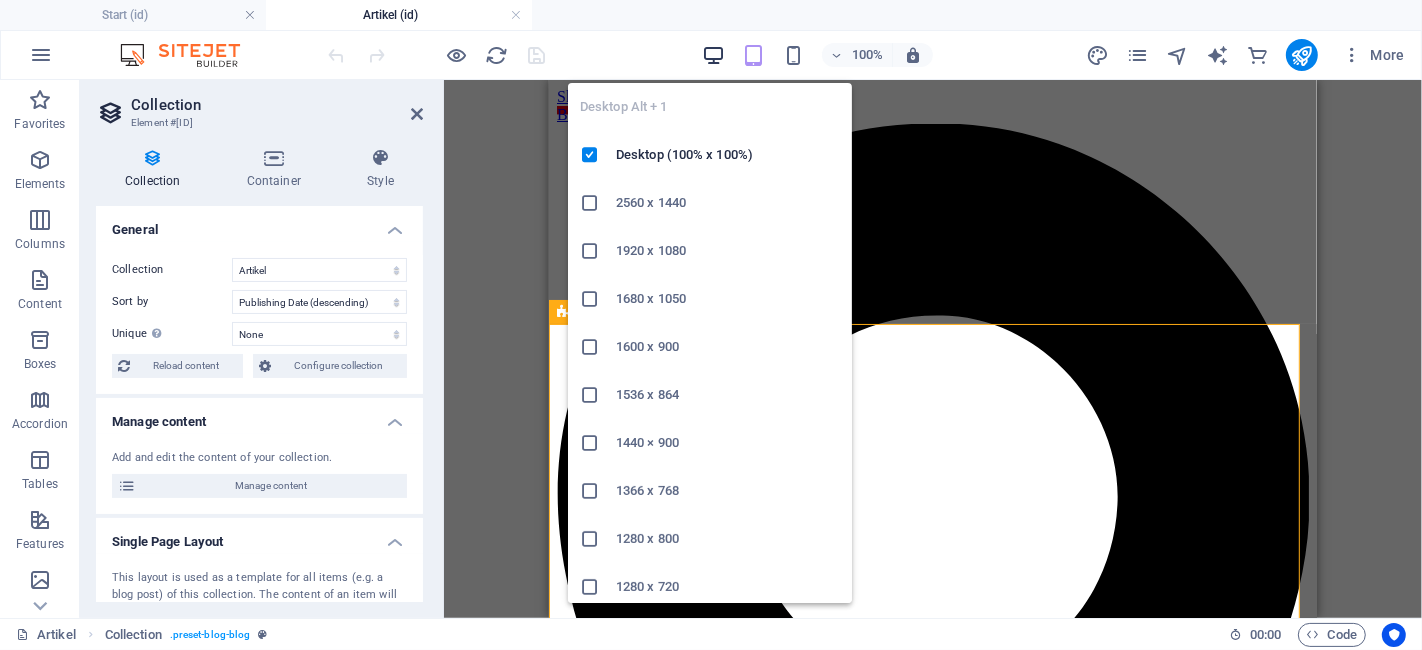 click at bounding box center (713, 55) 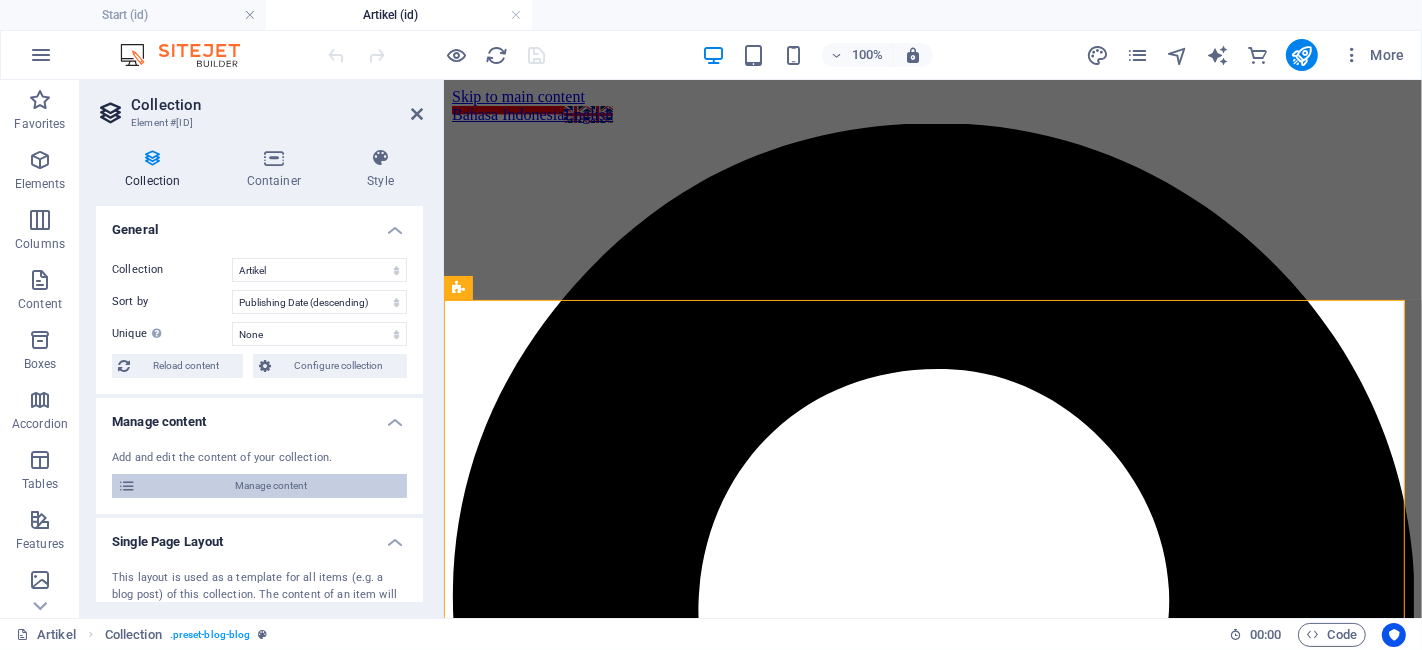 click on "Manage content" at bounding box center (271, 486) 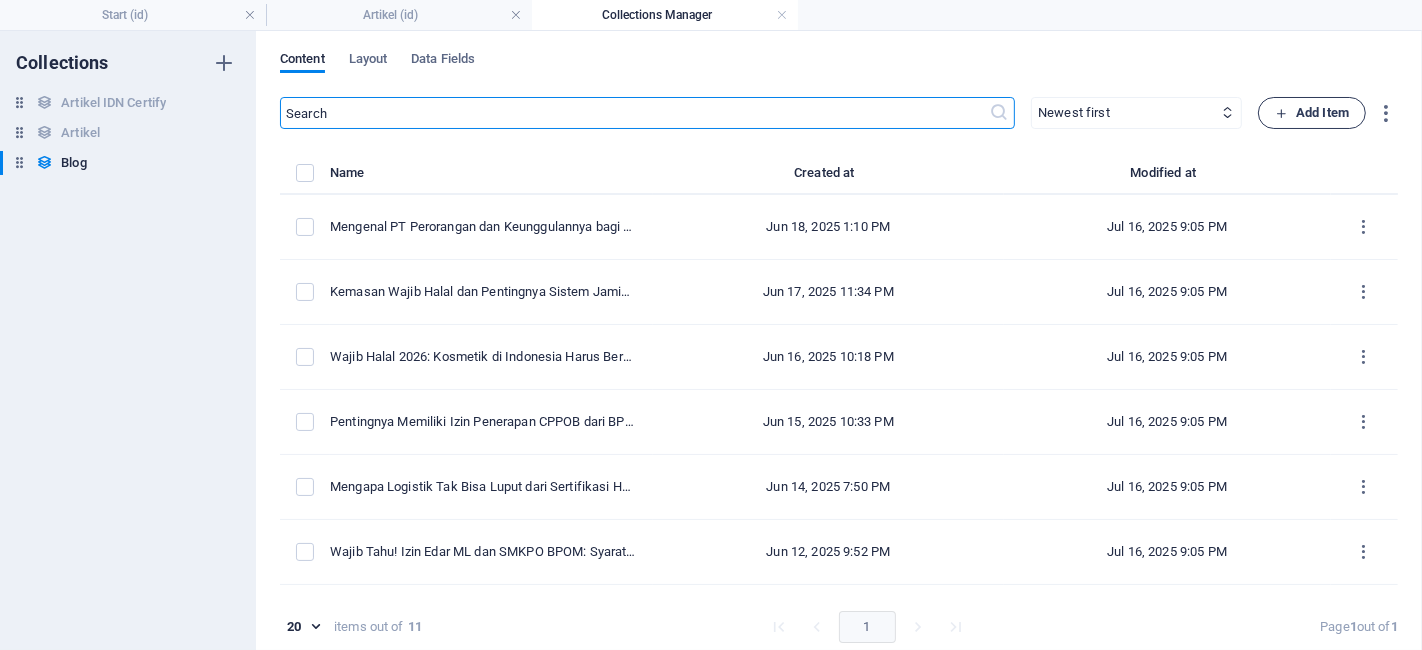 click on "Add Item" at bounding box center (1312, 113) 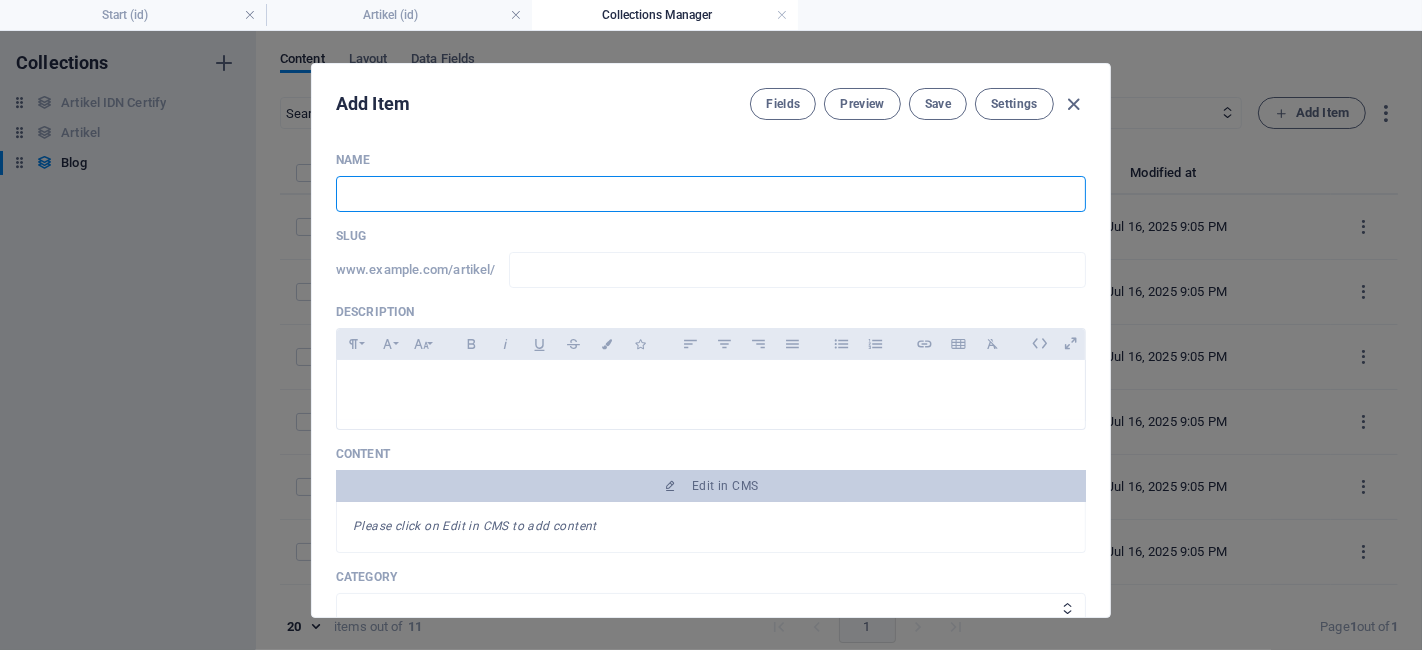 click at bounding box center (711, 194) 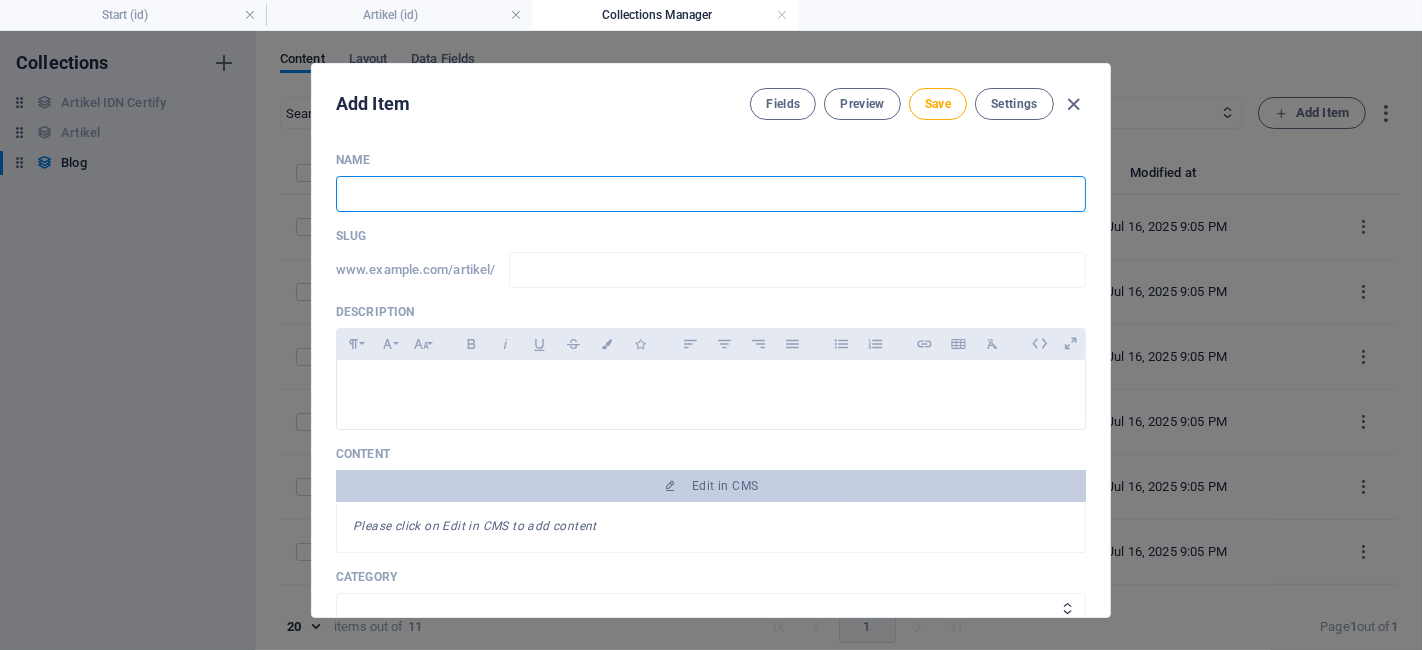 paste on "Pentingnya Sertifikasi Halal dalam Layanan Logistik: Bukan Sekadar Transportasi" 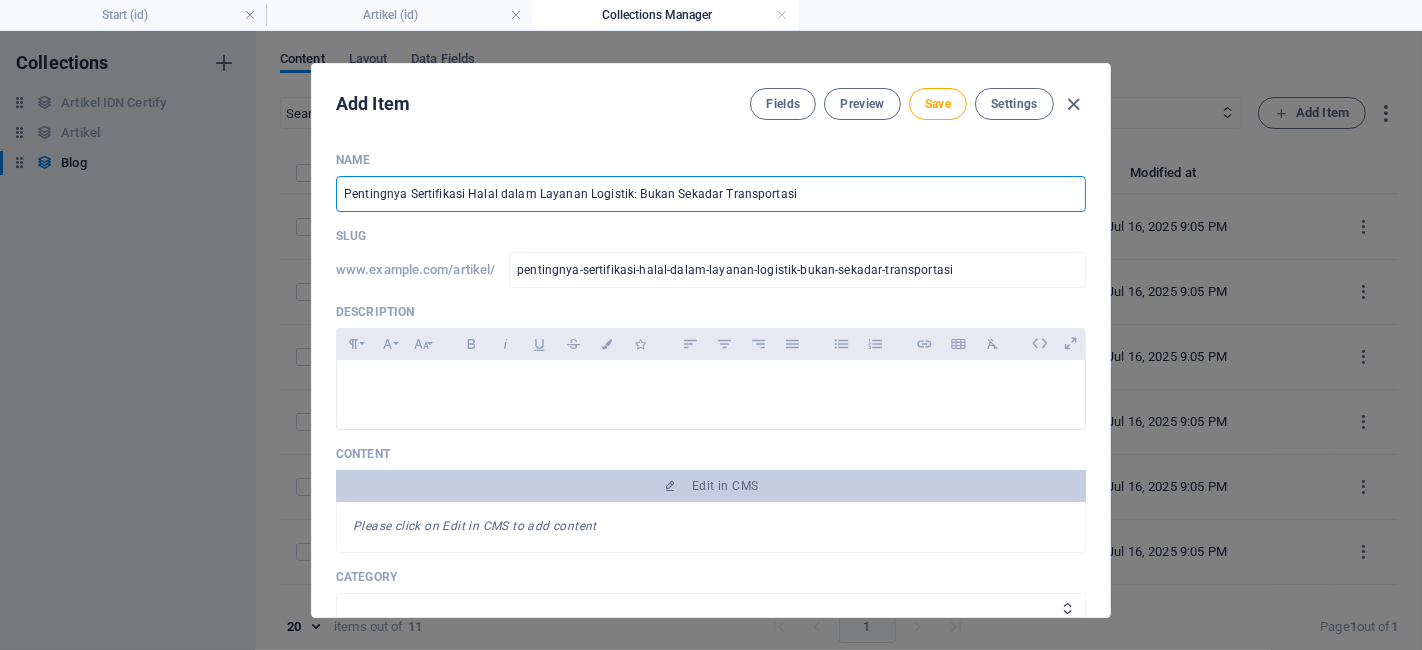drag, startPoint x: 819, startPoint y: 194, endPoint x: 625, endPoint y: 195, distance: 194.00258 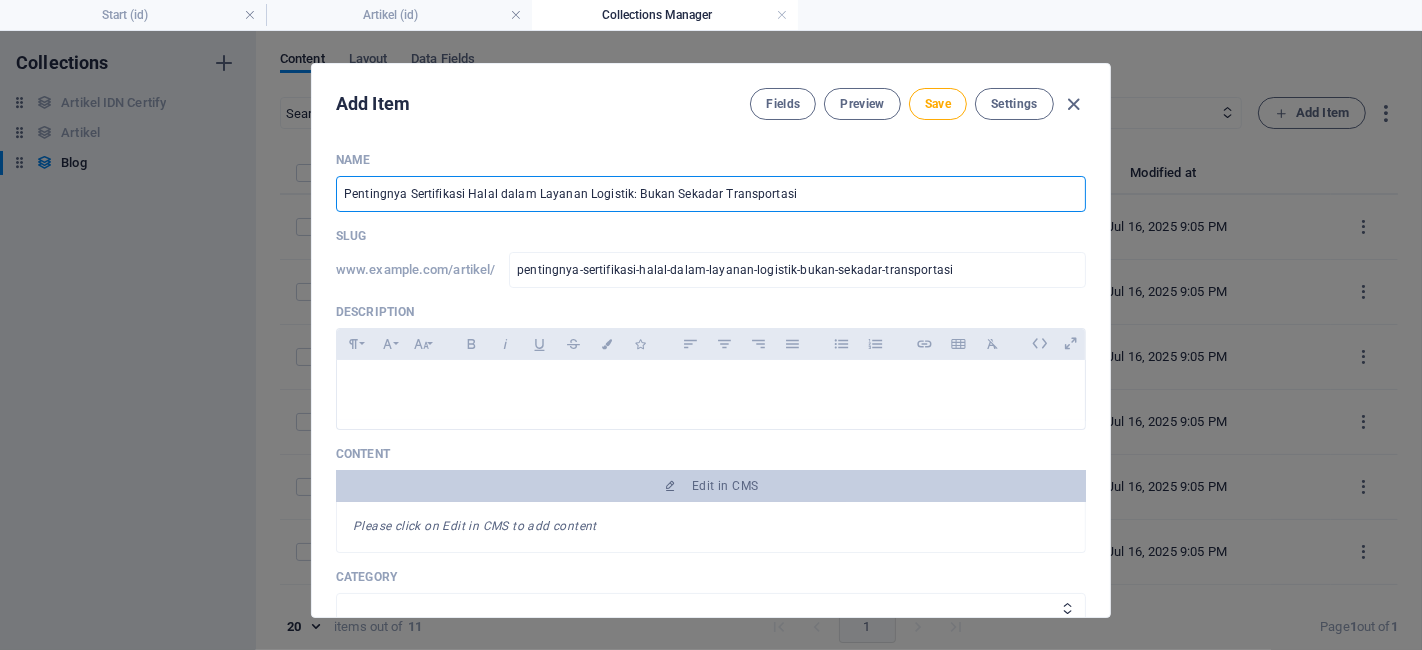 type on "Pentingnya Sertifikasi Halal dalam Layanan Logistik" 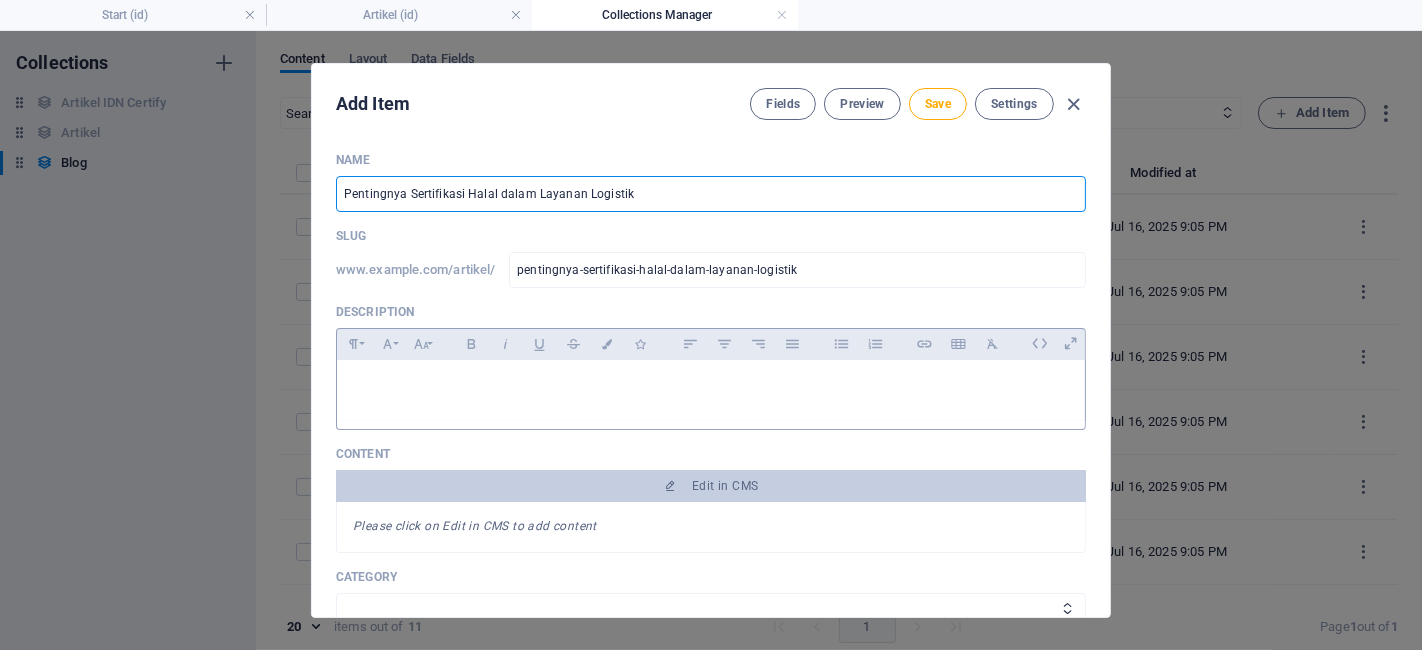 type on "Pentingnya Sertifikasi Halal dalam Layanan Logistik" 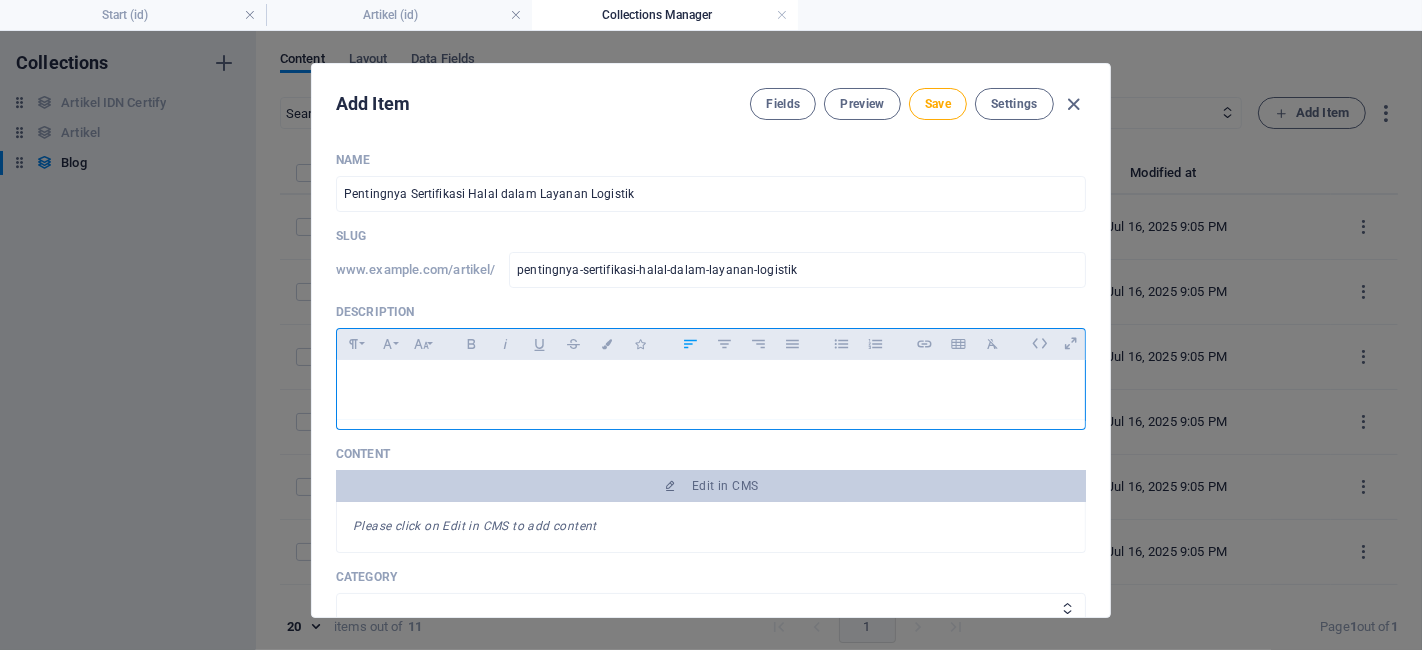 click at bounding box center [711, 390] 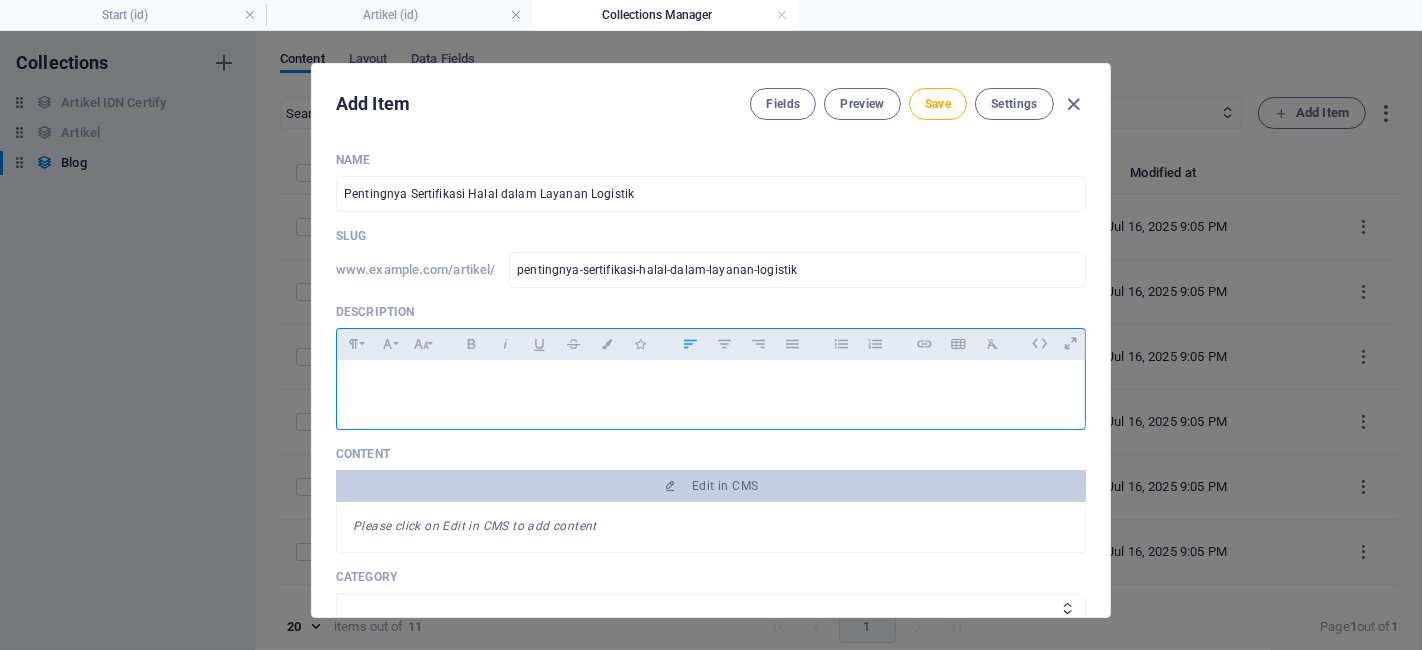 click at bounding box center [711, 390] 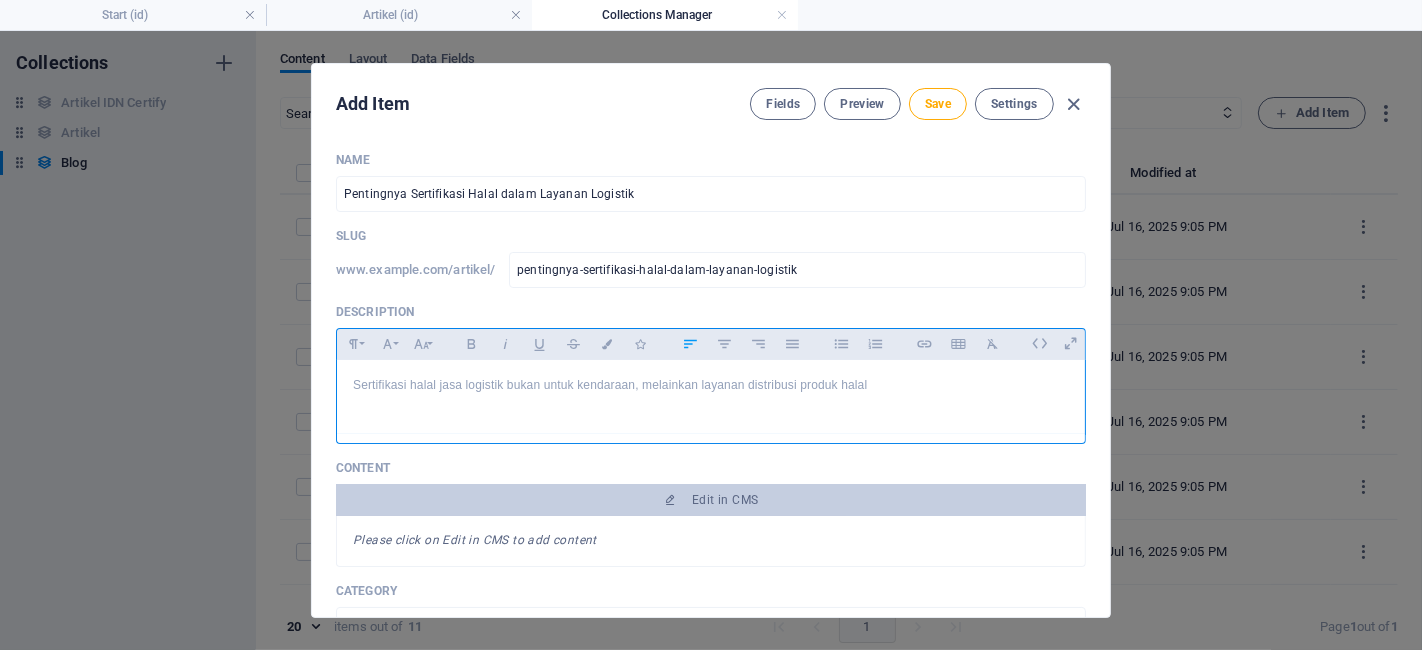drag, startPoint x: 596, startPoint y: 398, endPoint x: 317, endPoint y: 384, distance: 279.35104 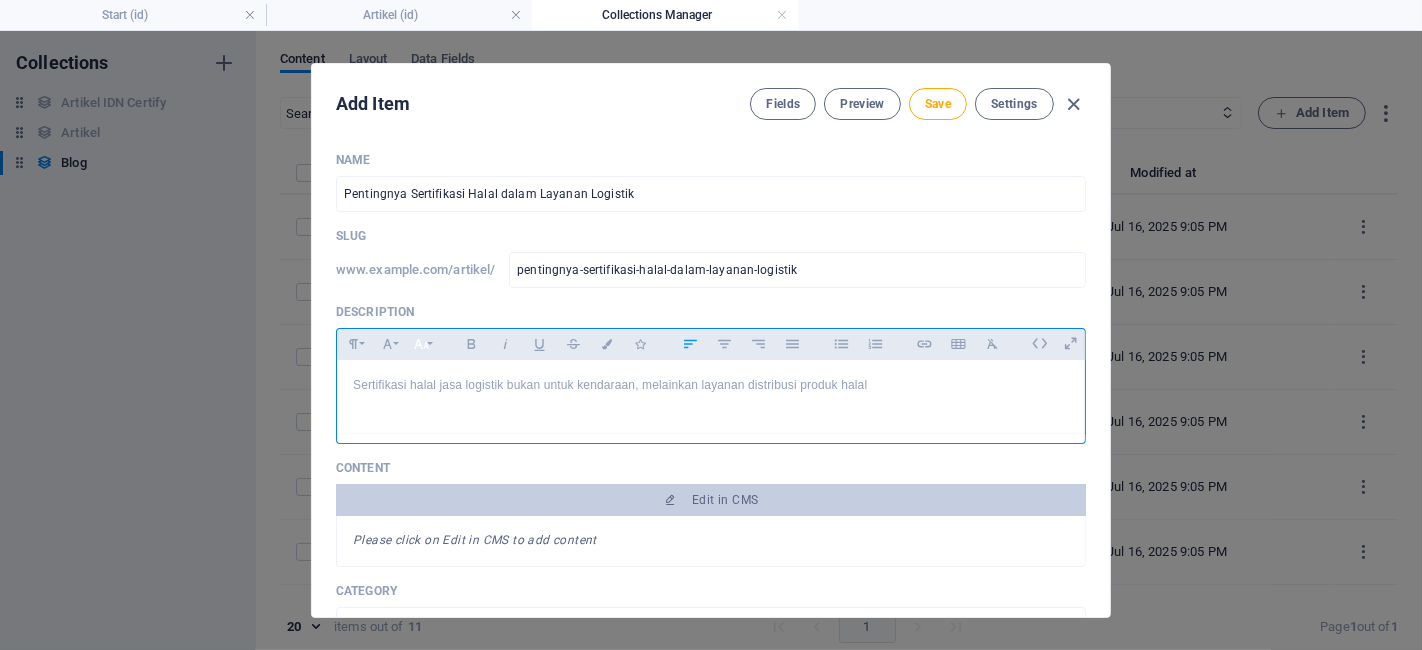 click on "Font Size" at bounding box center (421, 344) 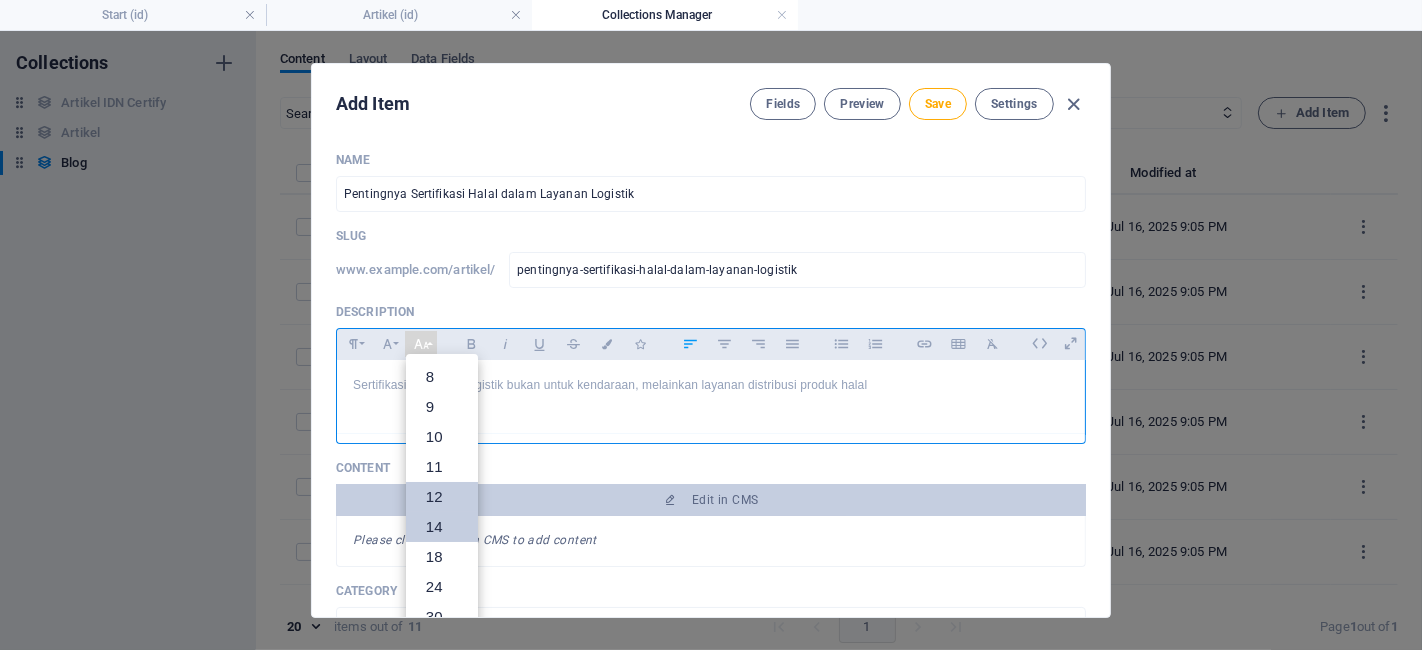 scroll, scrollTop: 142, scrollLeft: 0, axis: vertical 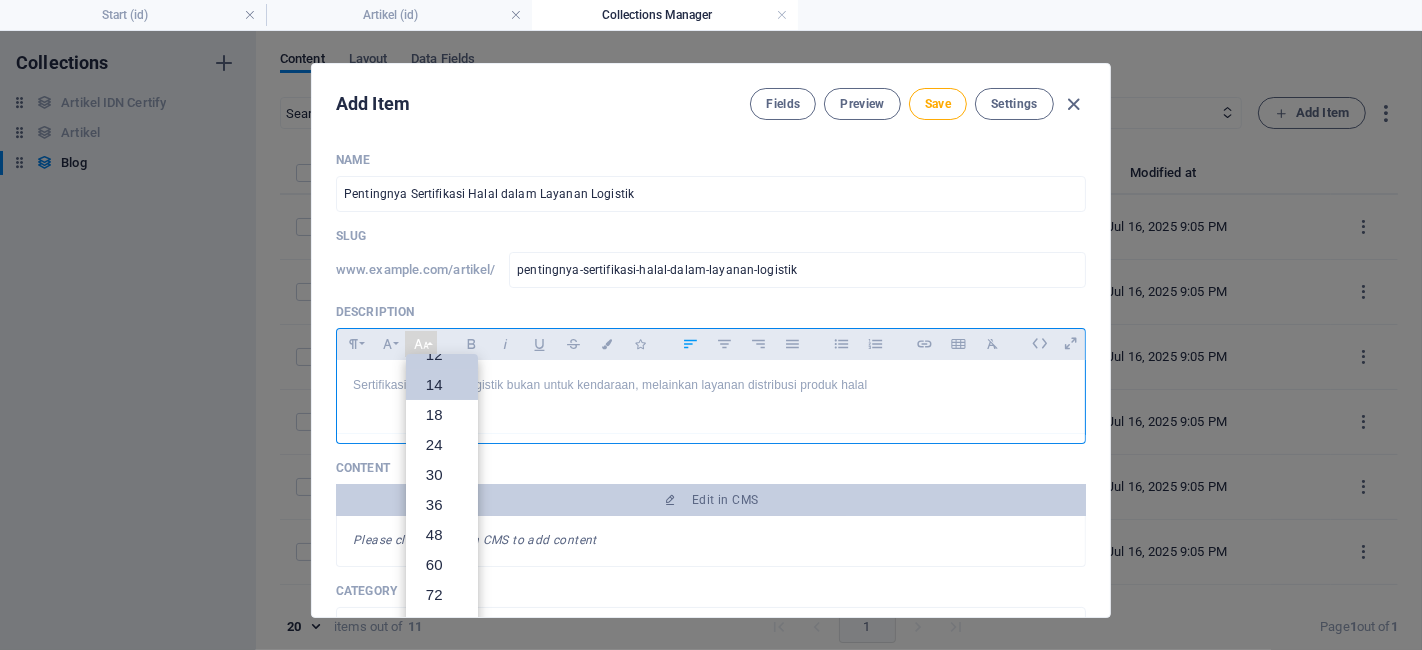 click on "14" at bounding box center [442, 385] 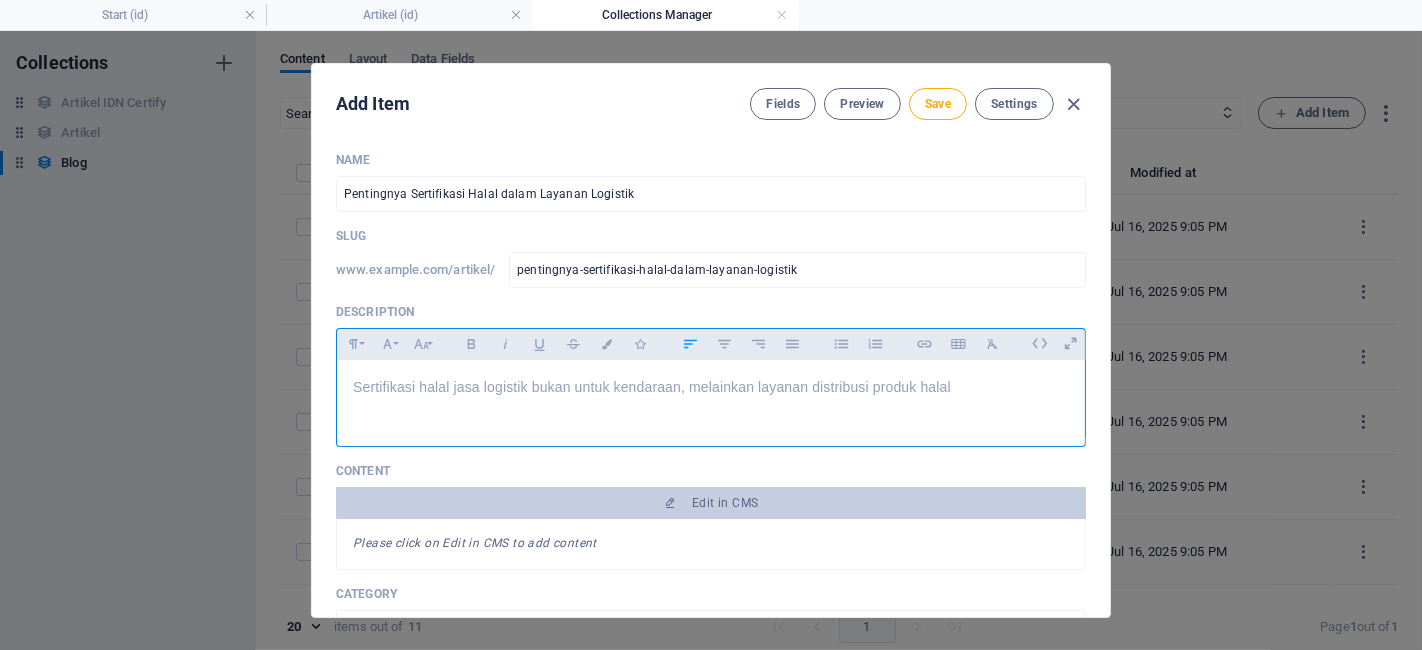 click on "Sertifikasi halal jasa logistik bukan untuk kendaraan, melainkan layanan distribusi produk halal" at bounding box center (652, 387) 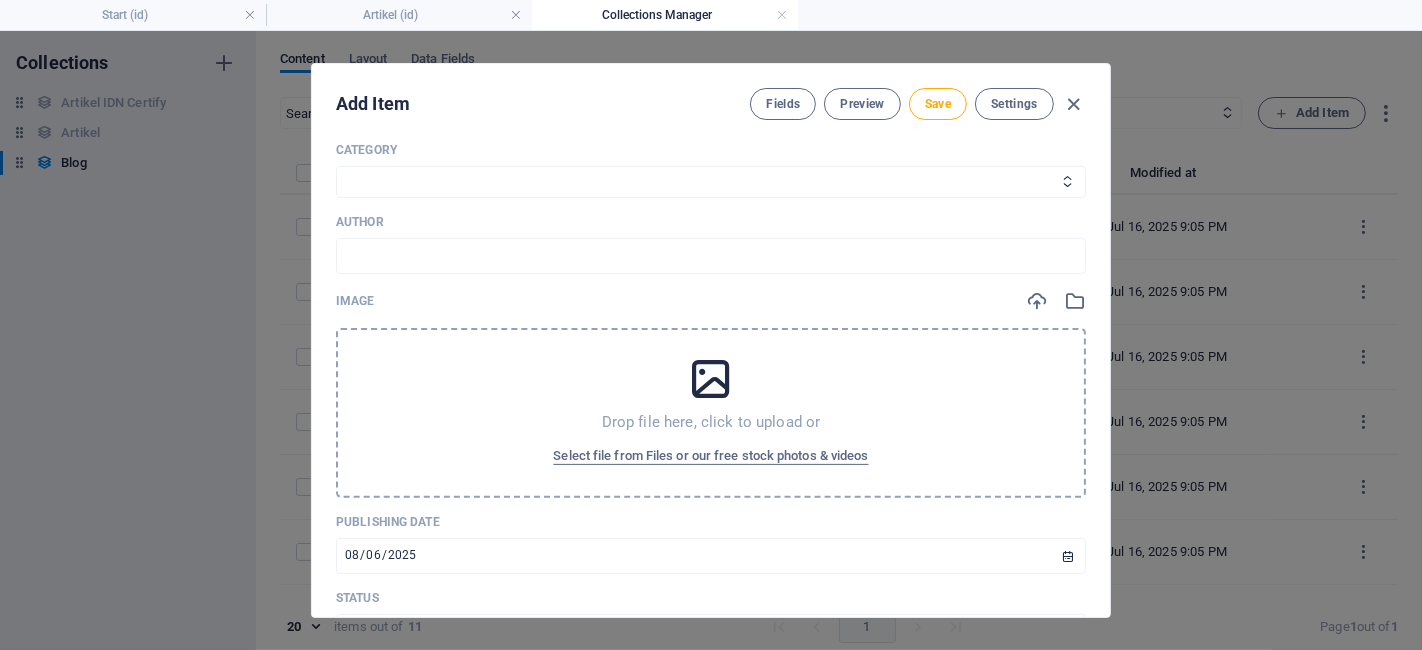 scroll, scrollTop: 333, scrollLeft: 0, axis: vertical 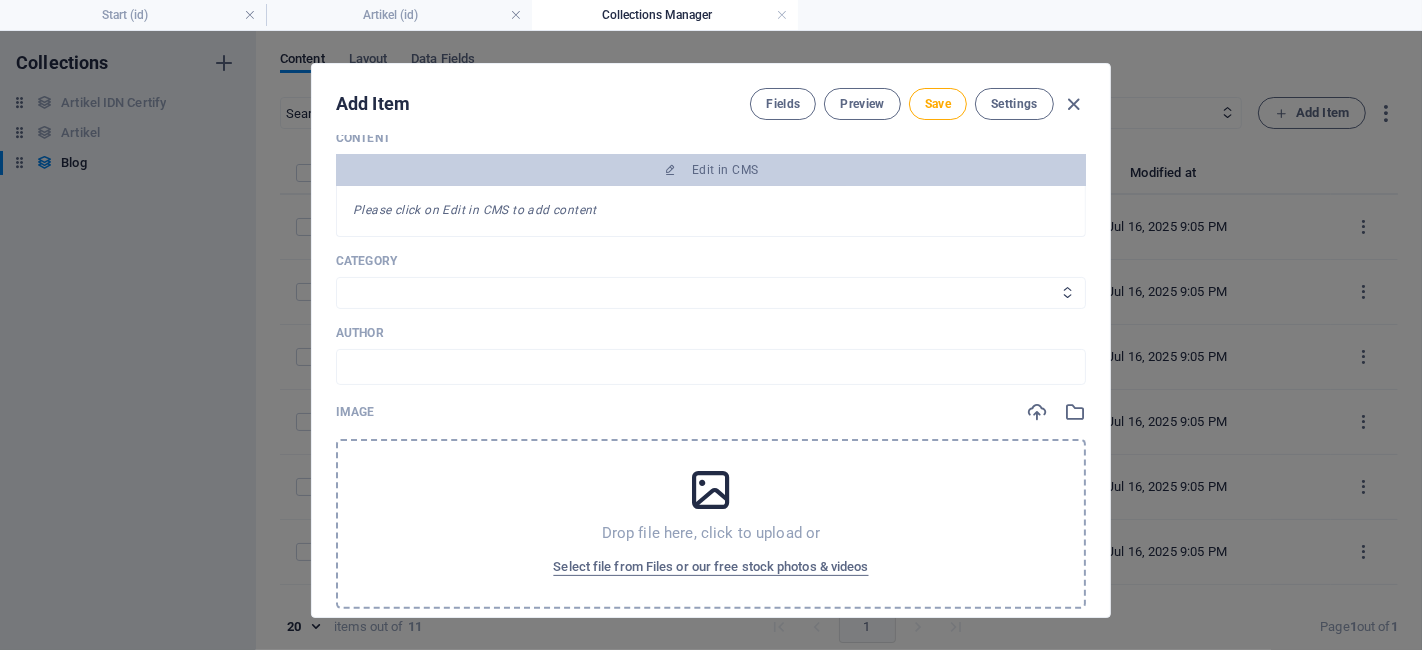 click on "Sertifikat Halal Izin Edar BPOM Legalitas" at bounding box center [711, 293] 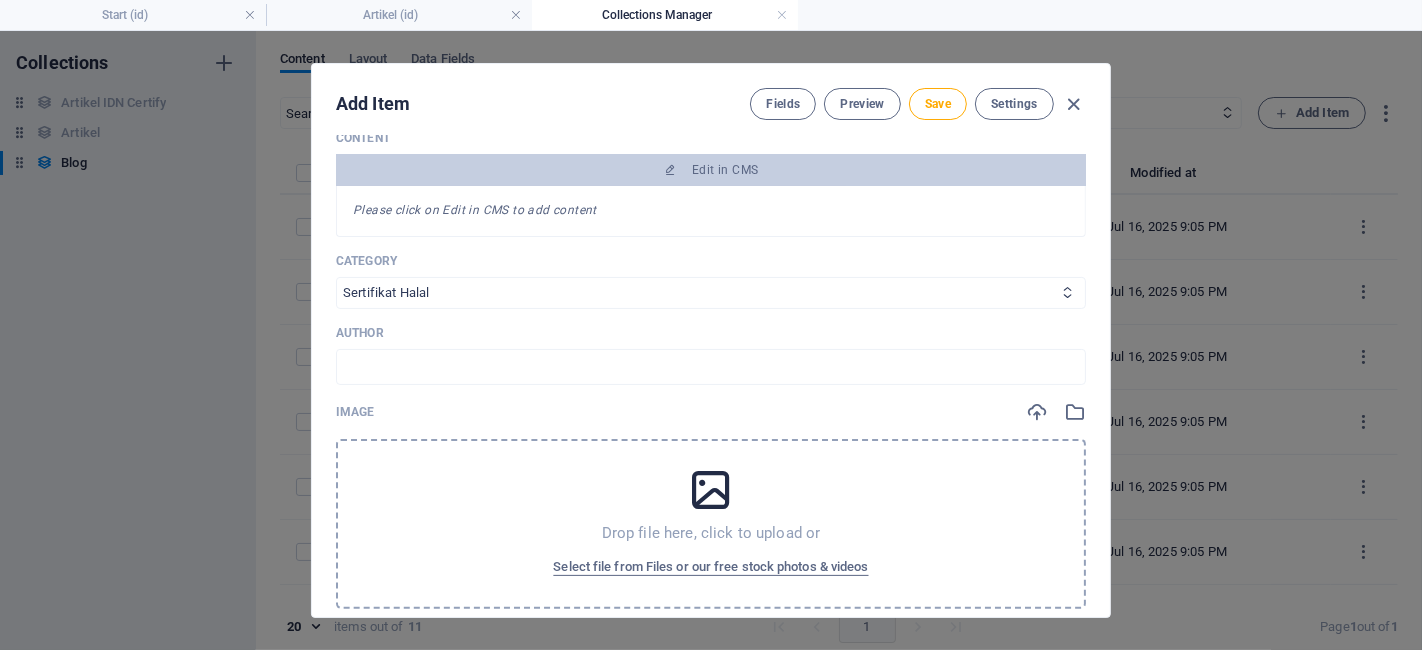 click on "Sertifikat Halal Izin Edar BPOM Legalitas" at bounding box center (711, 293) 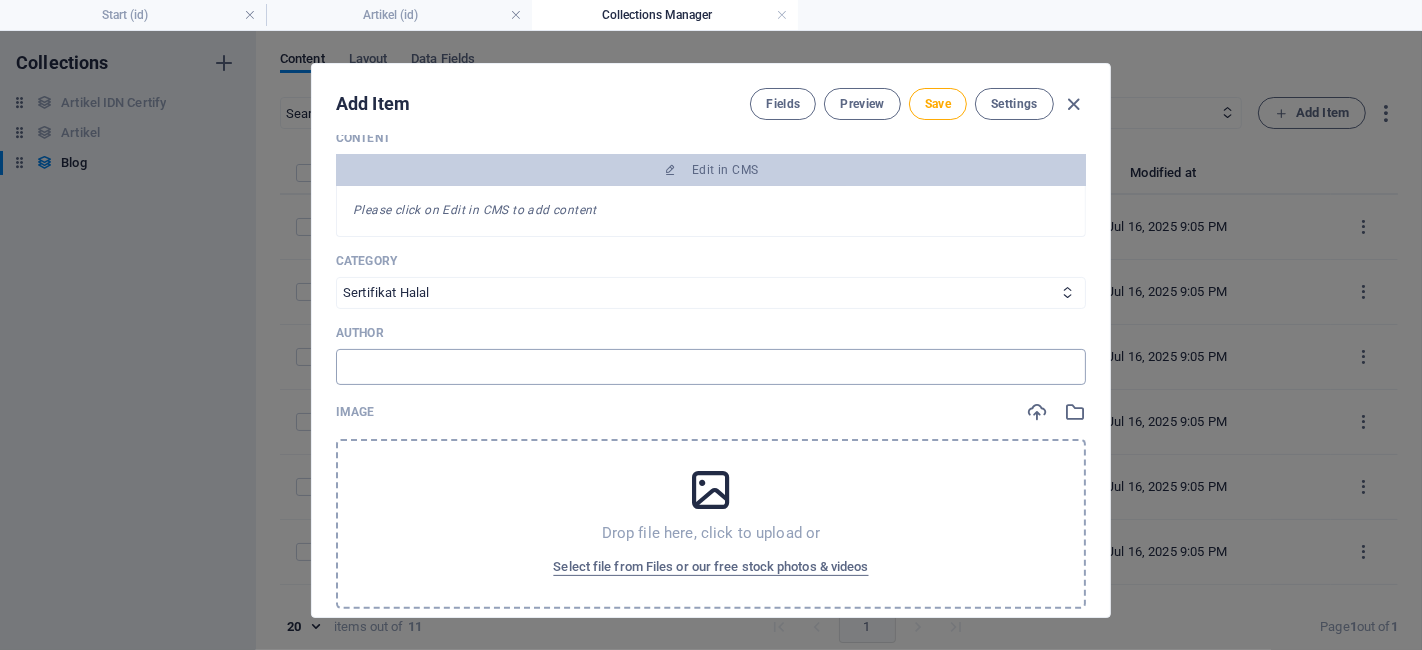 click at bounding box center [711, 367] 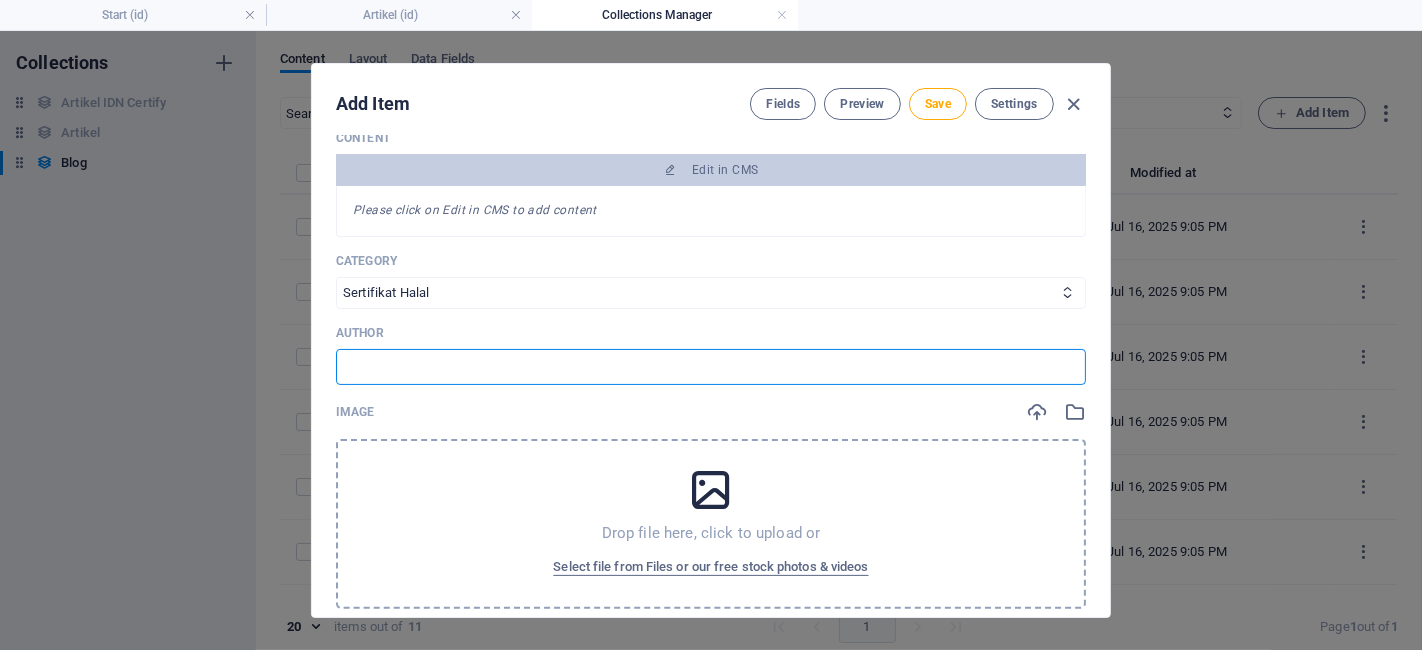 type on "IDN Cerify" 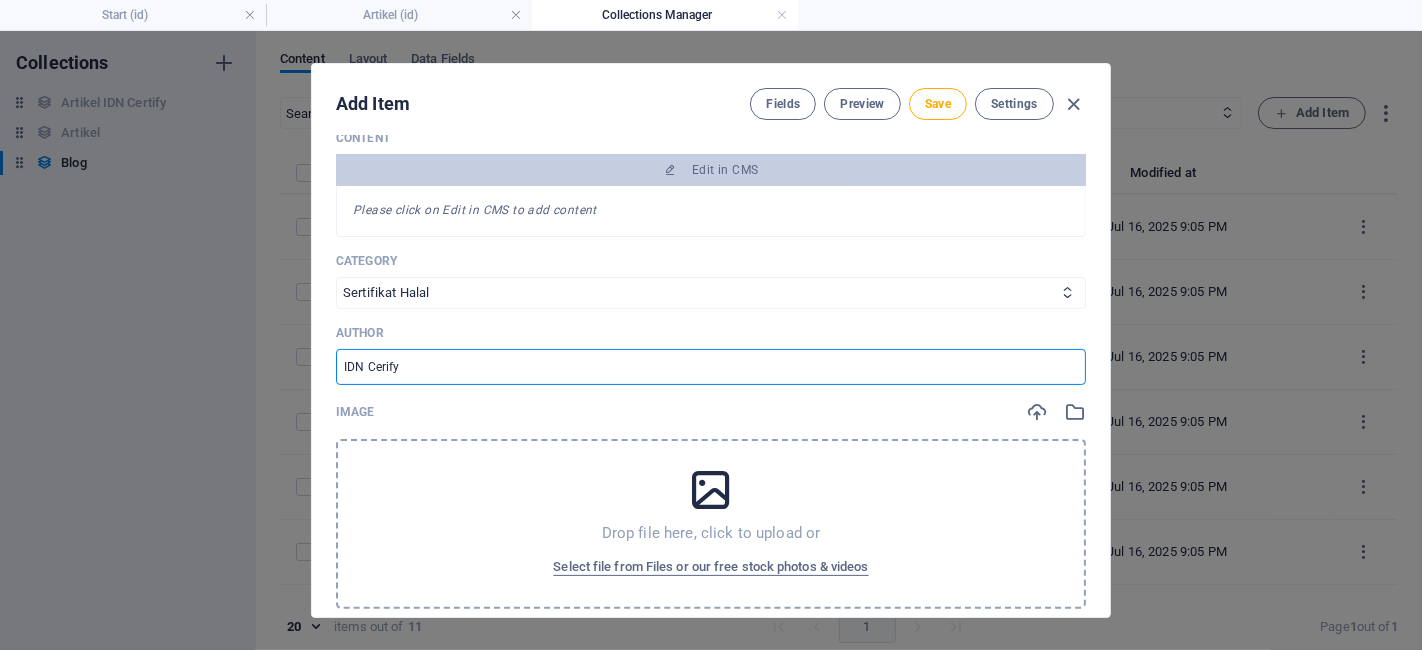 click on "Drop file here, click to upload or Select file from Files or our free stock photos & videos" at bounding box center [711, 524] 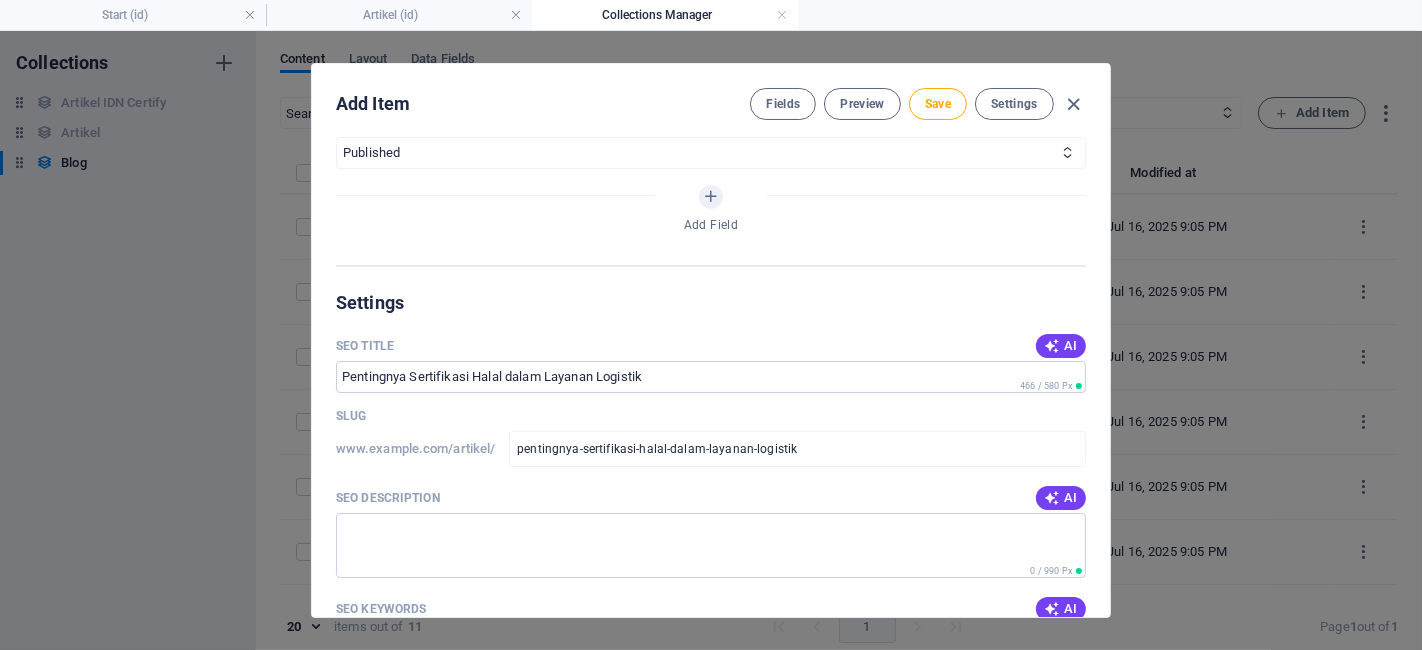 scroll, scrollTop: 1078, scrollLeft: 0, axis: vertical 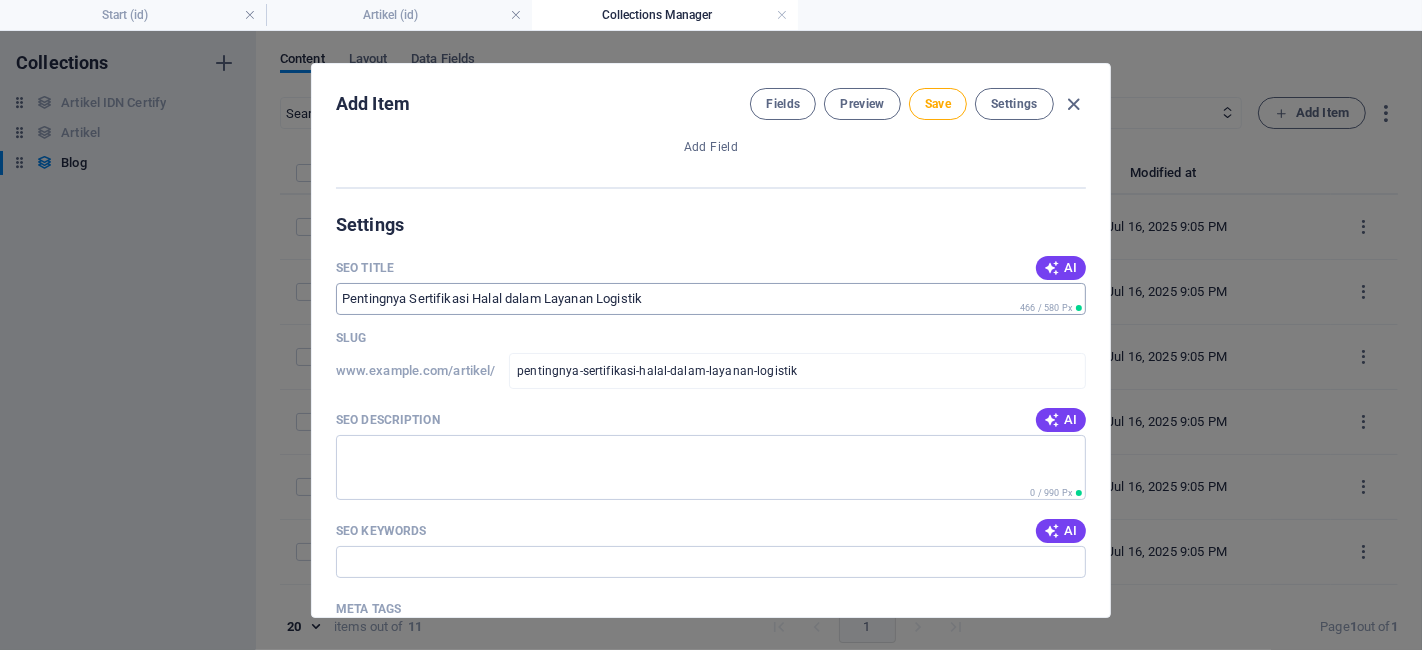 click on "SEO Title" at bounding box center (711, 299) 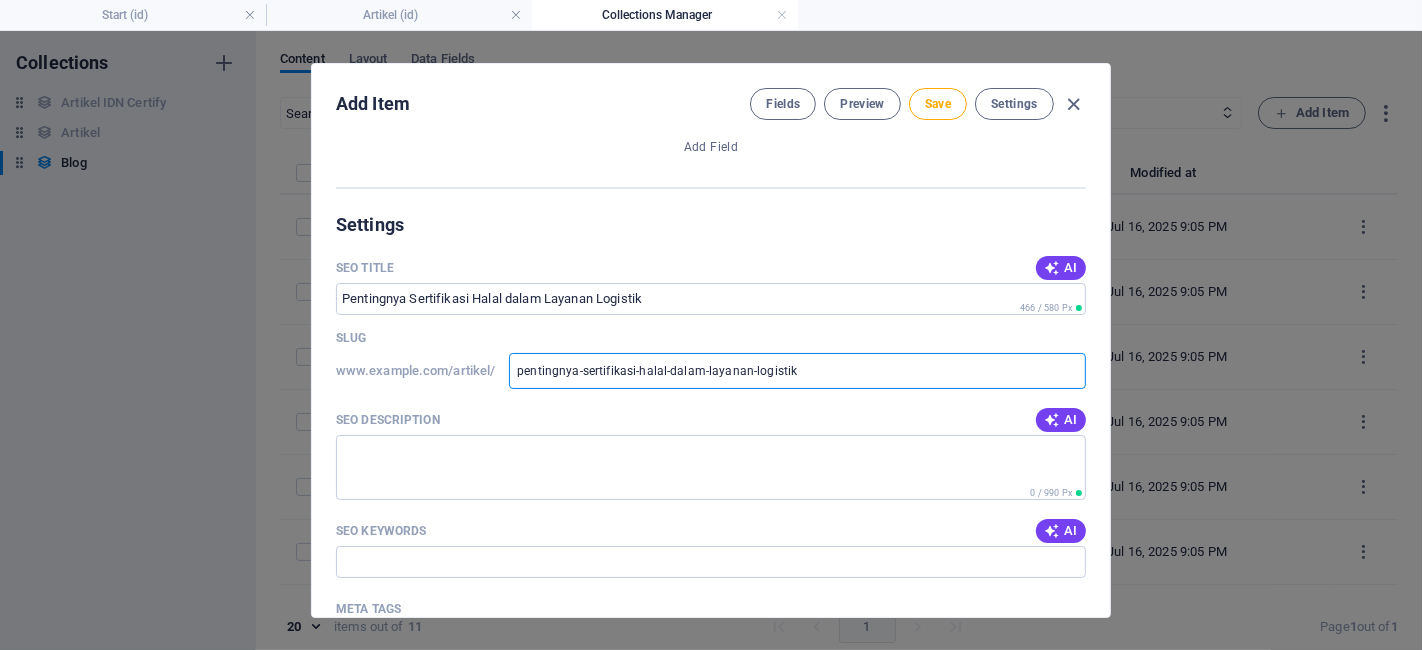 click on "pentingnya-sertifikasi-halal-dalam-layanan-logistik" at bounding box center (797, 371) 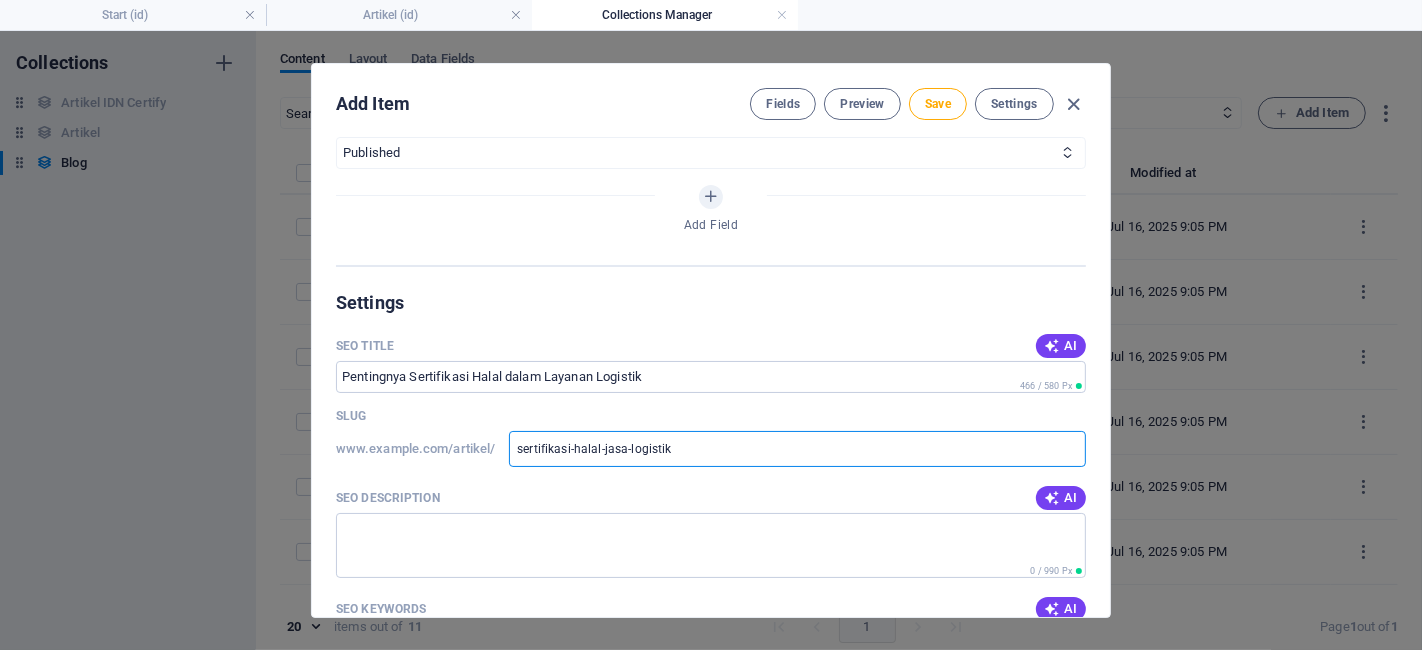 scroll, scrollTop: 1111, scrollLeft: 0, axis: vertical 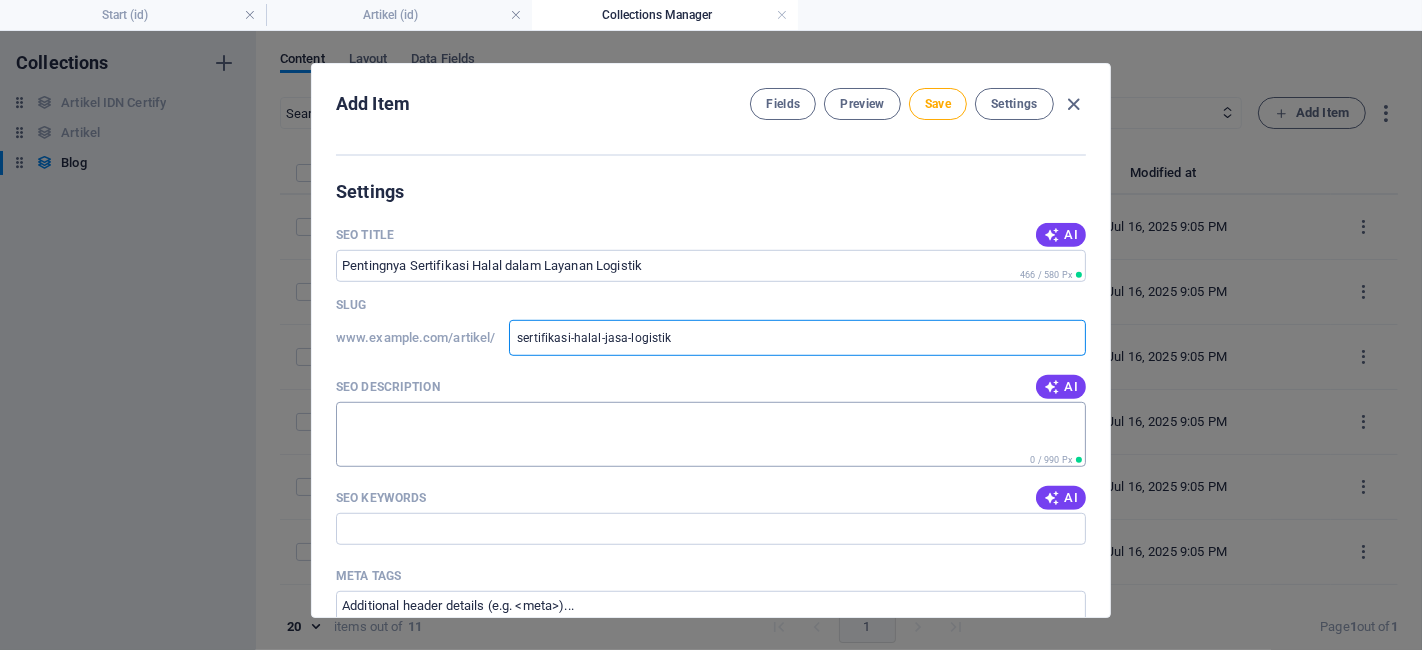 type on "sertifikasi-halal-jasa-logistik" 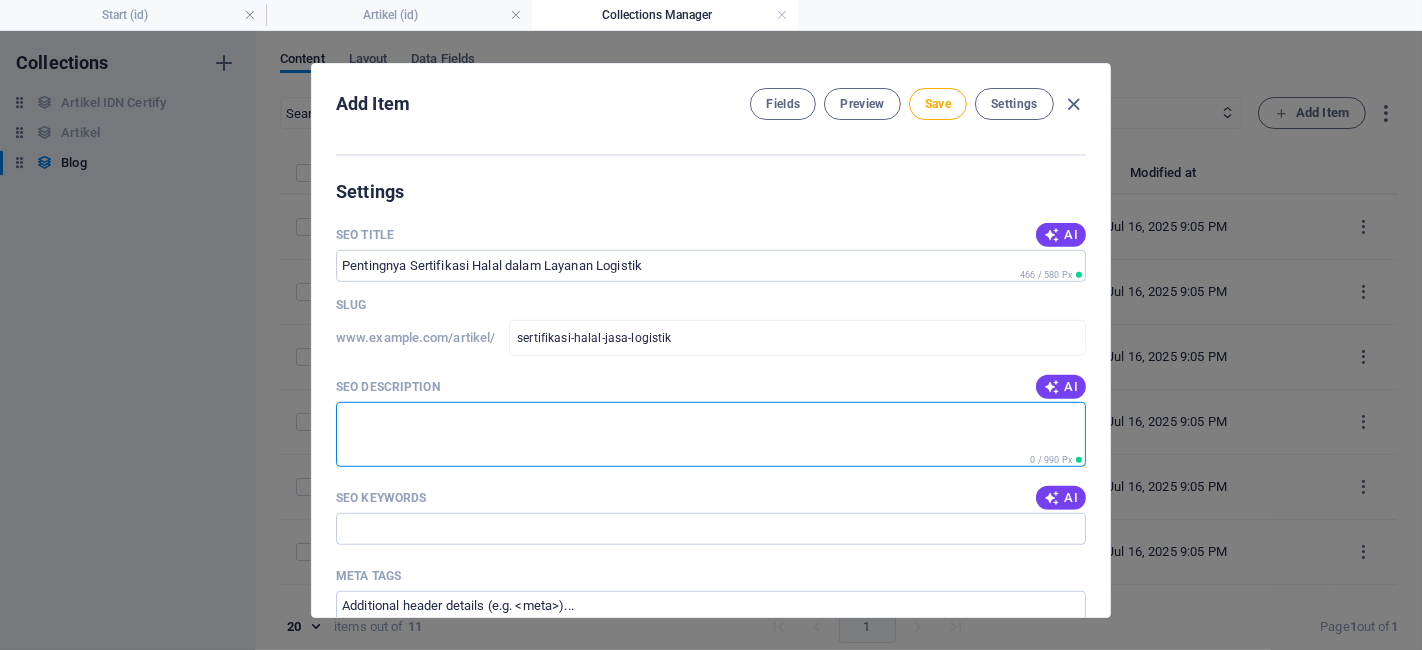 paste on "Sertifikasi halal jasa logistik bukan untuk kendaraan, melainkan layanan distribusi produk halal" 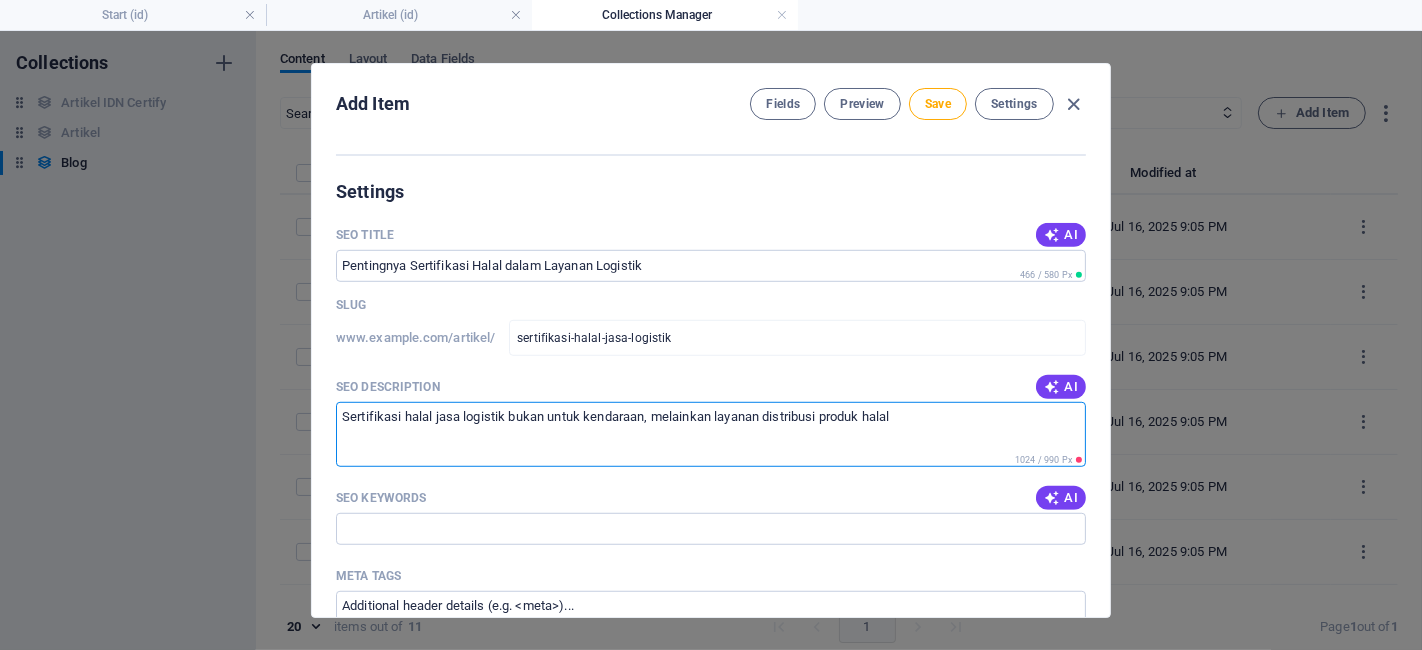 scroll, scrollTop: 0, scrollLeft: 0, axis: both 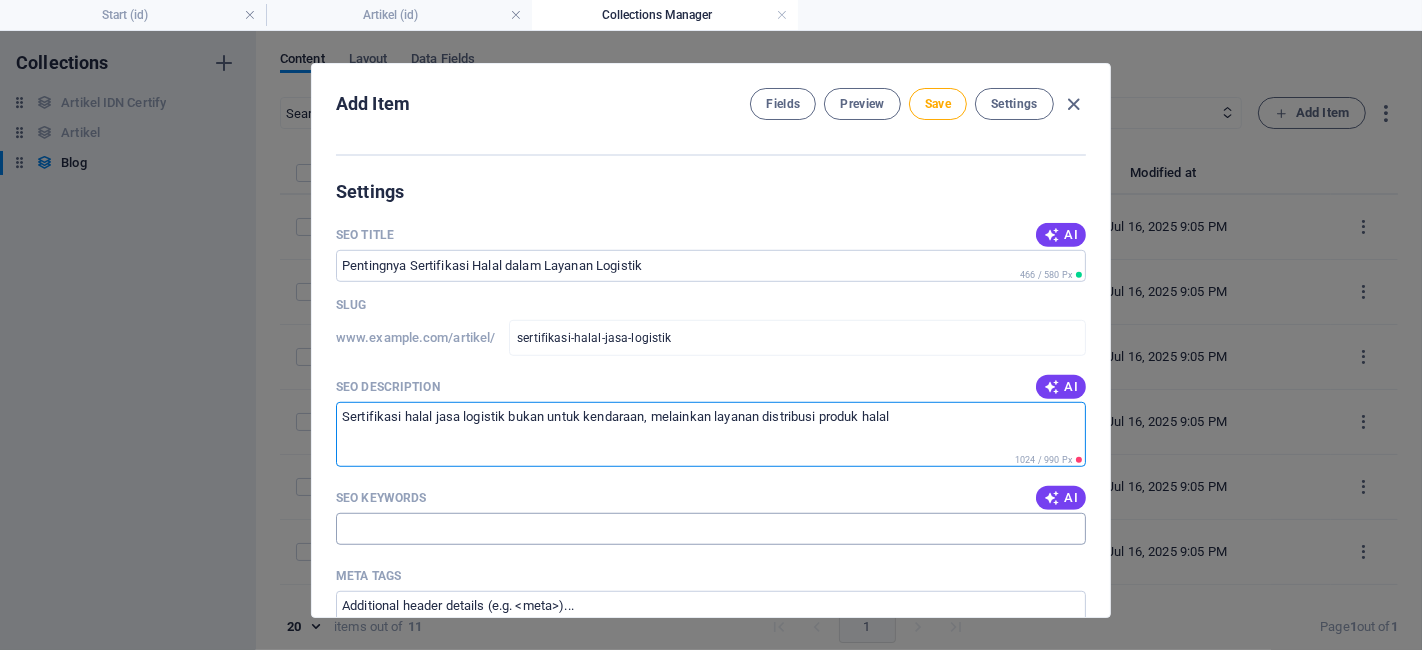 click on "SEO Keywords" at bounding box center (711, 529) 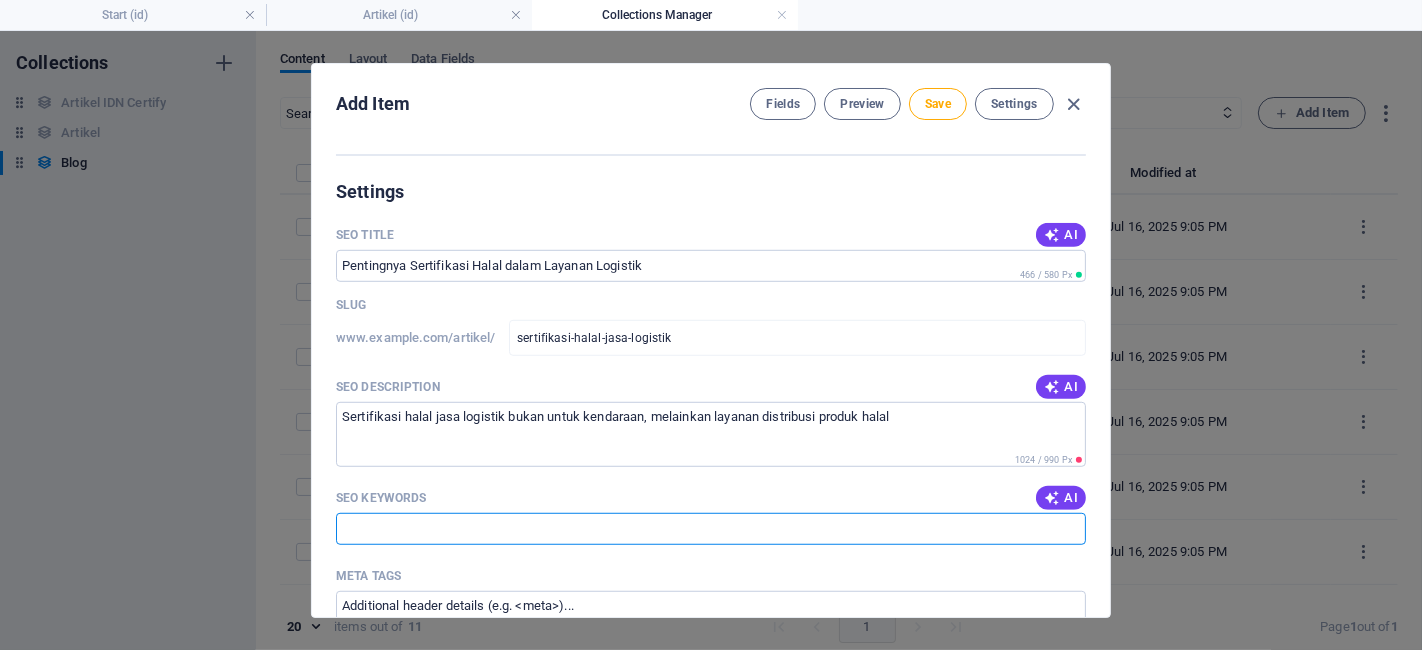 paste on "Sertifikasi halal logistik" 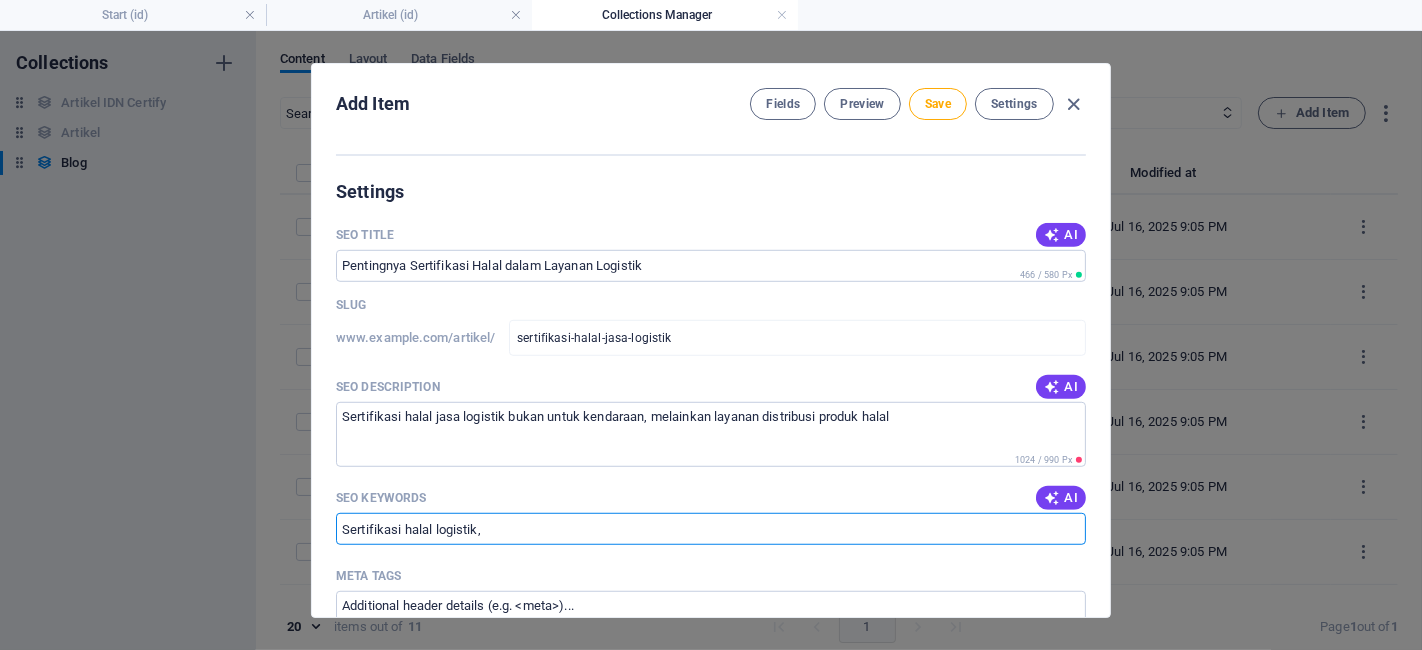 paste on "Jasa pendistribusian halal" 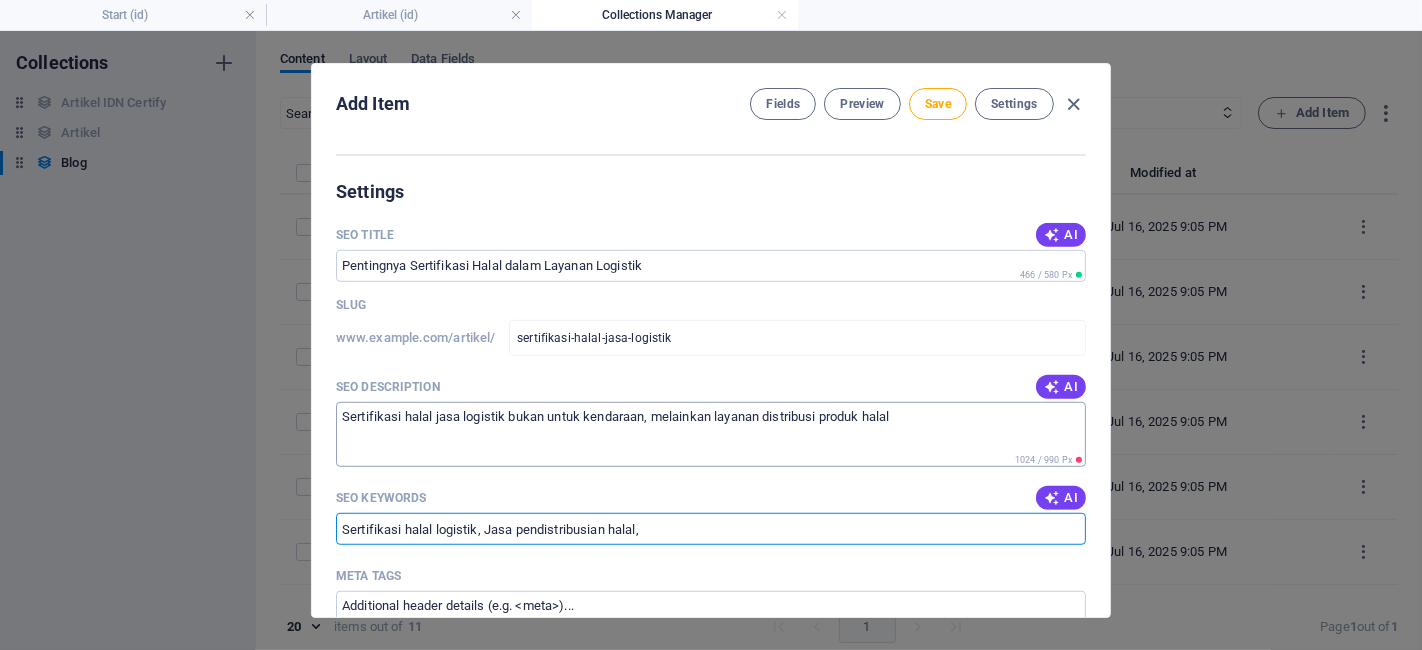 paste on "Konsultan halal logistik" 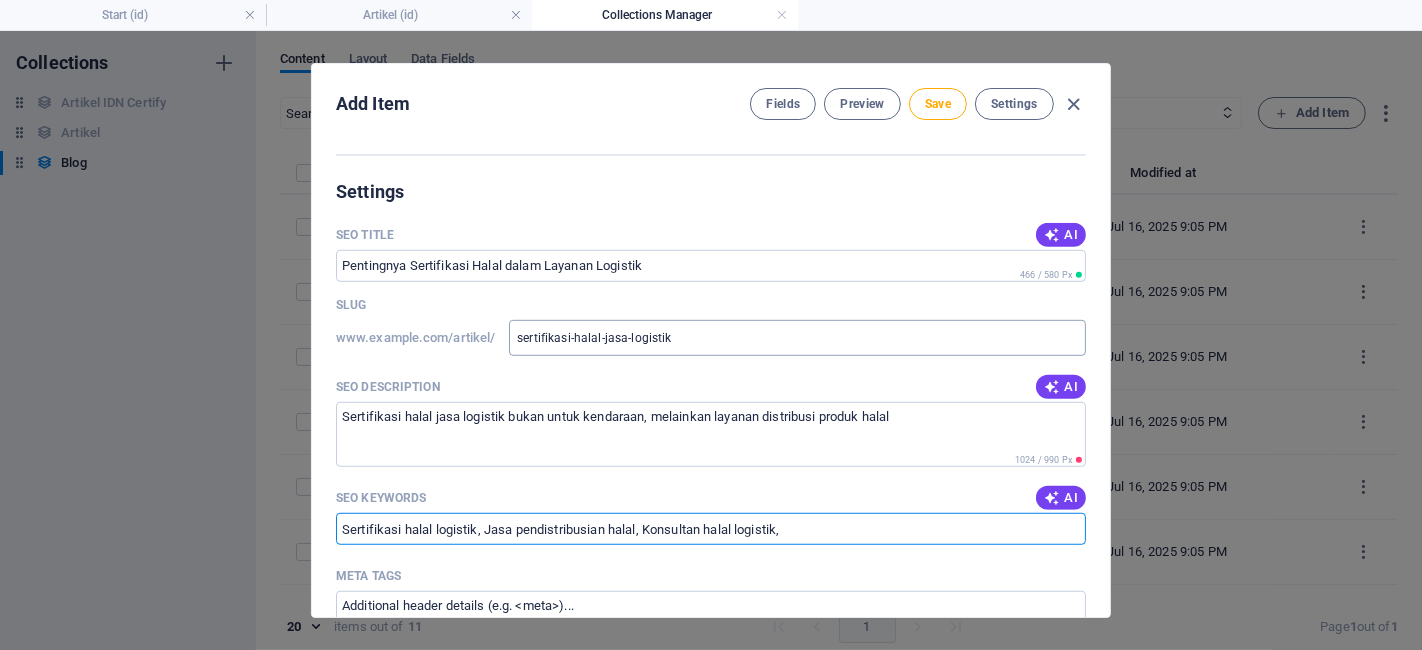 paste on "Layanan logistik halal" 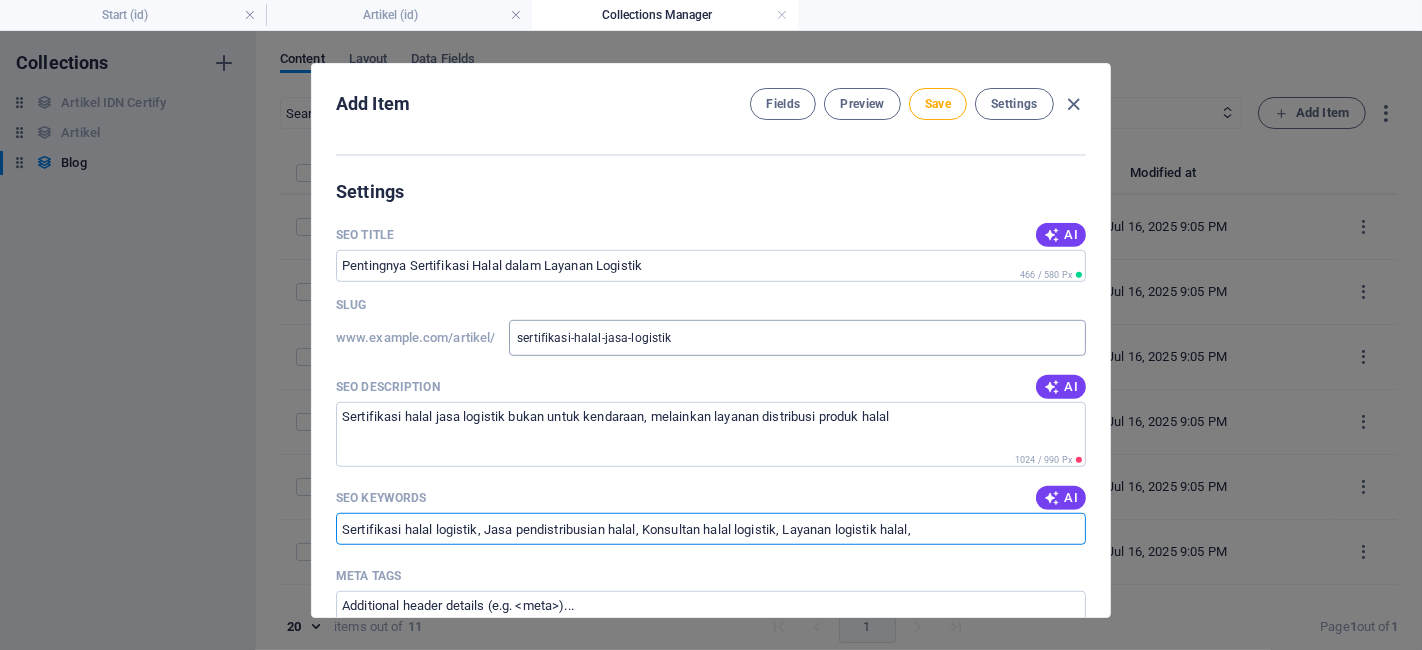 paste on "Sertifikasi halal [ORGANIZATION]" 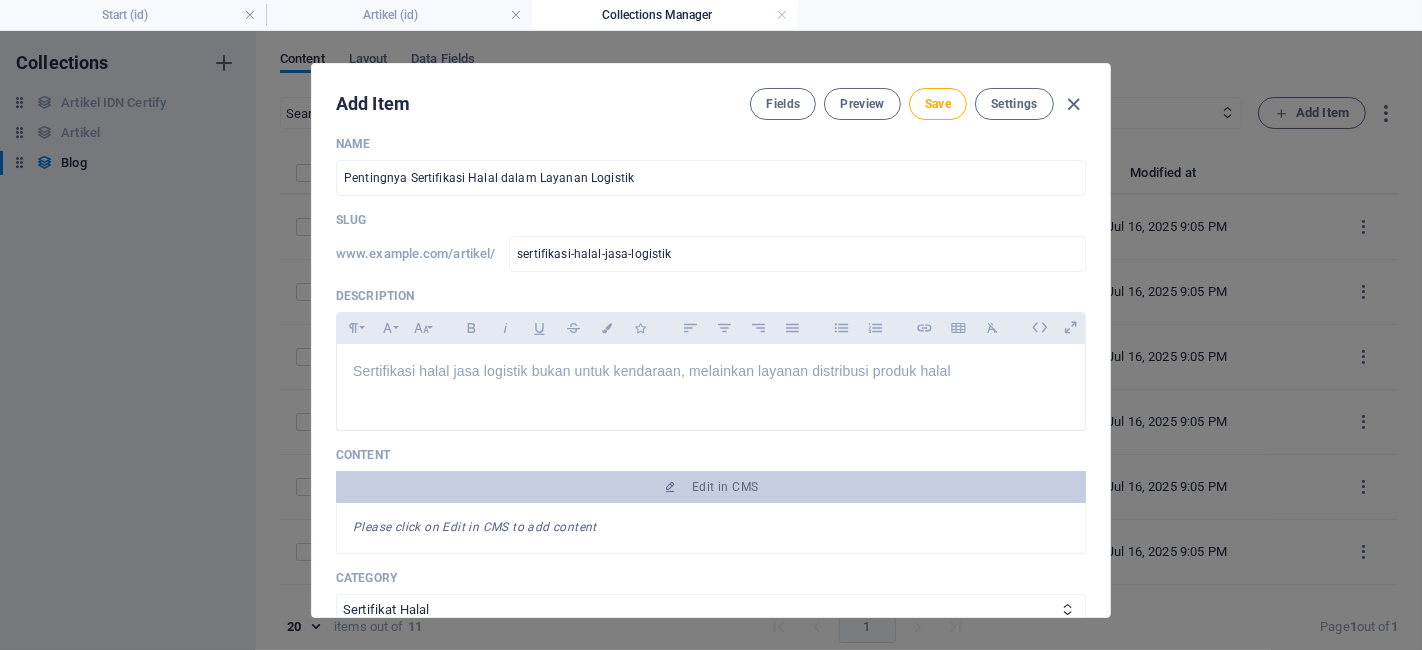 scroll, scrollTop: 0, scrollLeft: 0, axis: both 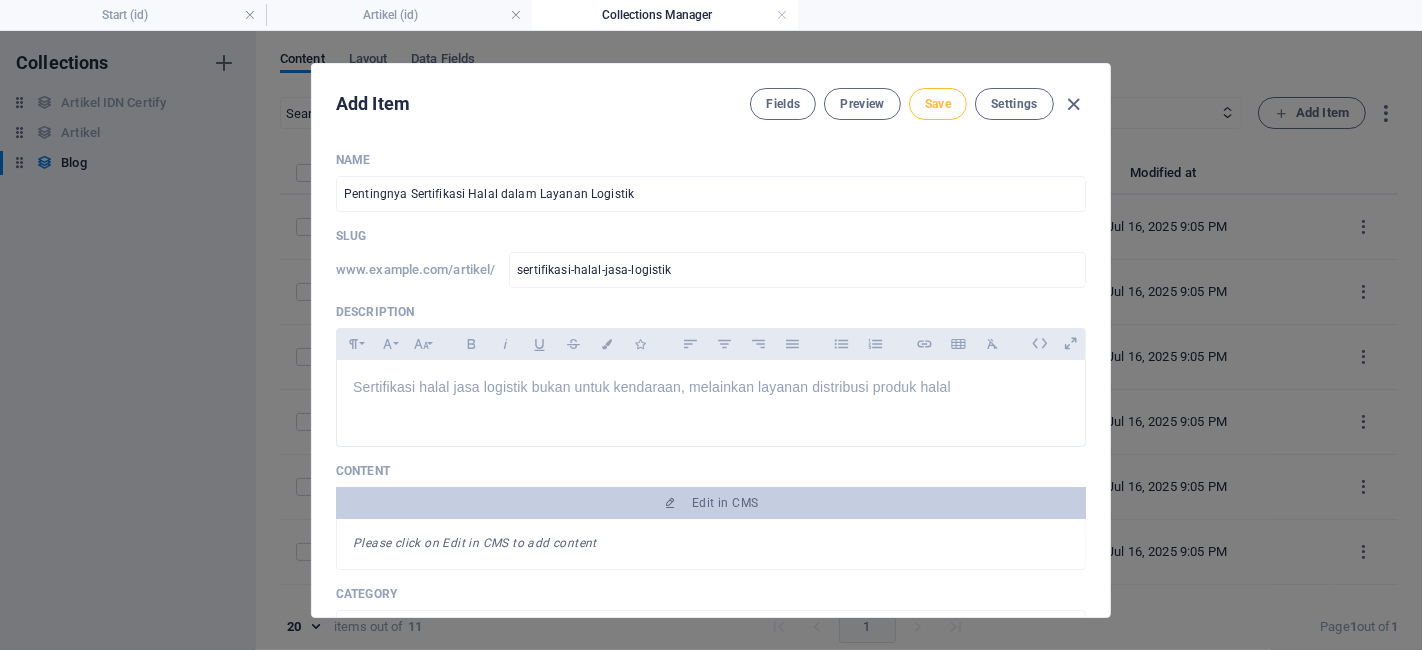 type on "Sertifikasi halal logistik, Jasa pendistribusian halal, Konsultan halal logistik, Layanan logistik halal, Sertifikasi halal BPJPH" 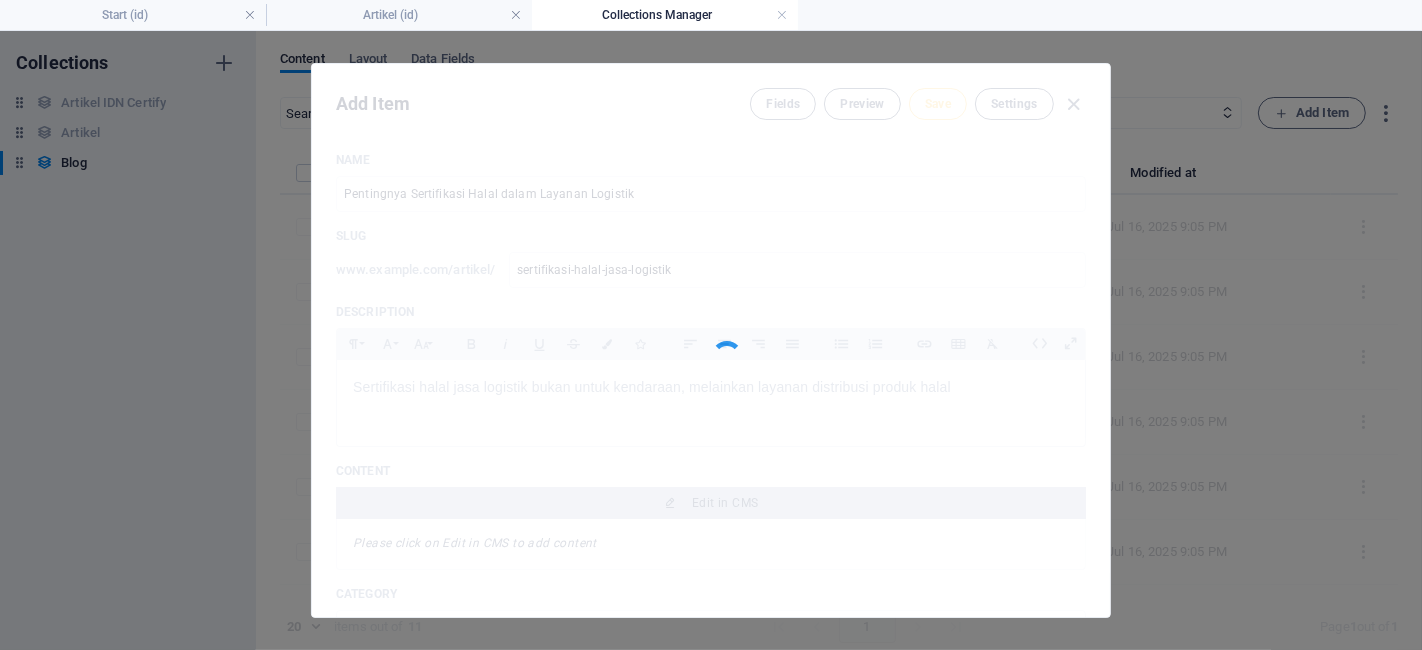 type on "sertifikasi-halal-jasa-logistik" 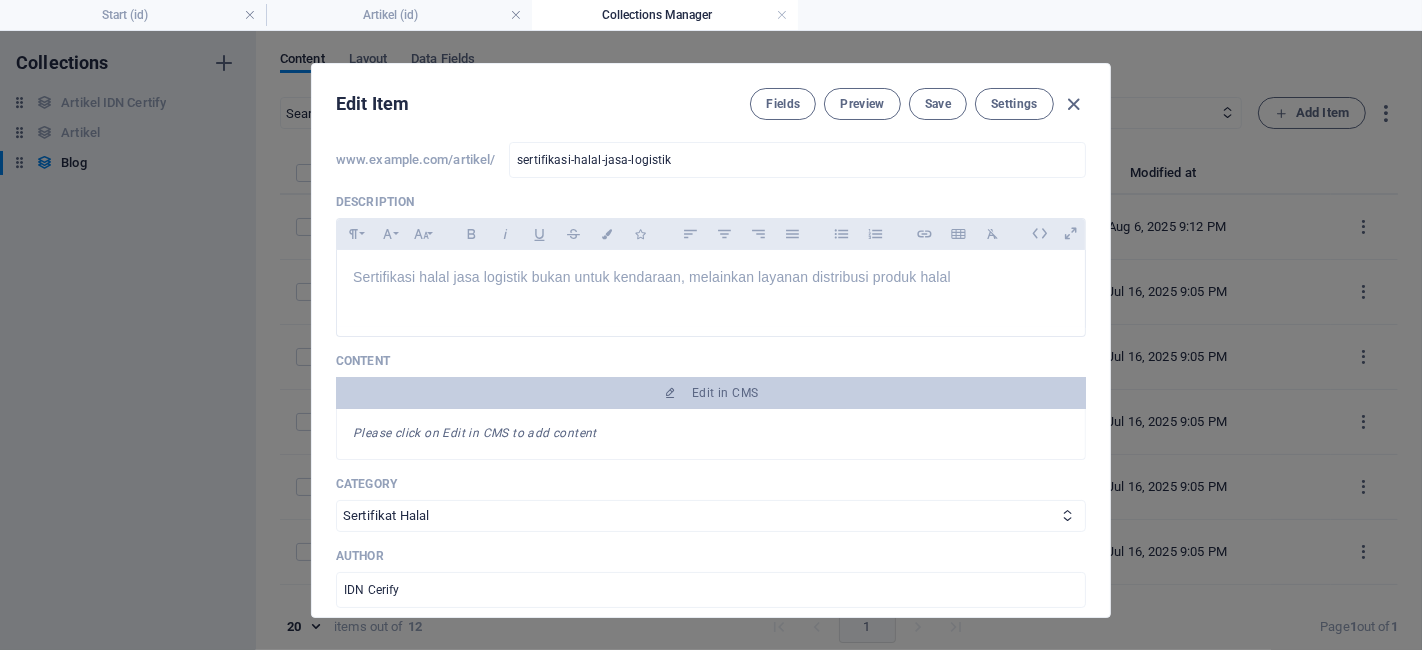 scroll, scrollTop: 111, scrollLeft: 0, axis: vertical 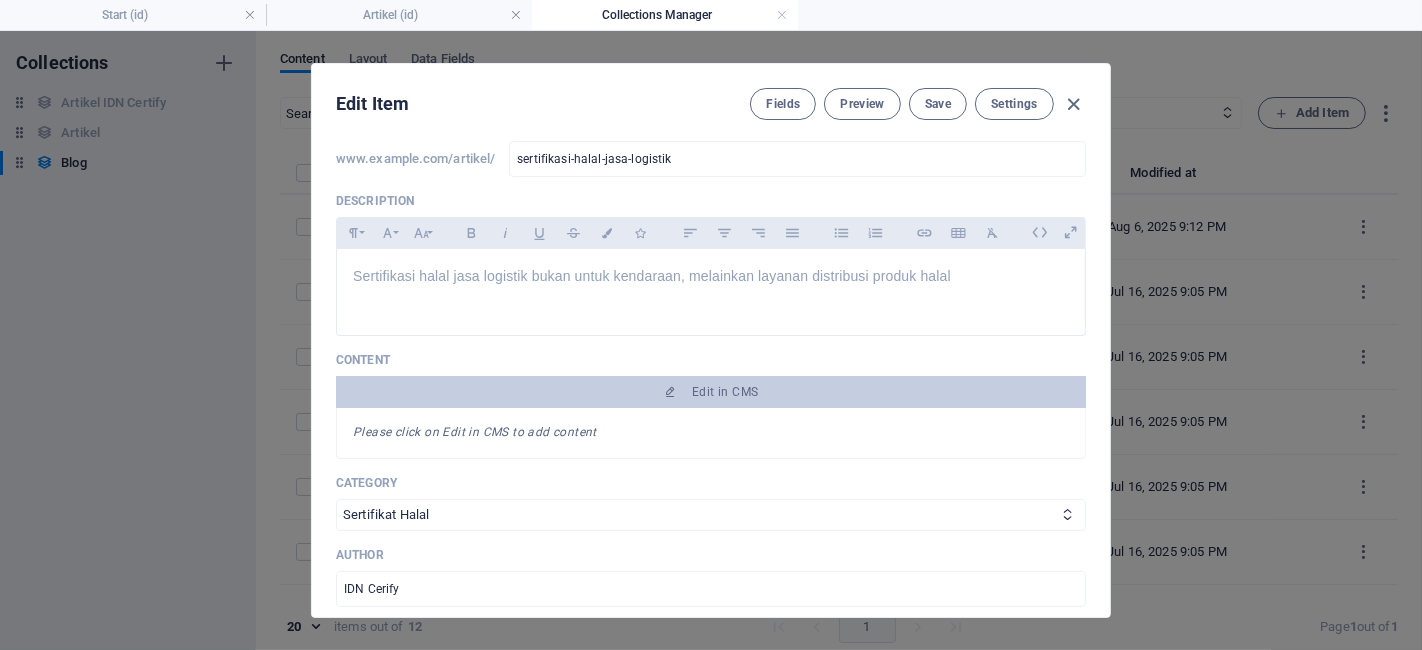 click on "Please click on Edit in CMS to add content" at bounding box center (711, 433) 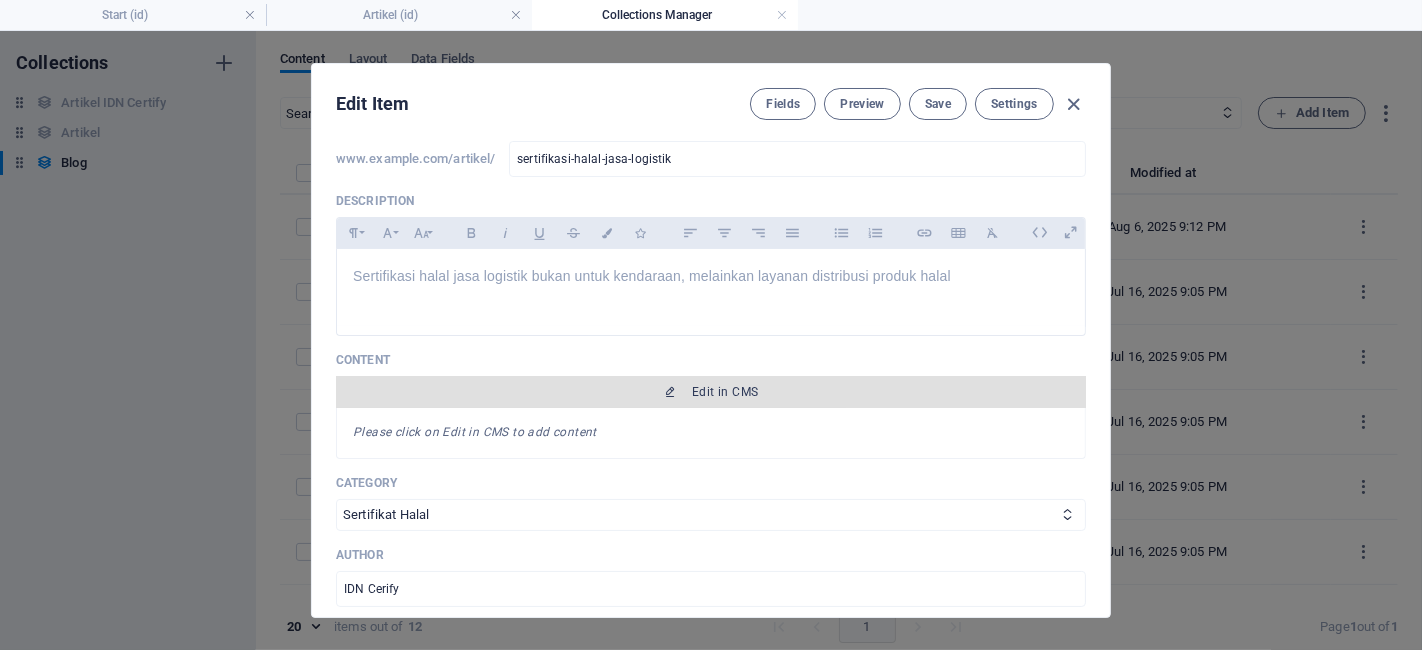 click on "Edit in CMS" at bounding box center (711, 392) 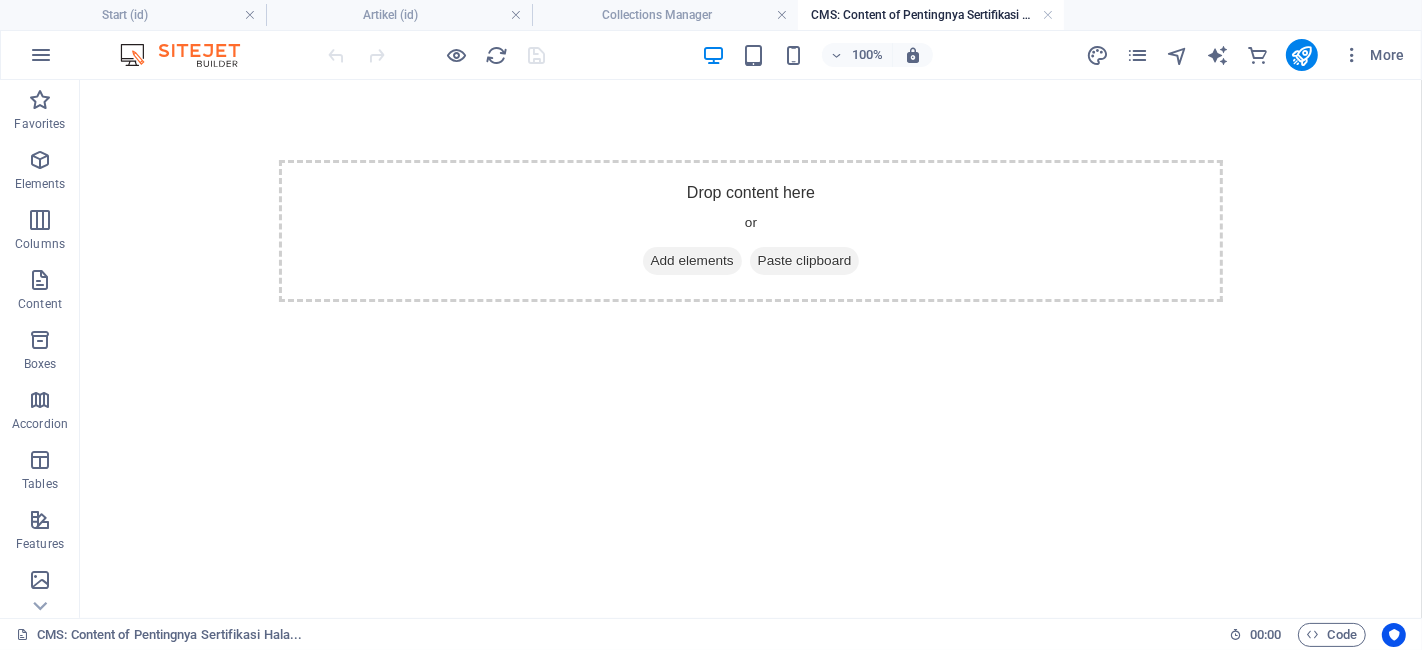 scroll, scrollTop: 0, scrollLeft: 0, axis: both 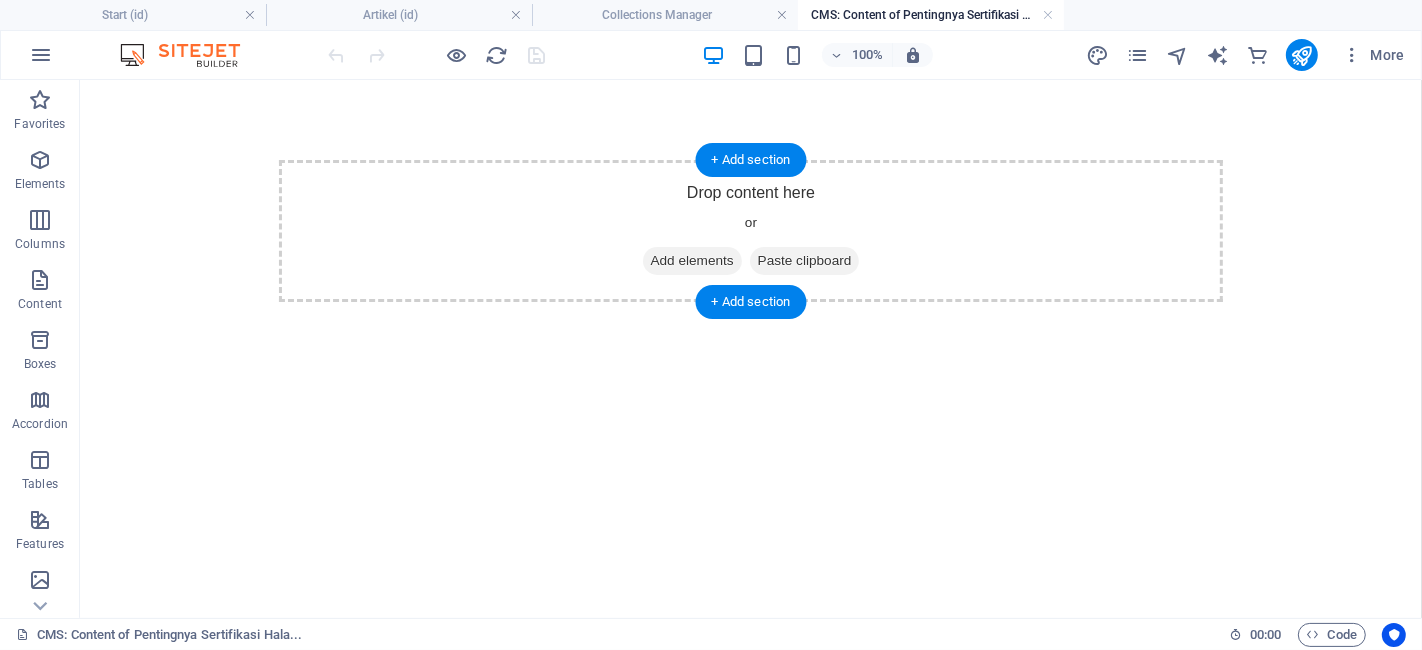 click on "Add elements" at bounding box center [691, 260] 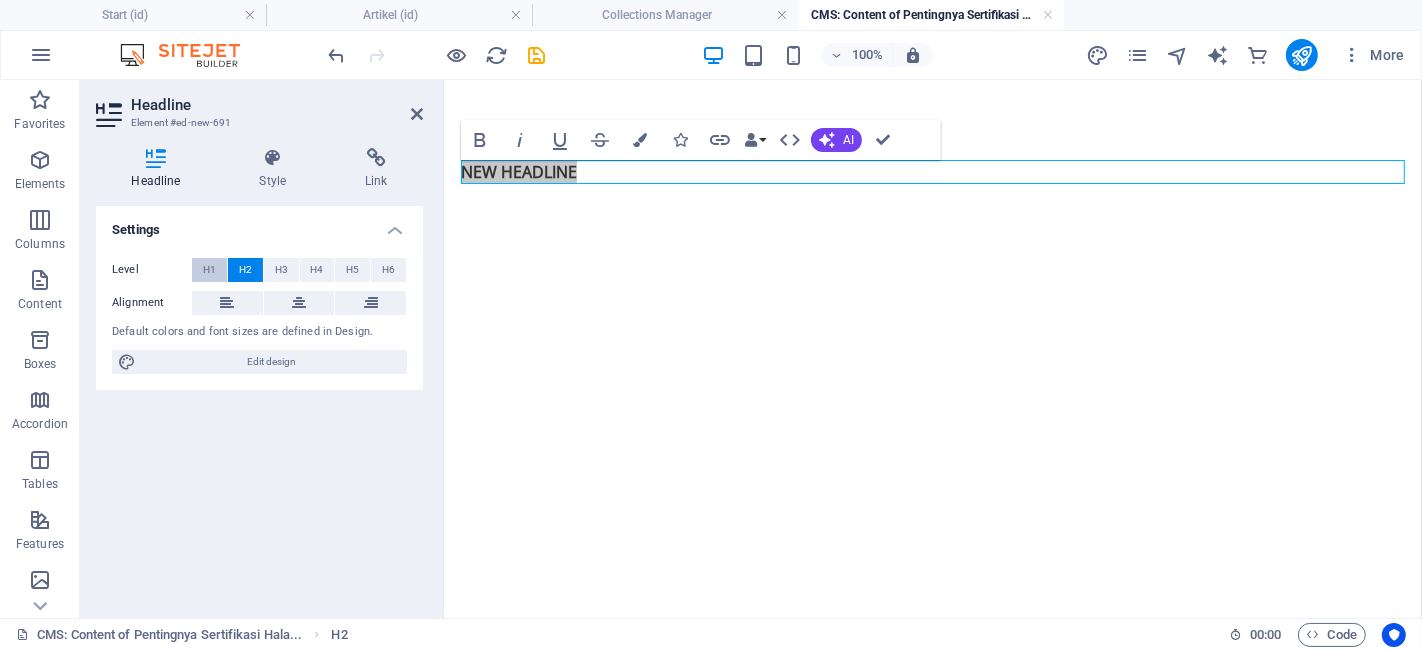 click on "H1" at bounding box center (209, 270) 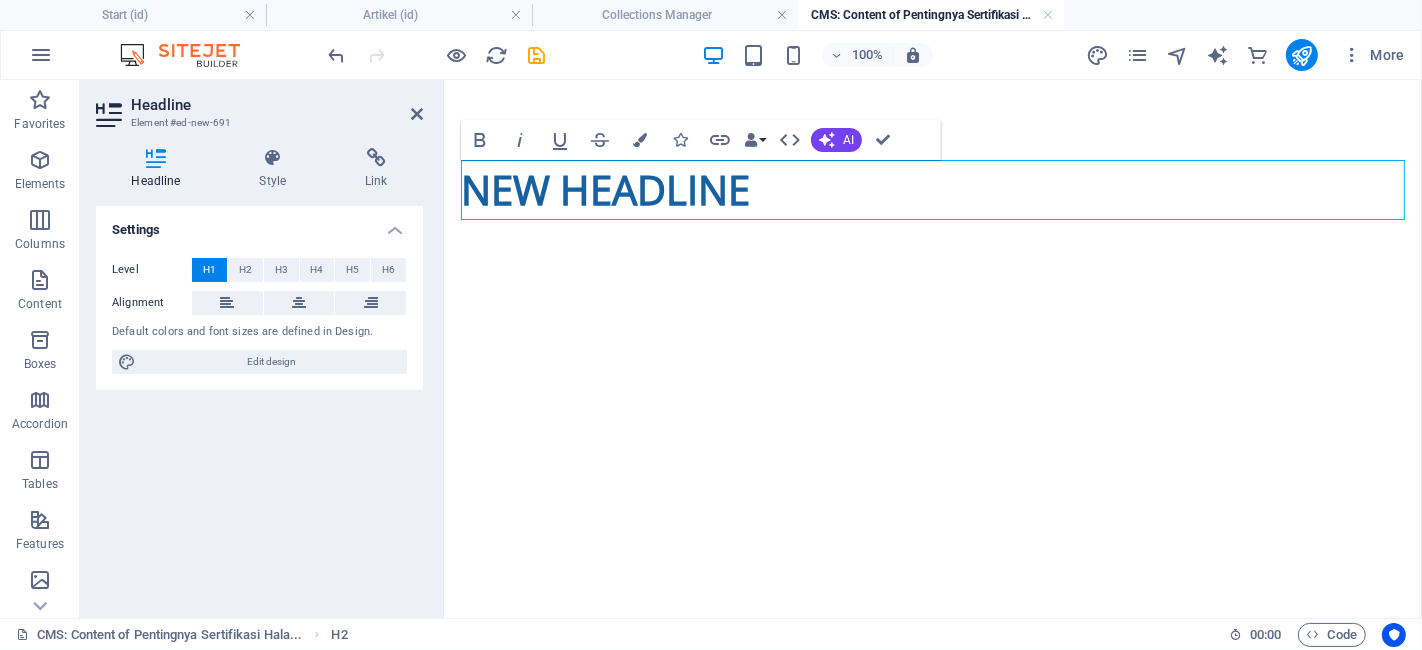 type 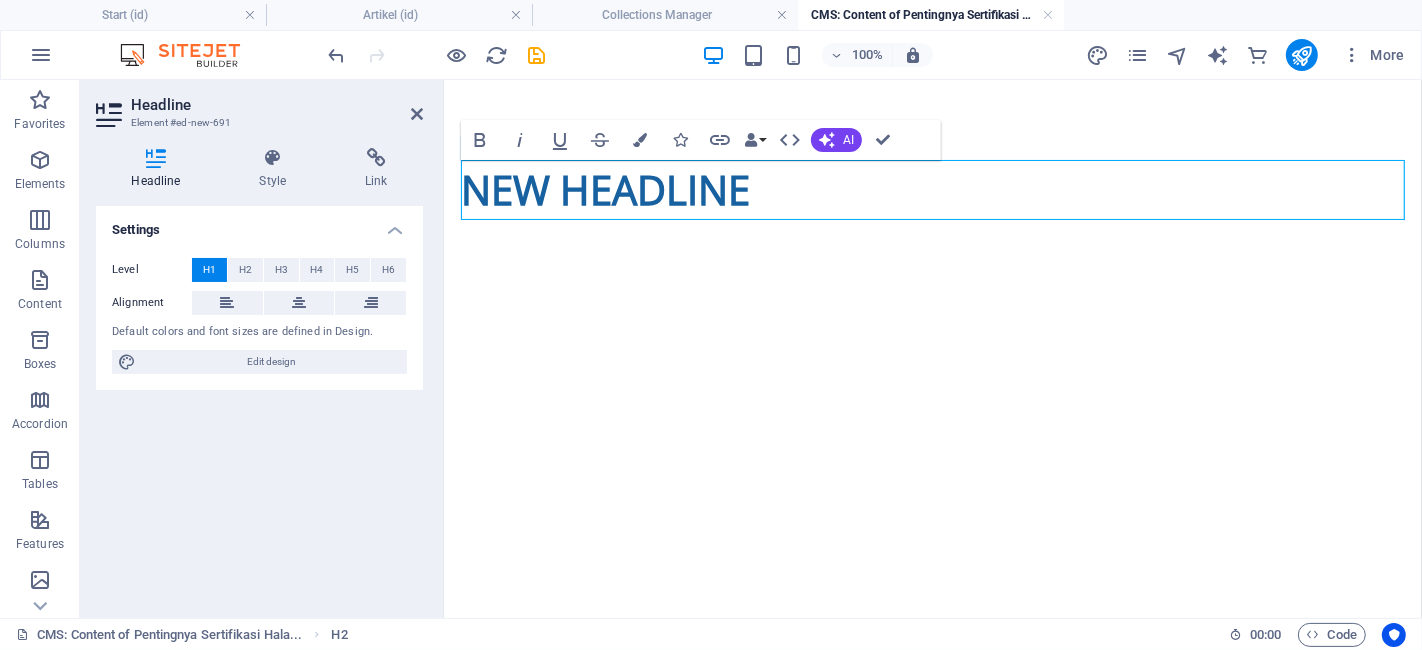 click on "New headline" at bounding box center [932, 189] 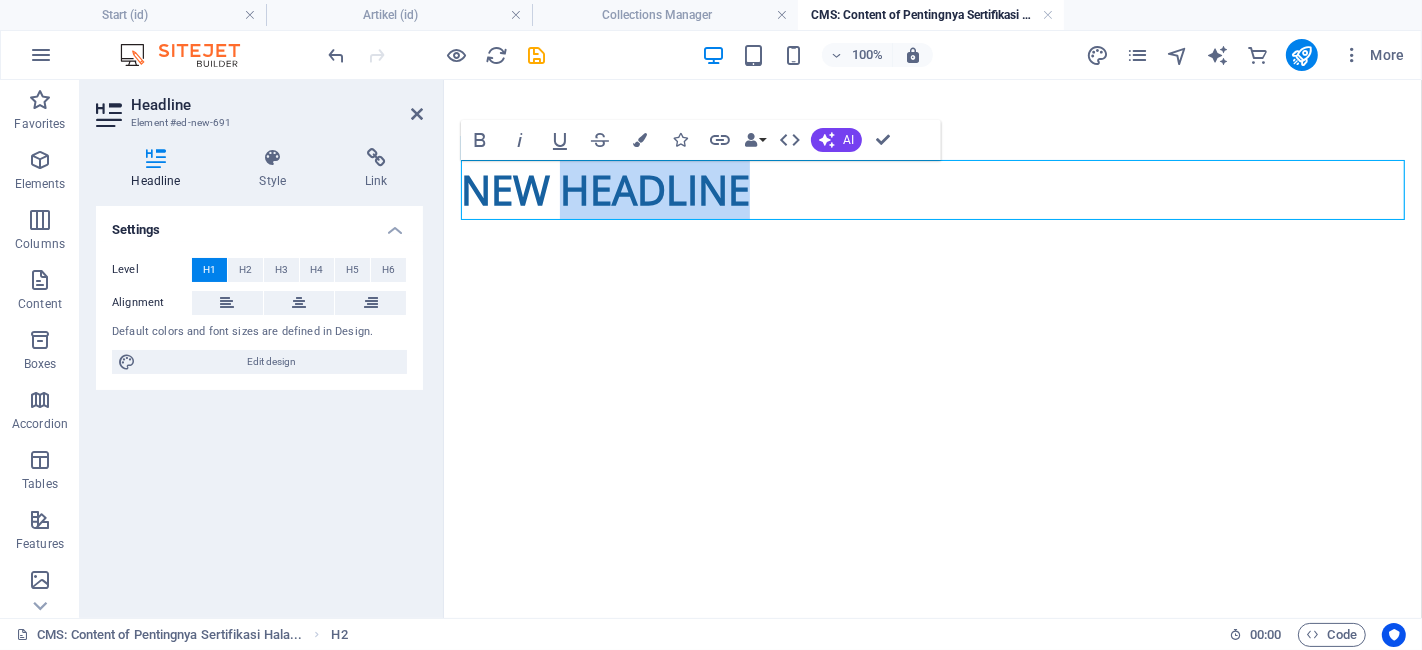 click on "New headline" at bounding box center (932, 189) 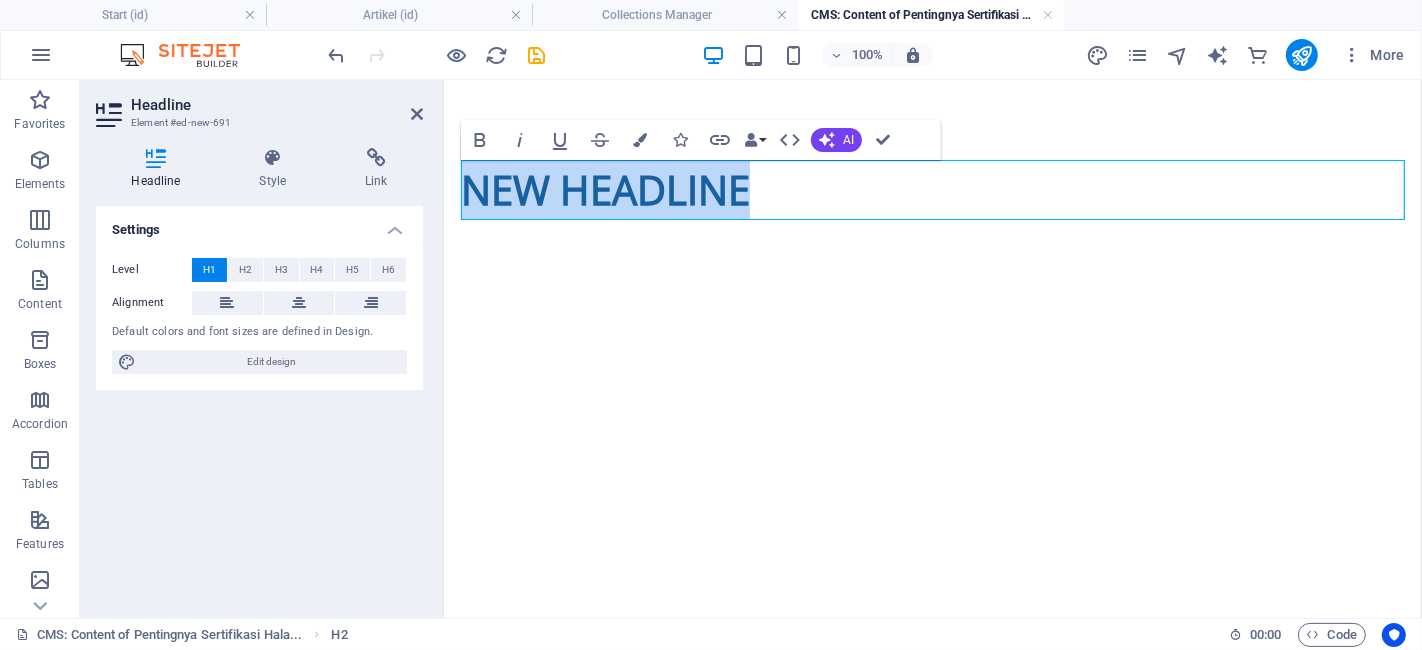 click on "New headline" at bounding box center (932, 189) 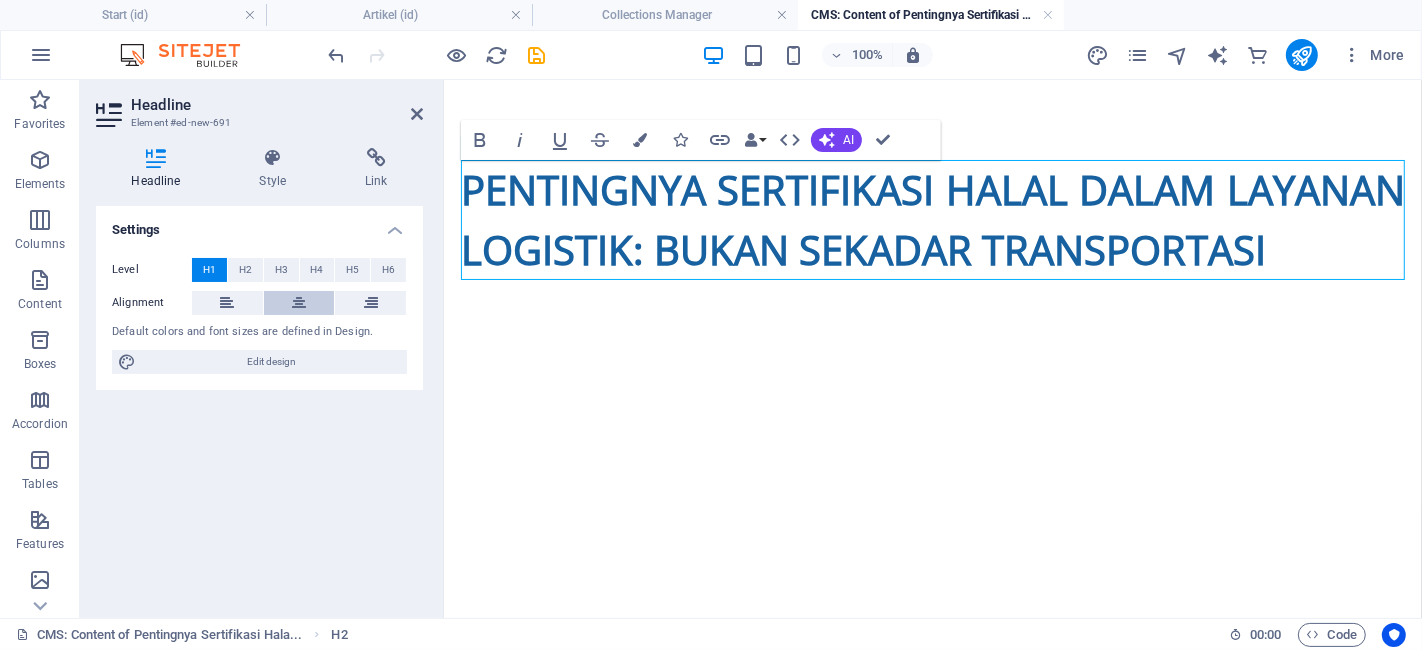 click at bounding box center (299, 303) 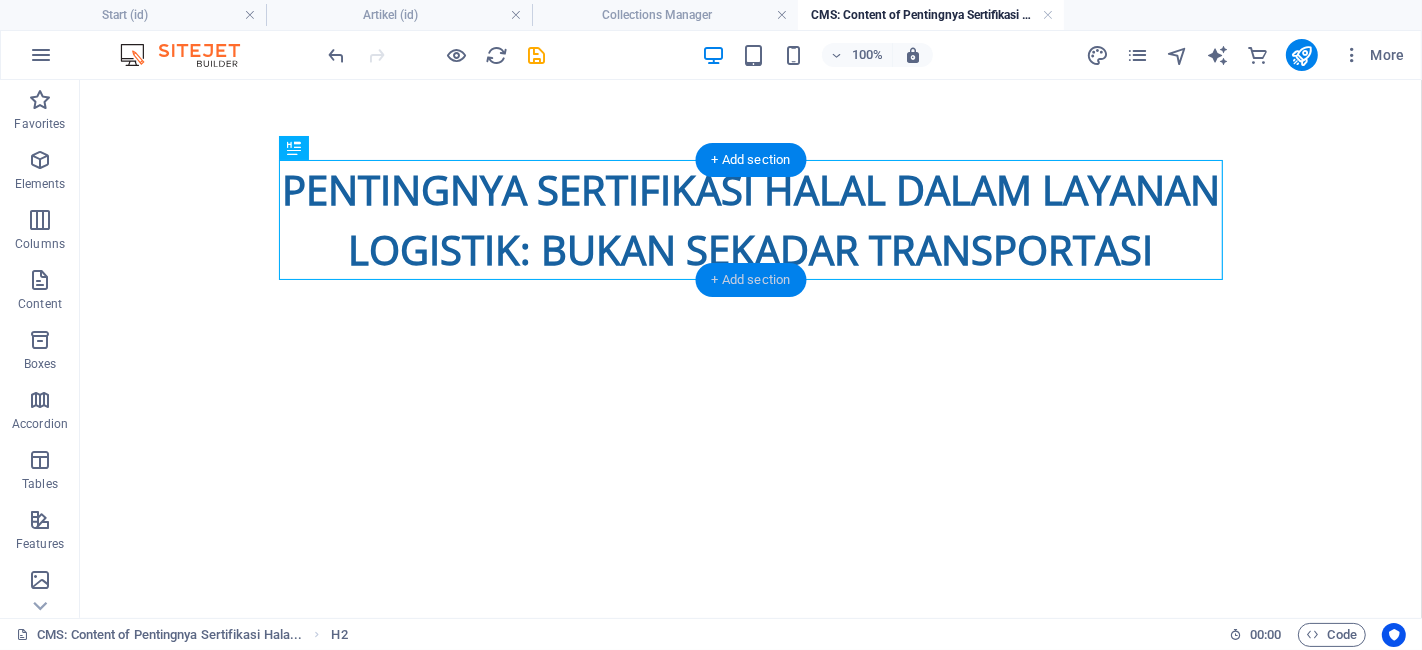 drag, startPoint x: 742, startPoint y: 281, endPoint x: 62, endPoint y: 222, distance: 682.55475 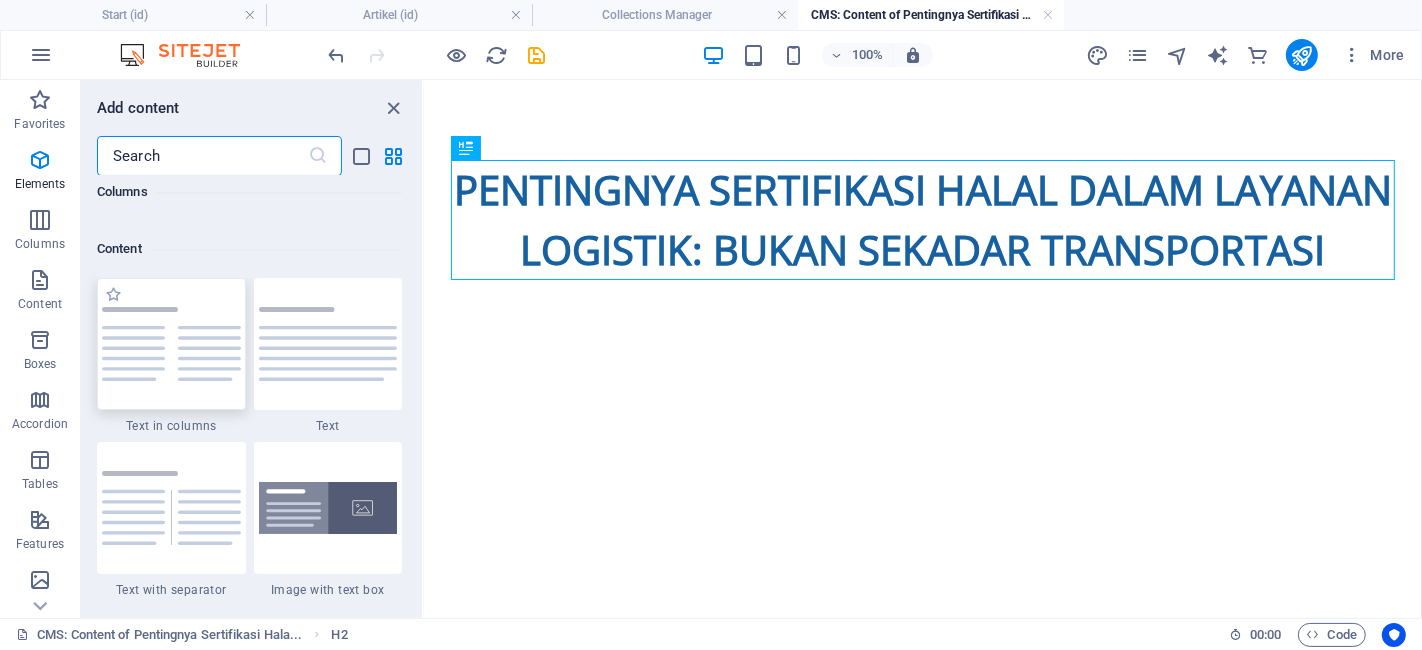 scroll, scrollTop: 3499, scrollLeft: 0, axis: vertical 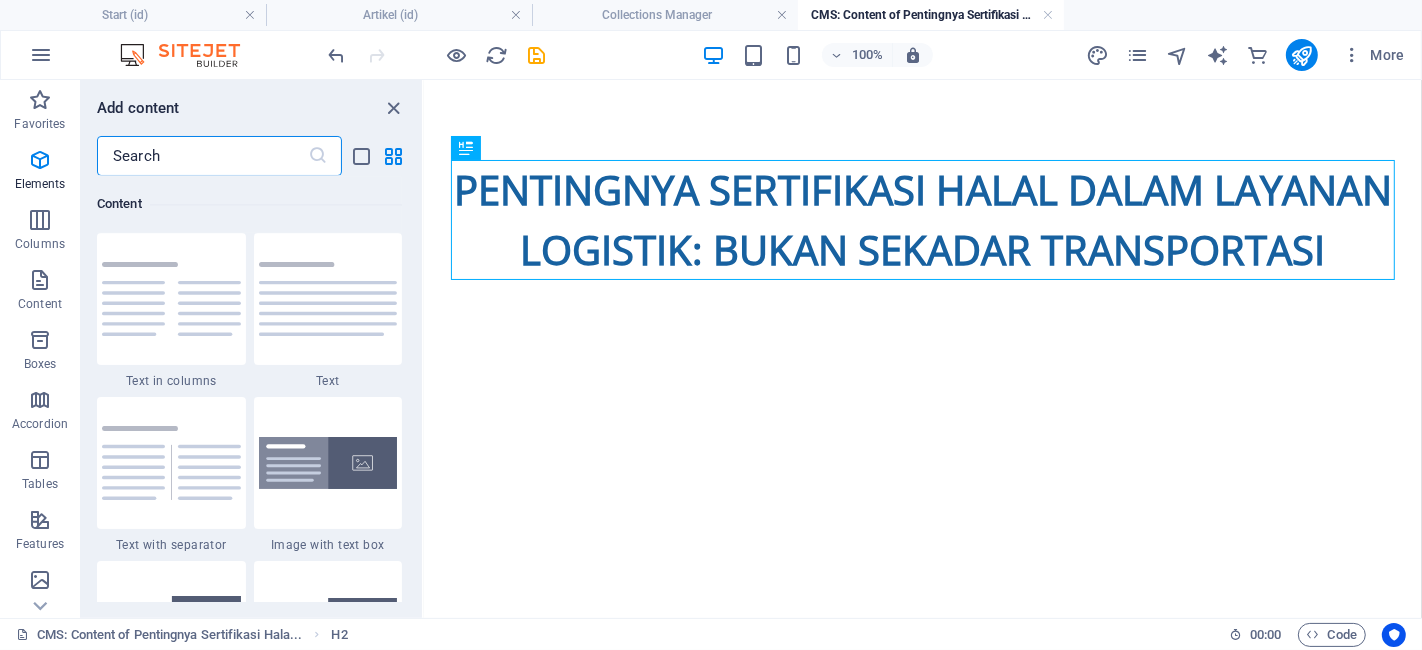 click at bounding box center [202, 156] 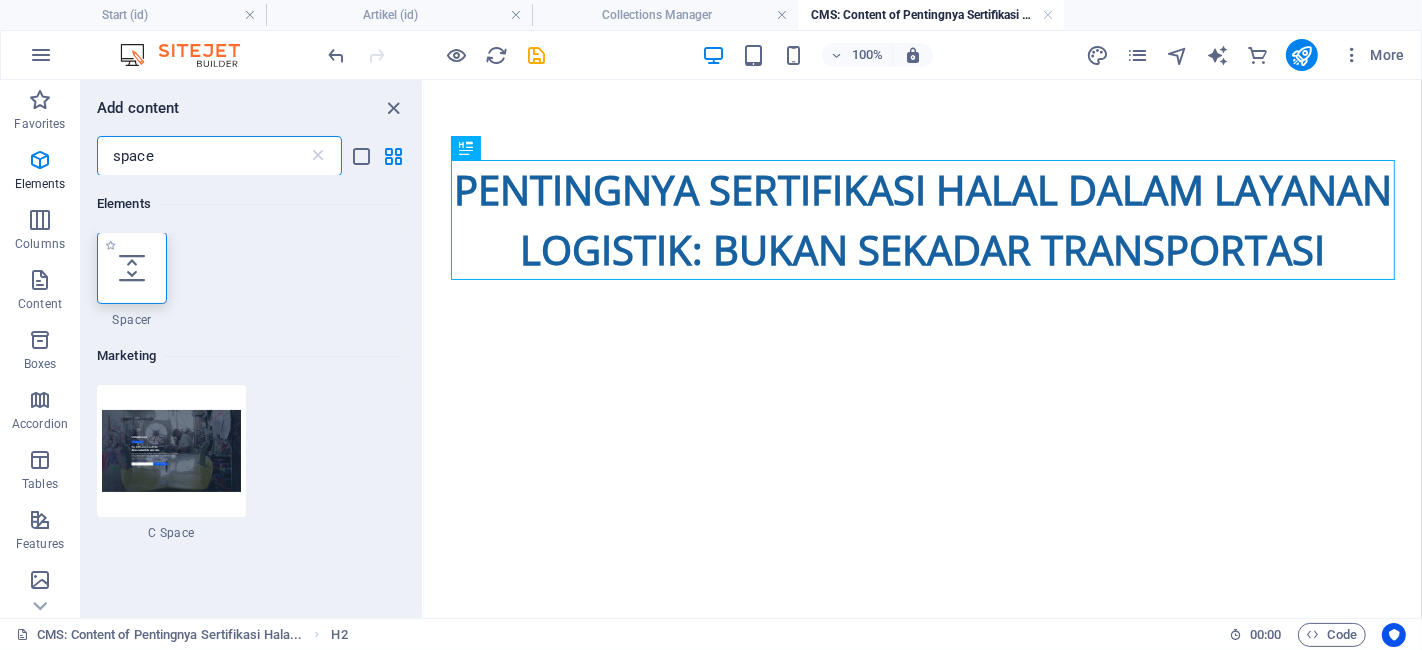 scroll, scrollTop: 0, scrollLeft: 0, axis: both 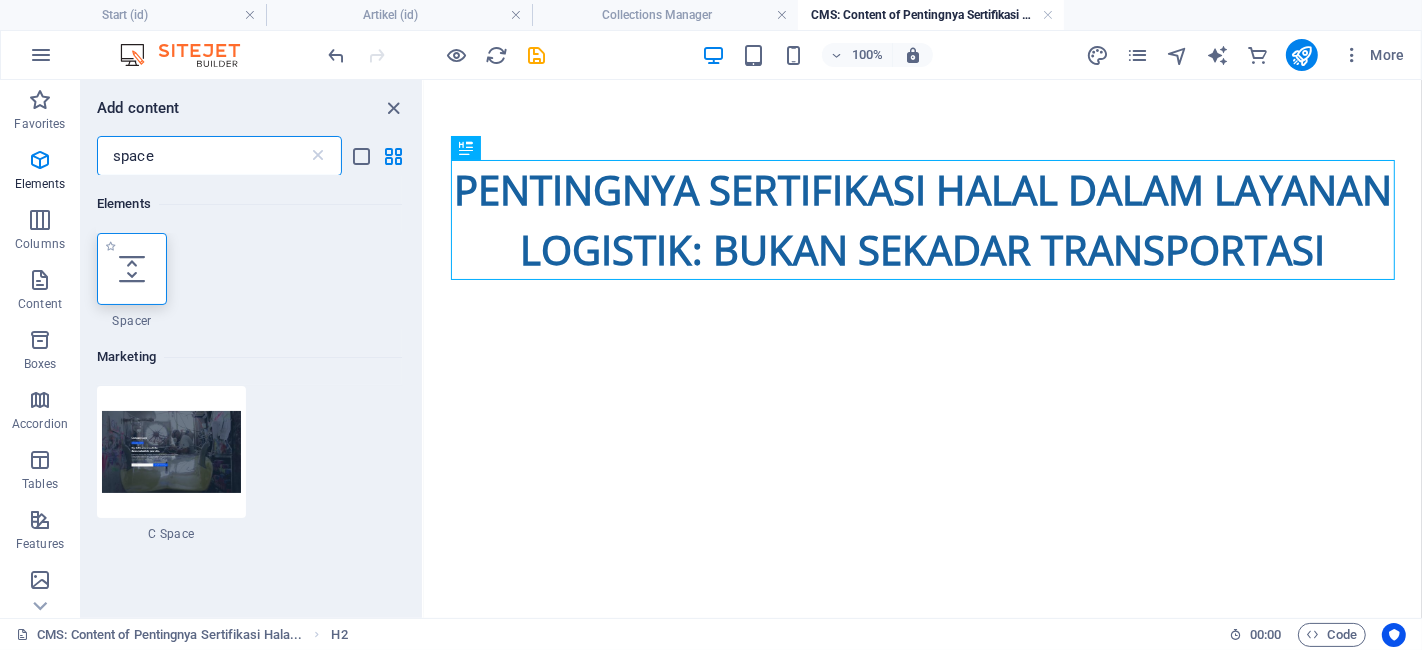 type on "space" 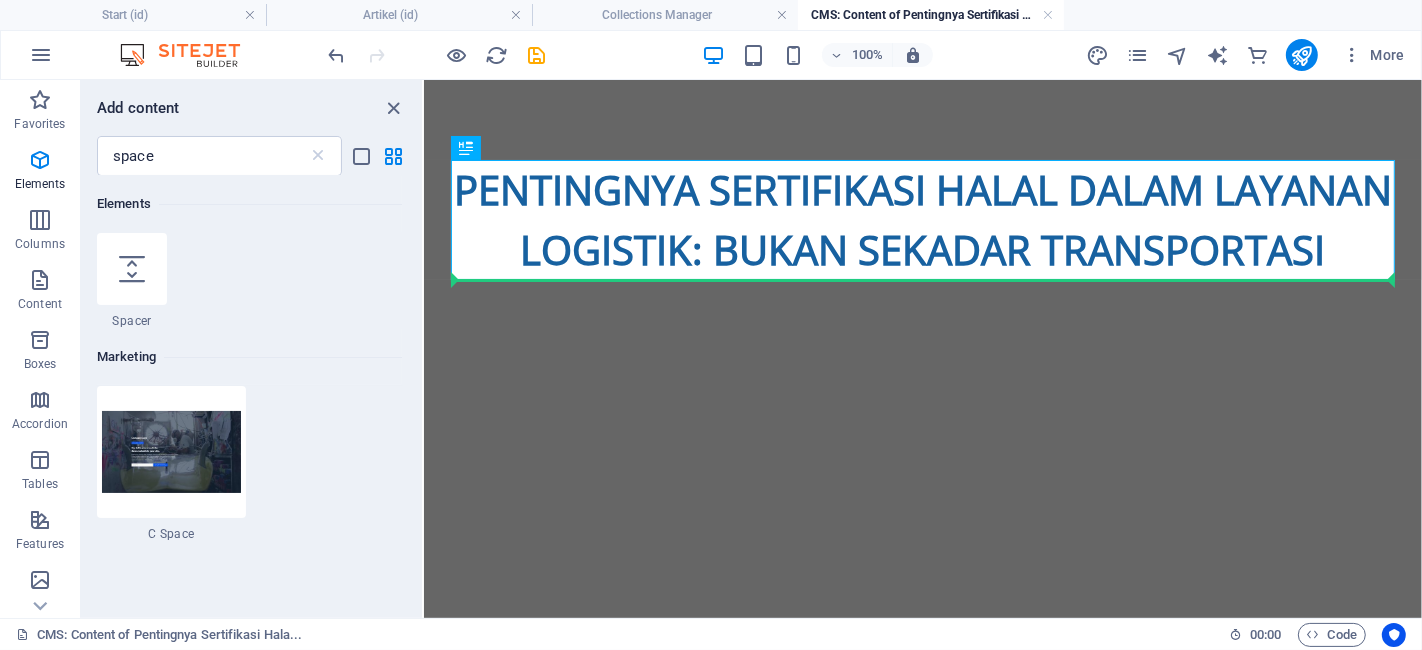 select on "px" 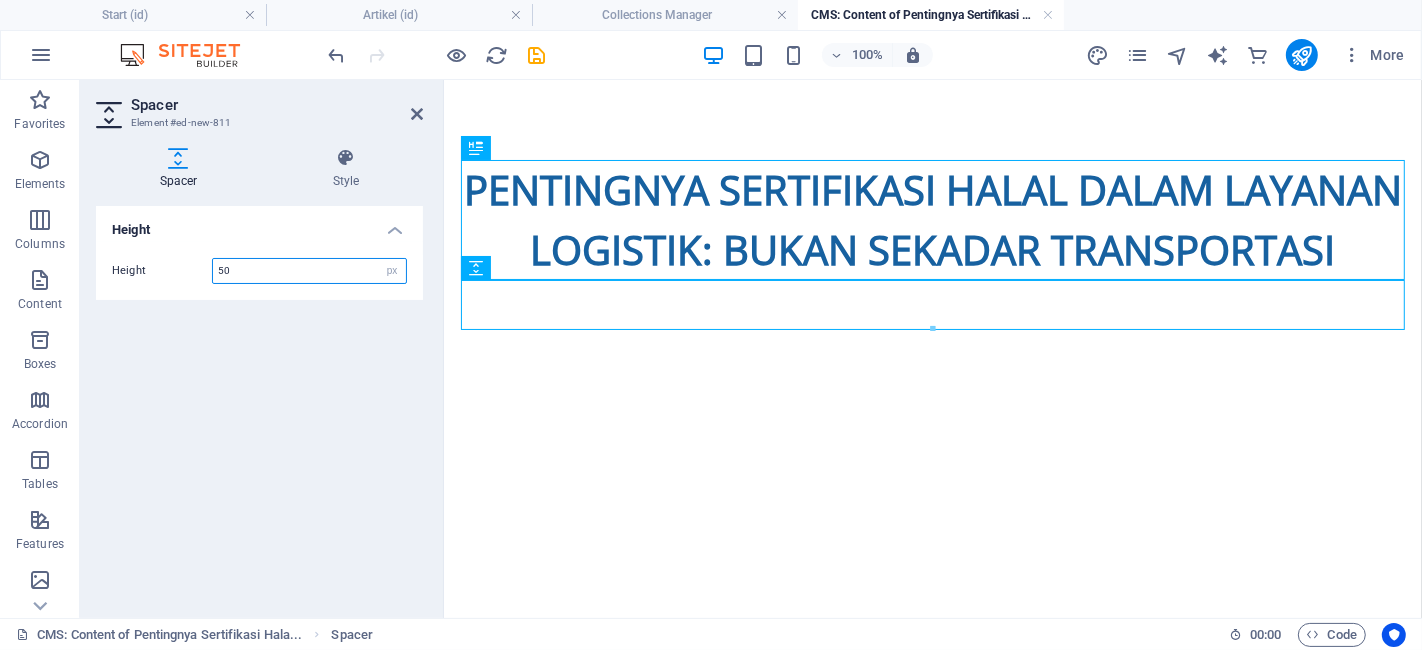 click on "50" at bounding box center (309, 271) 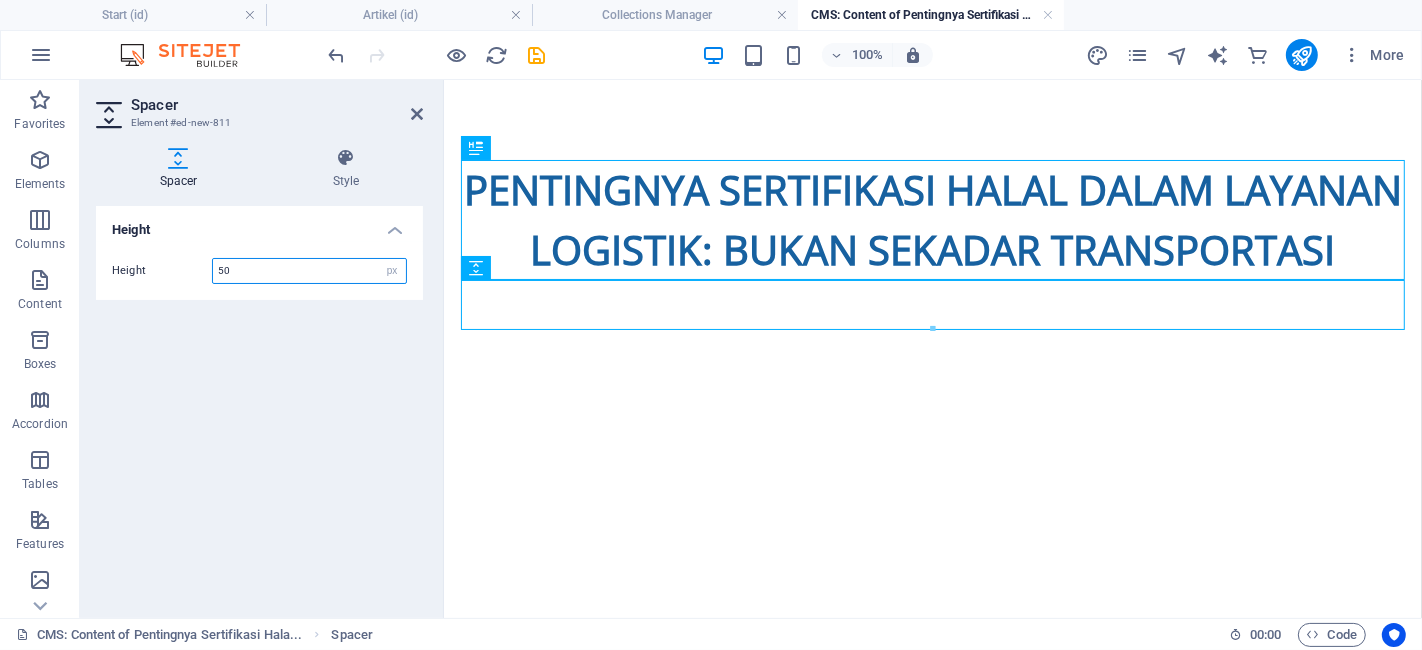 type on "5" 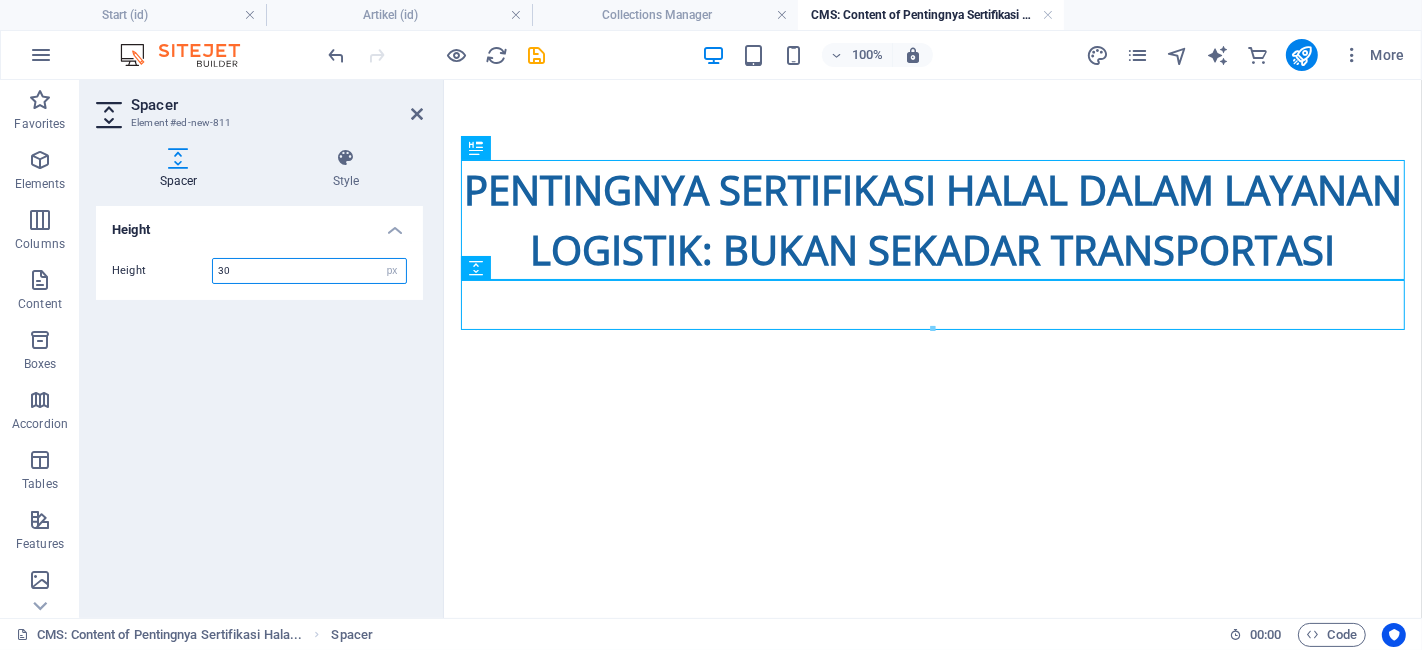 type on "30" 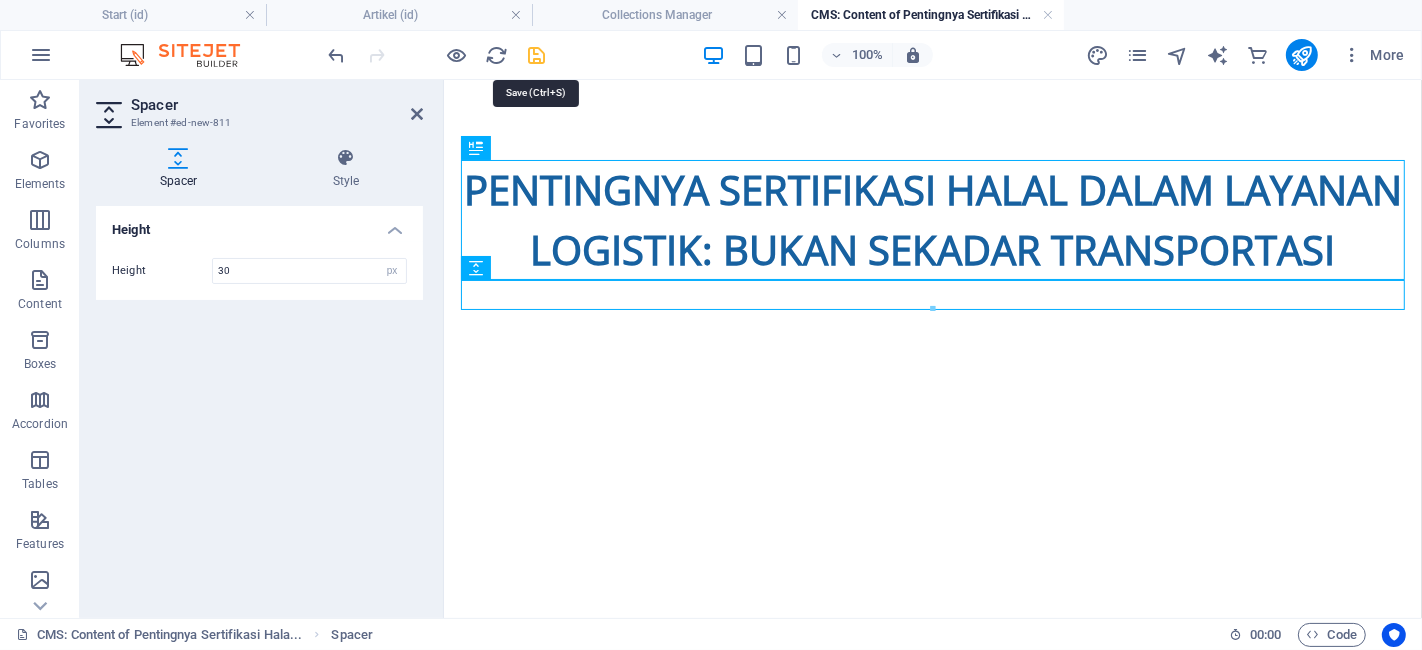 drag, startPoint x: 543, startPoint y: 47, endPoint x: 468, endPoint y: 46, distance: 75.00667 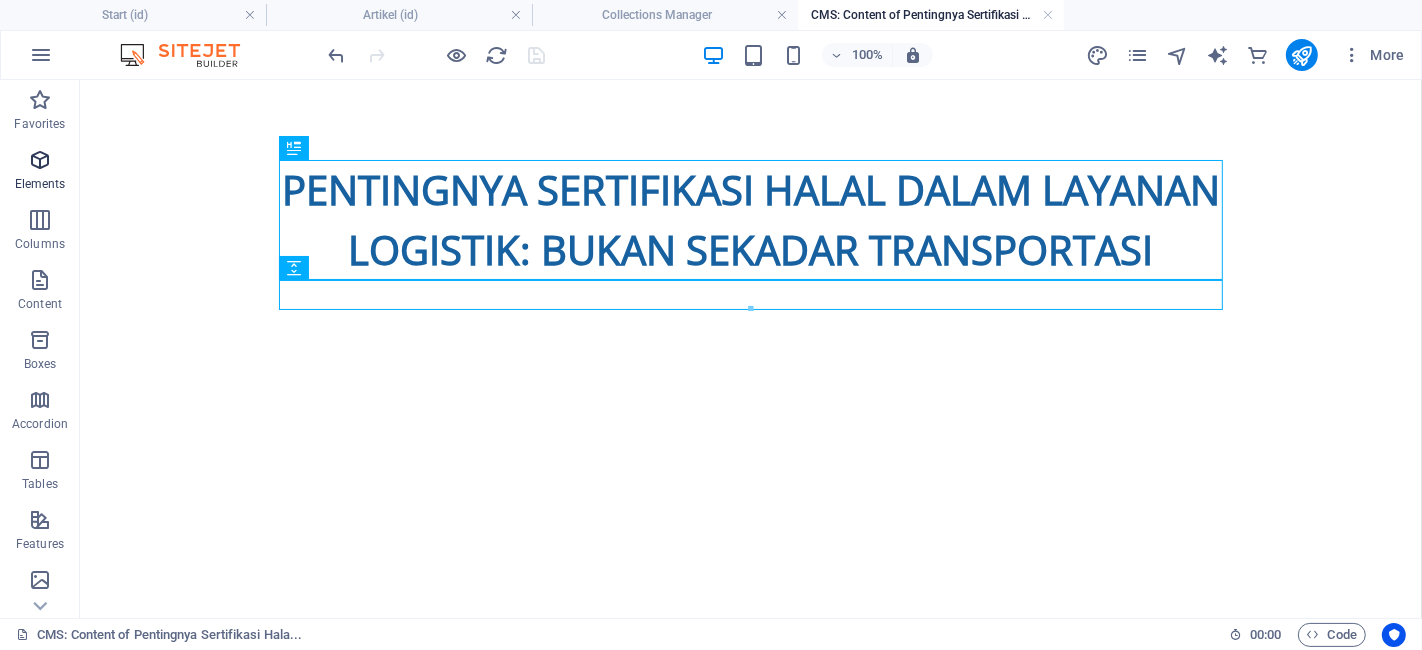 click at bounding box center [40, 160] 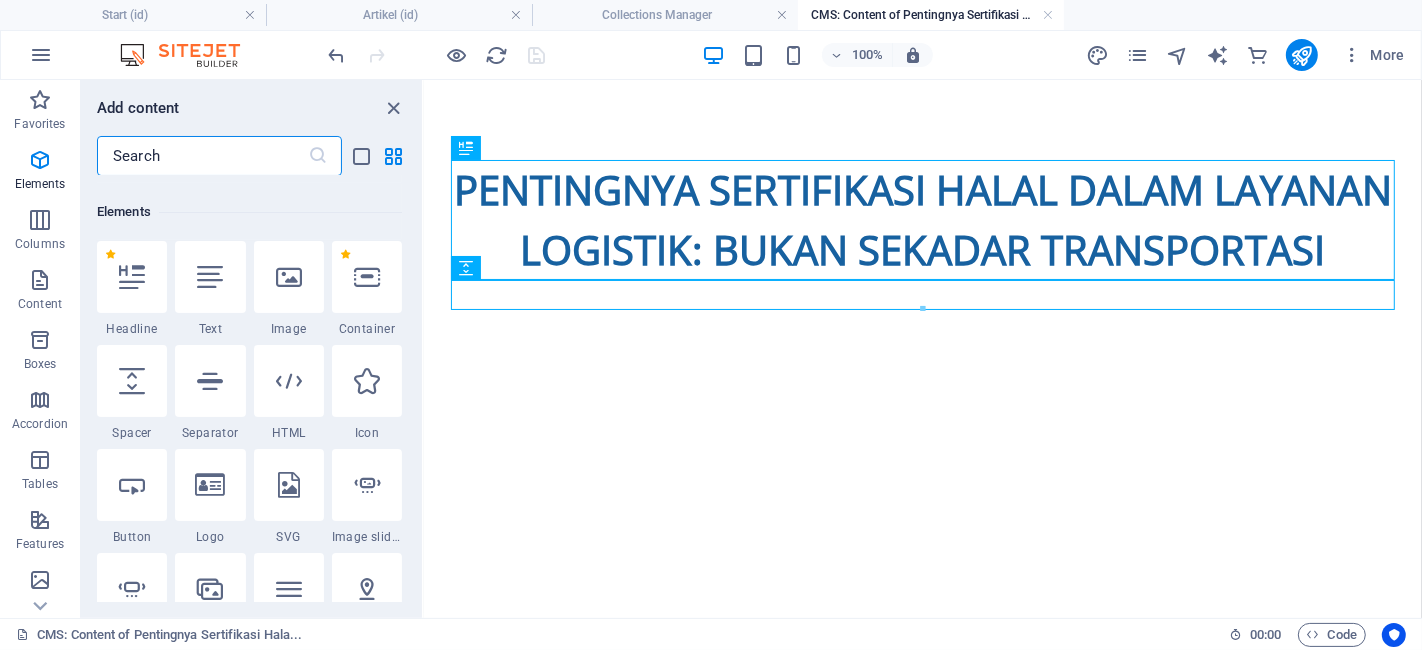 scroll, scrollTop: 213, scrollLeft: 0, axis: vertical 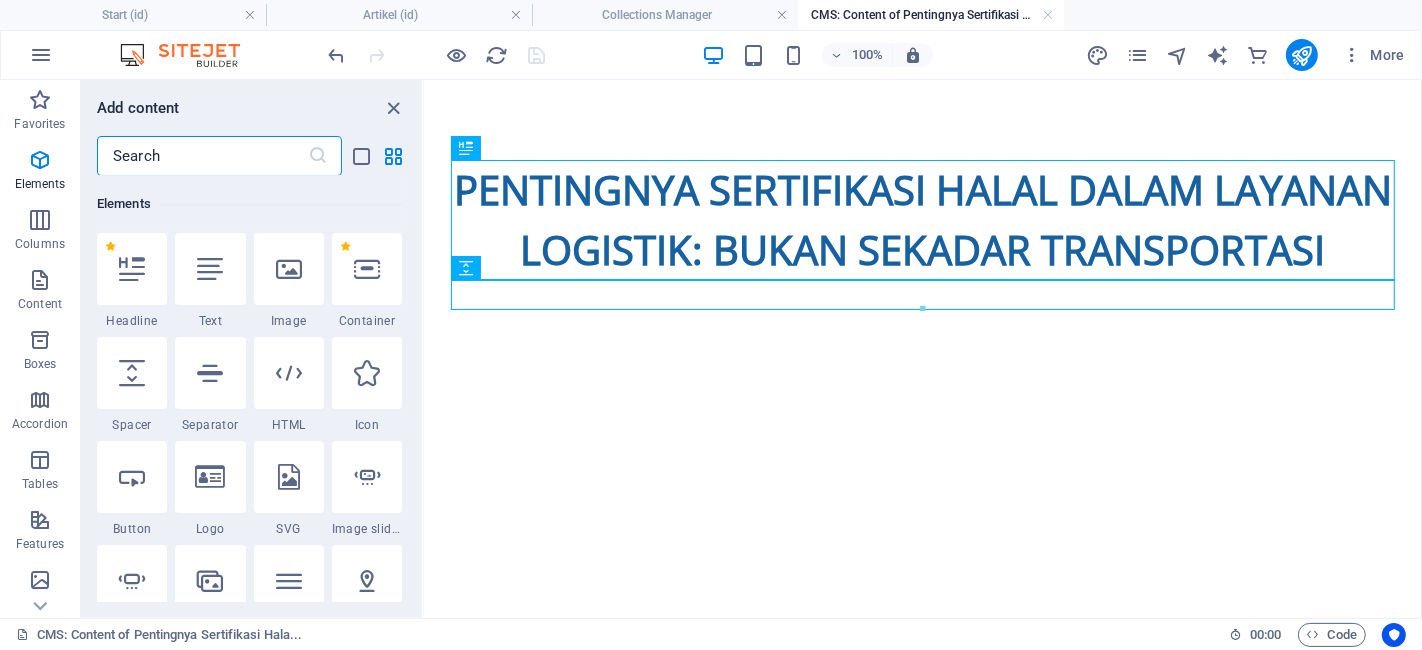 click at bounding box center (202, 156) 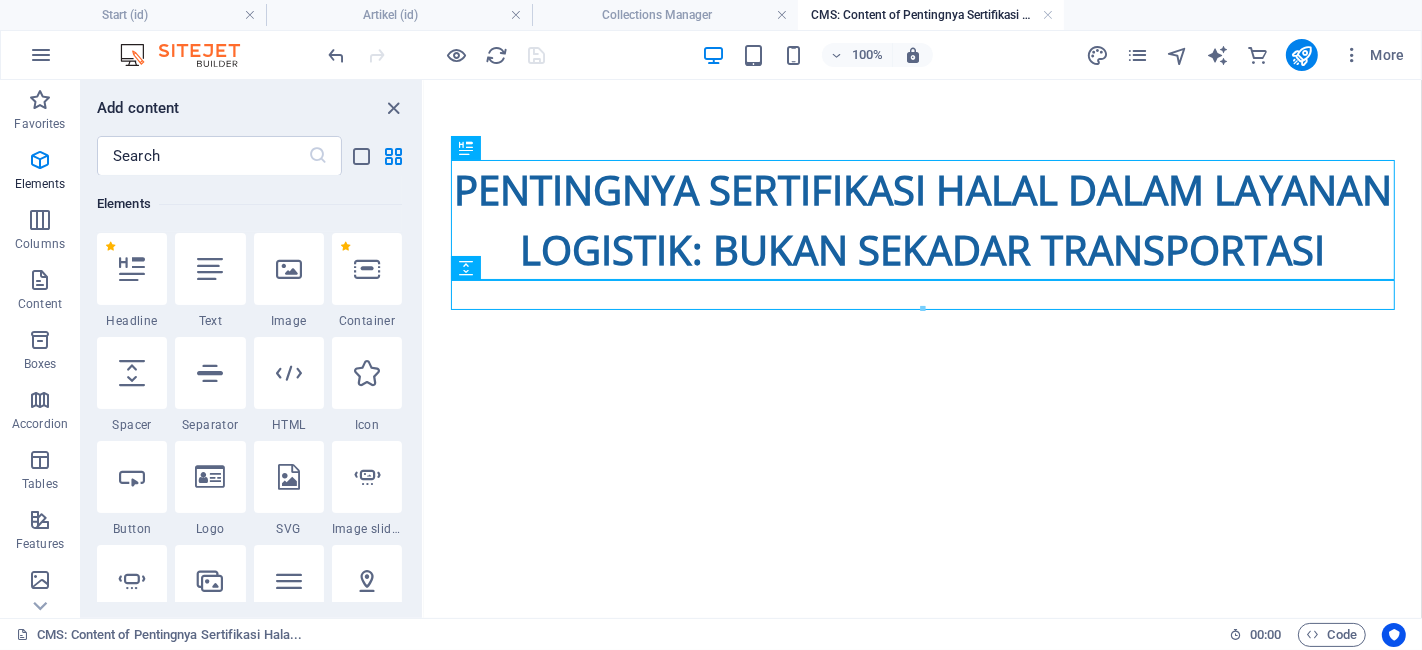 click on "Pentingnya Sertifikasi Halal dalam Layanan Logistik: Bukan Sekadar Transportasi" at bounding box center [922, 234] 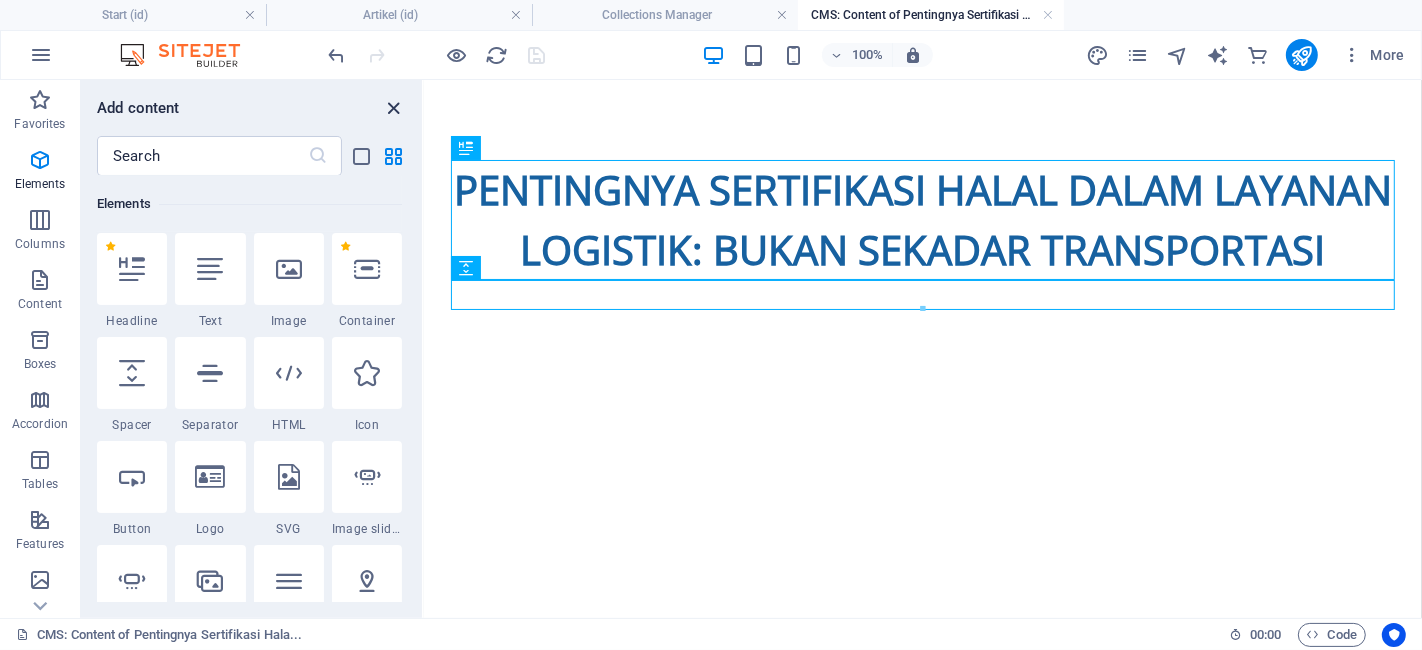 click at bounding box center [394, 108] 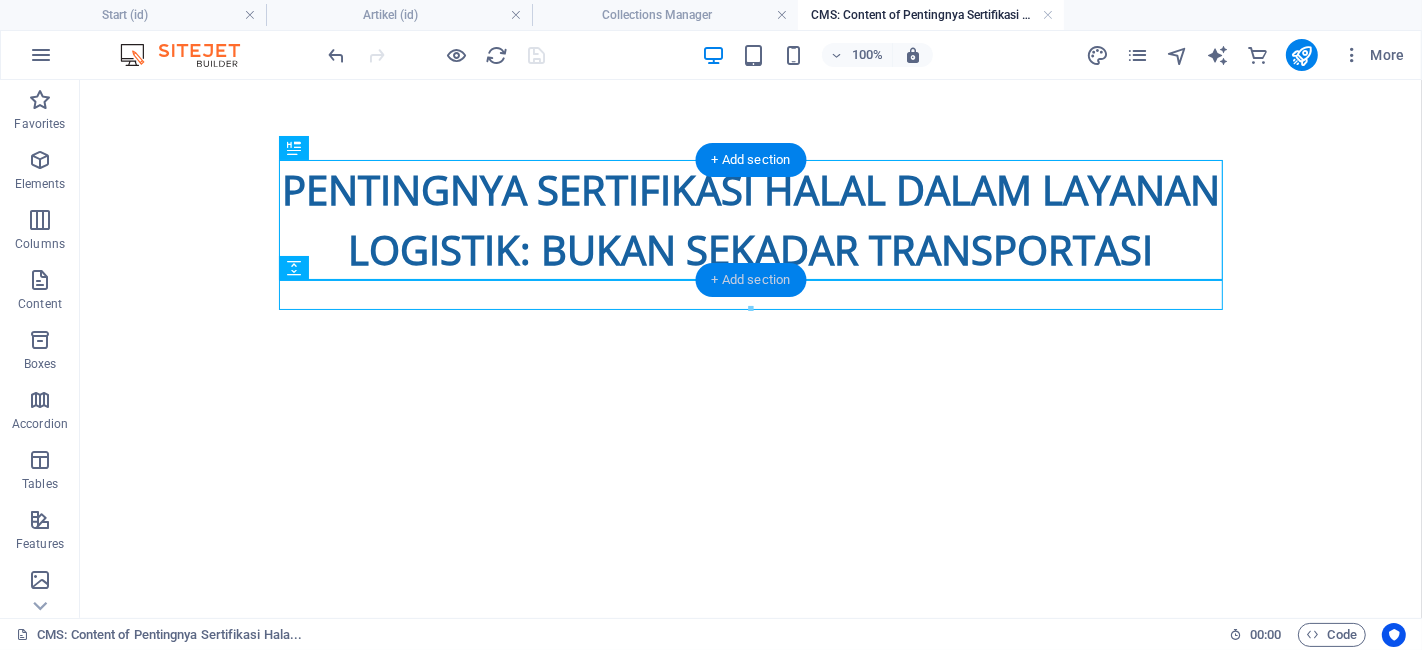 drag, startPoint x: 757, startPoint y: 271, endPoint x: 253, endPoint y: 187, distance: 510.95206 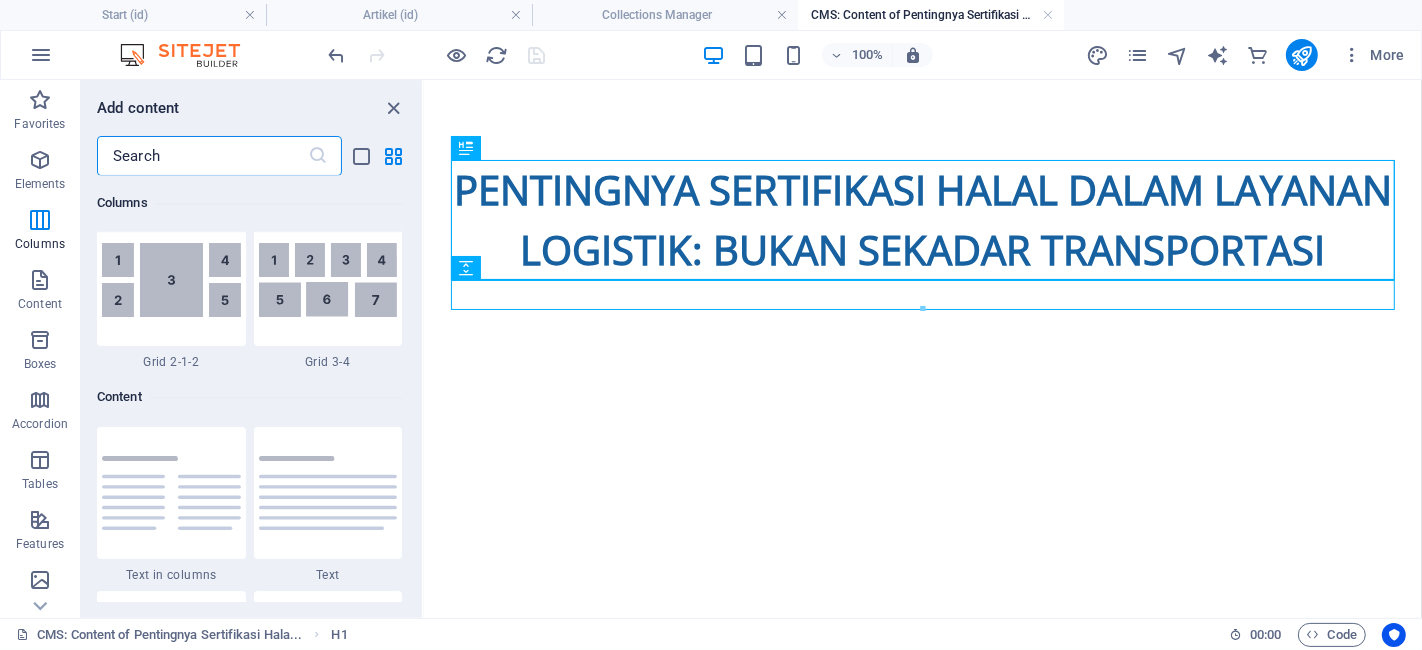 scroll, scrollTop: 3165, scrollLeft: 0, axis: vertical 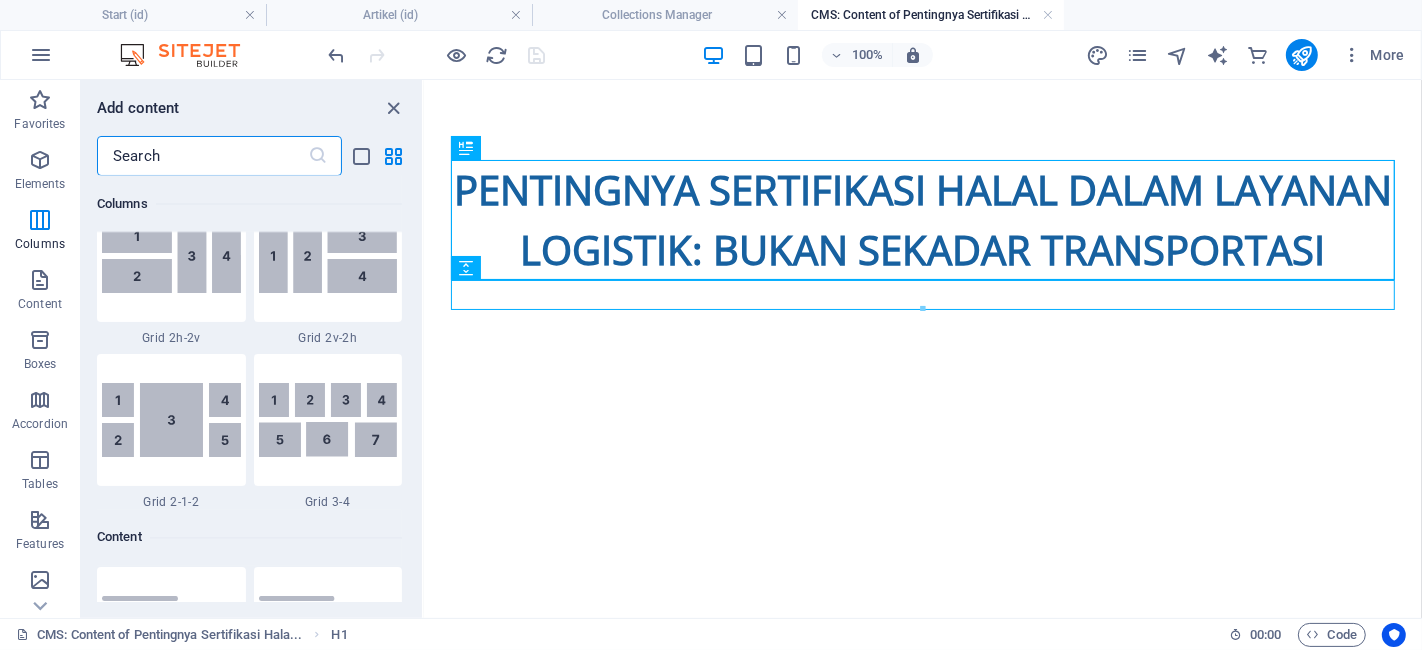 click at bounding box center [202, 156] 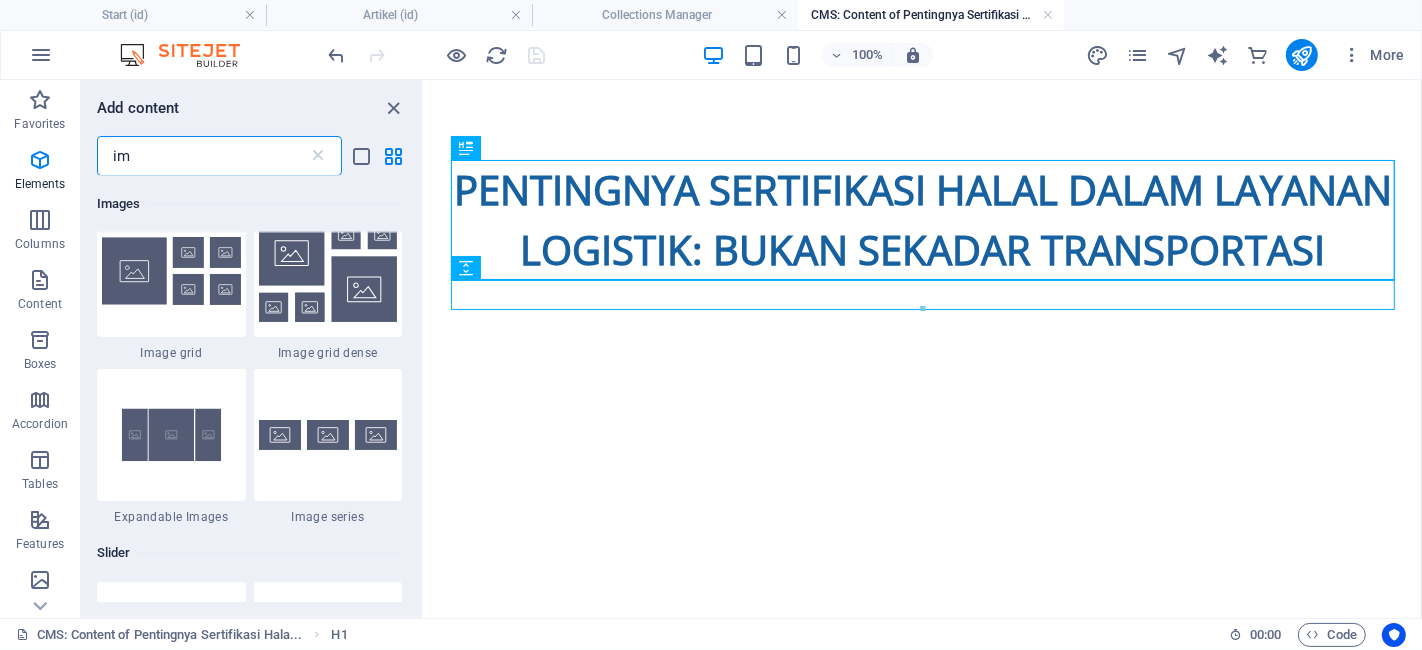 scroll, scrollTop: 0, scrollLeft: 0, axis: both 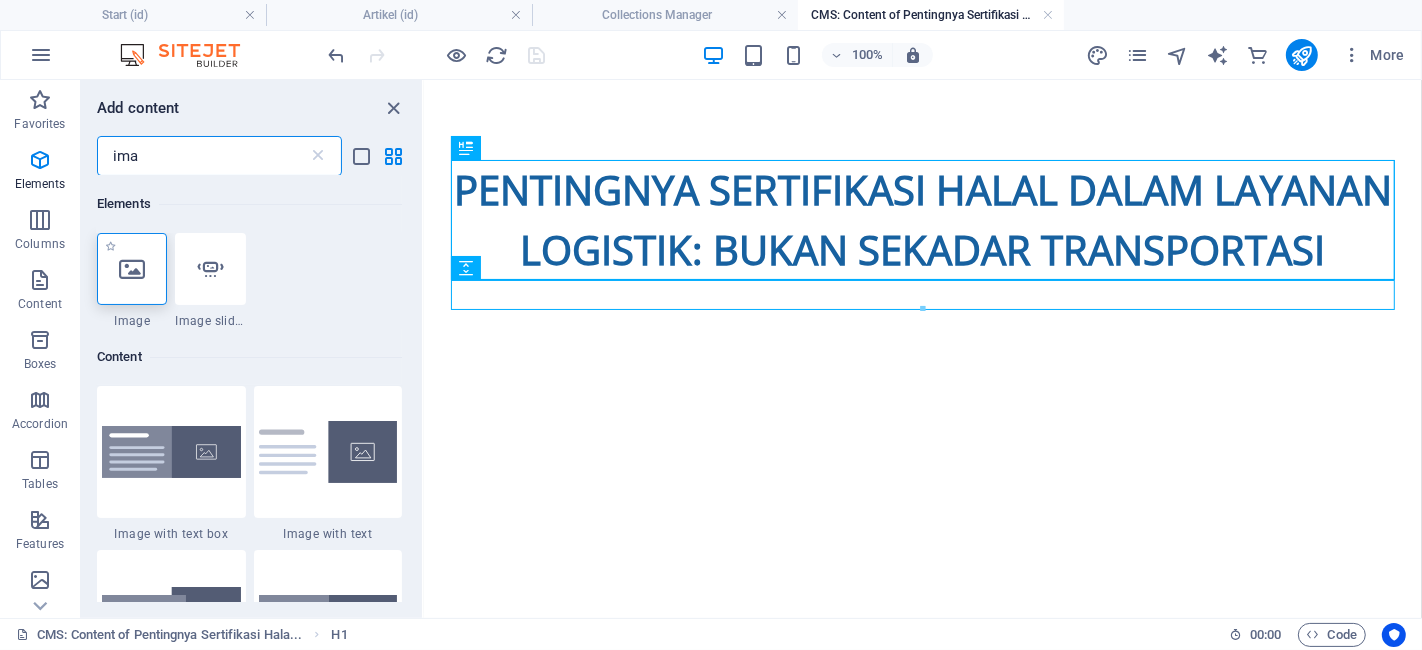 type on "ima" 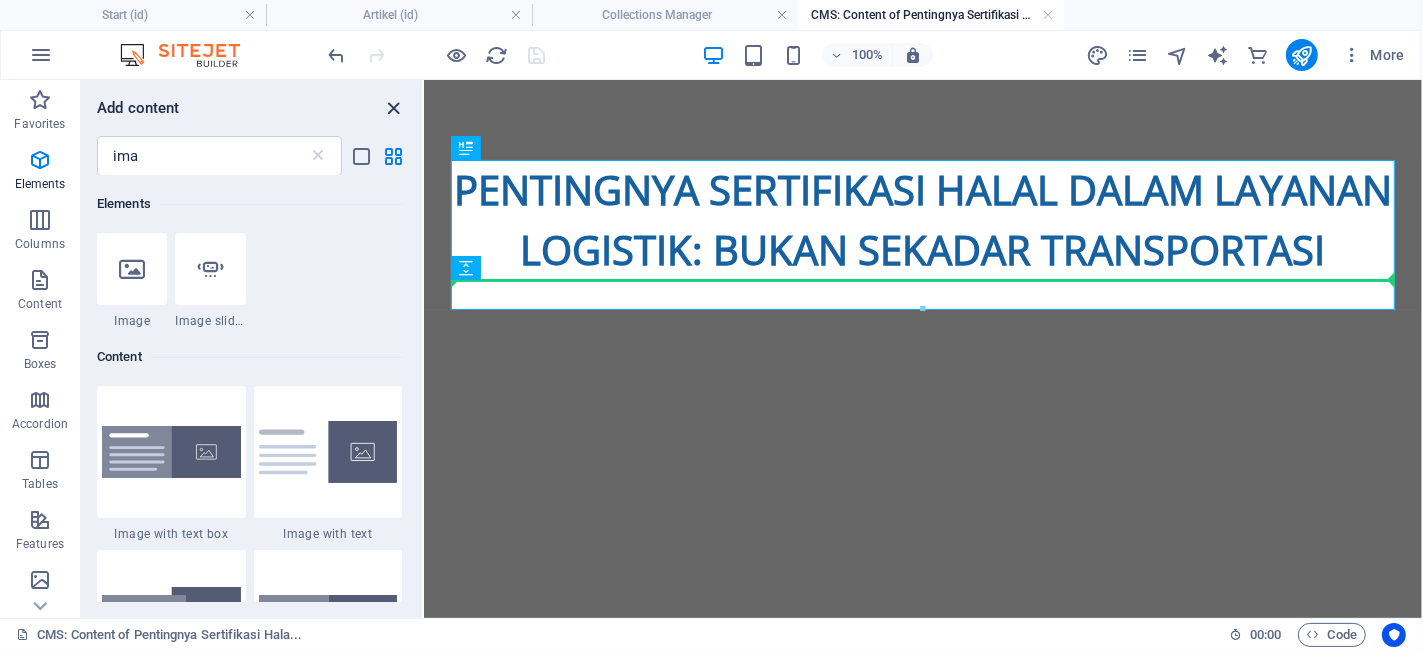 click at bounding box center [394, 108] 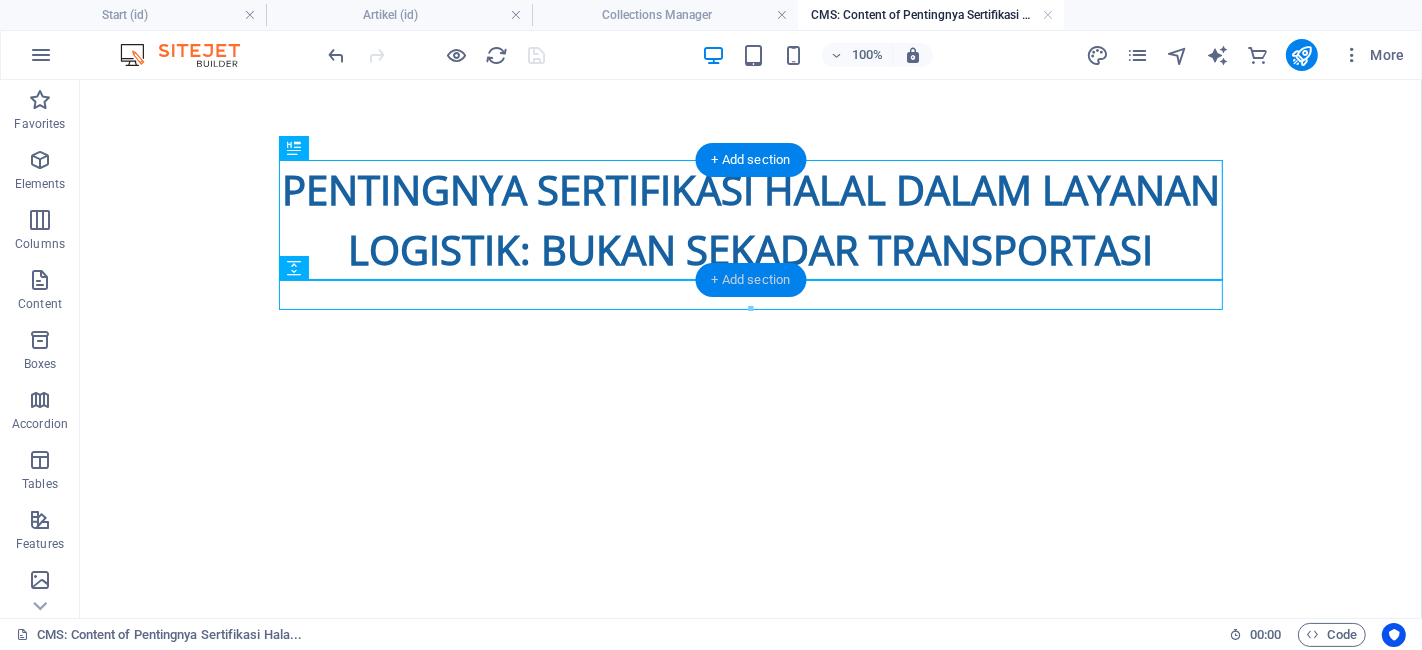 click on "+ Add section" at bounding box center [751, 280] 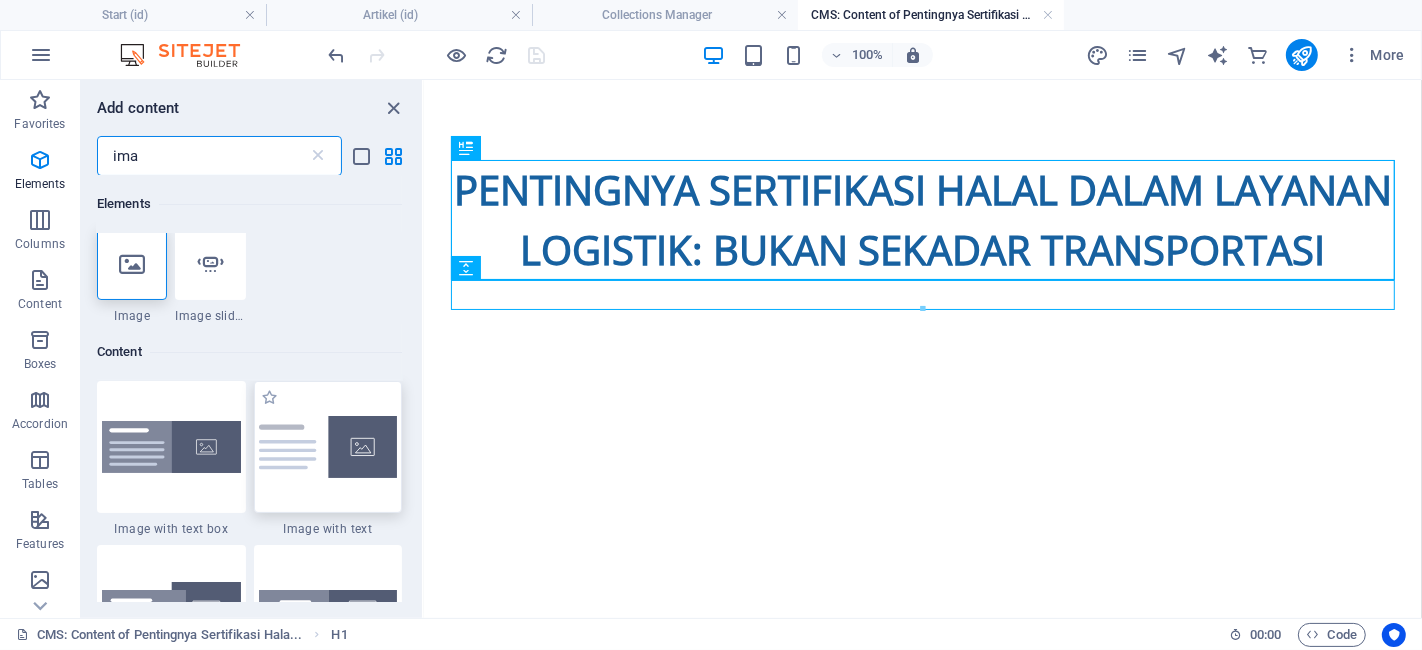 scroll, scrollTop: 0, scrollLeft: 0, axis: both 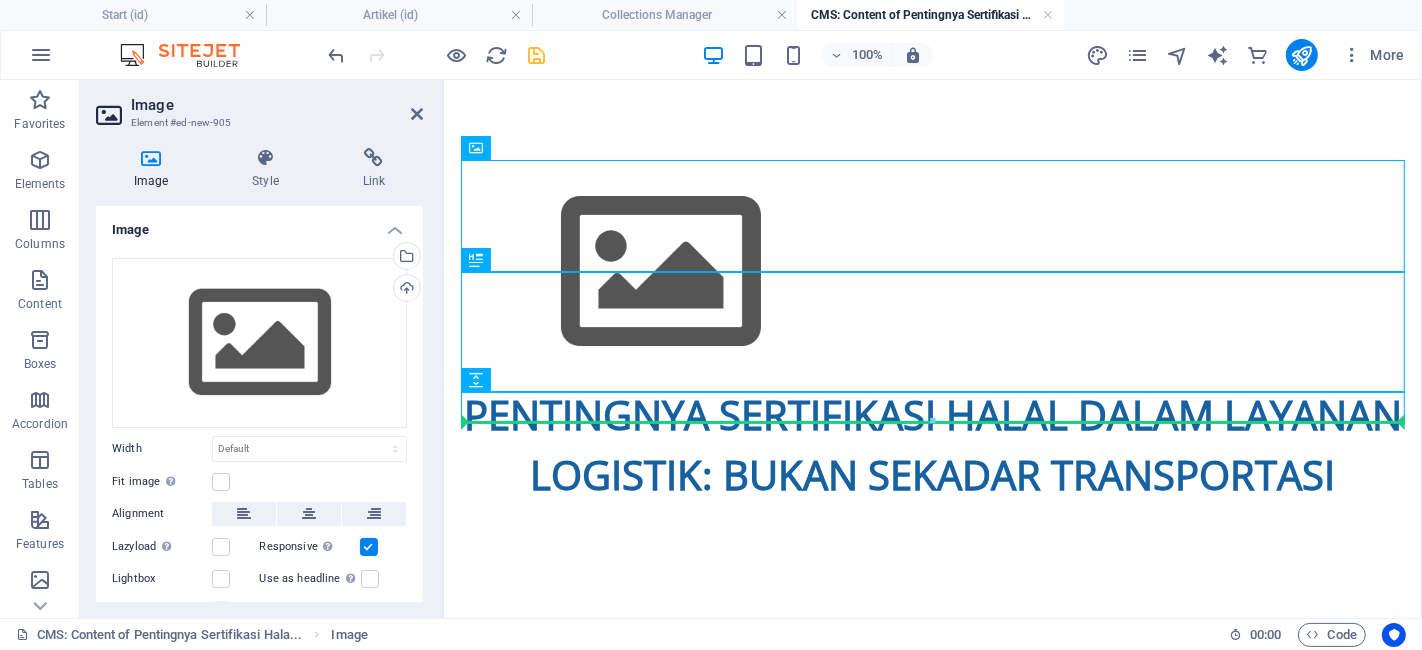 drag, startPoint x: 575, startPoint y: 193, endPoint x: 661, endPoint y: 418, distance: 240.87549 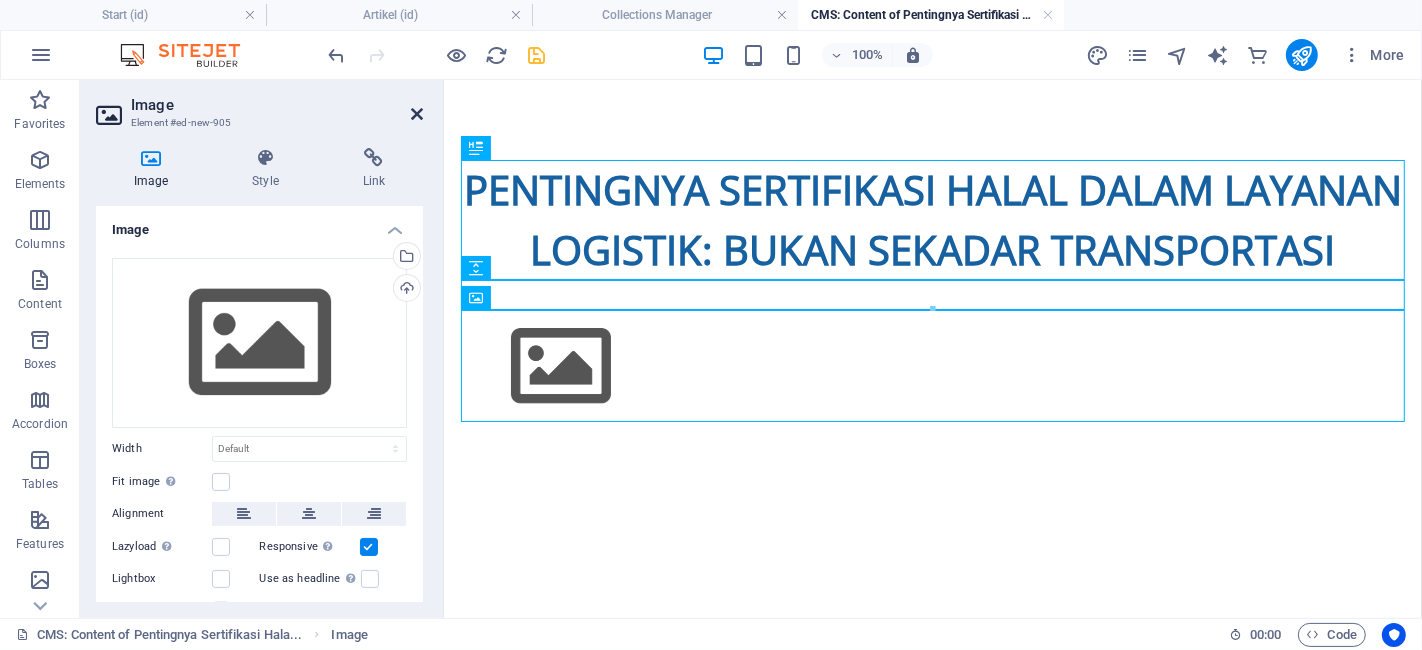 click at bounding box center (417, 114) 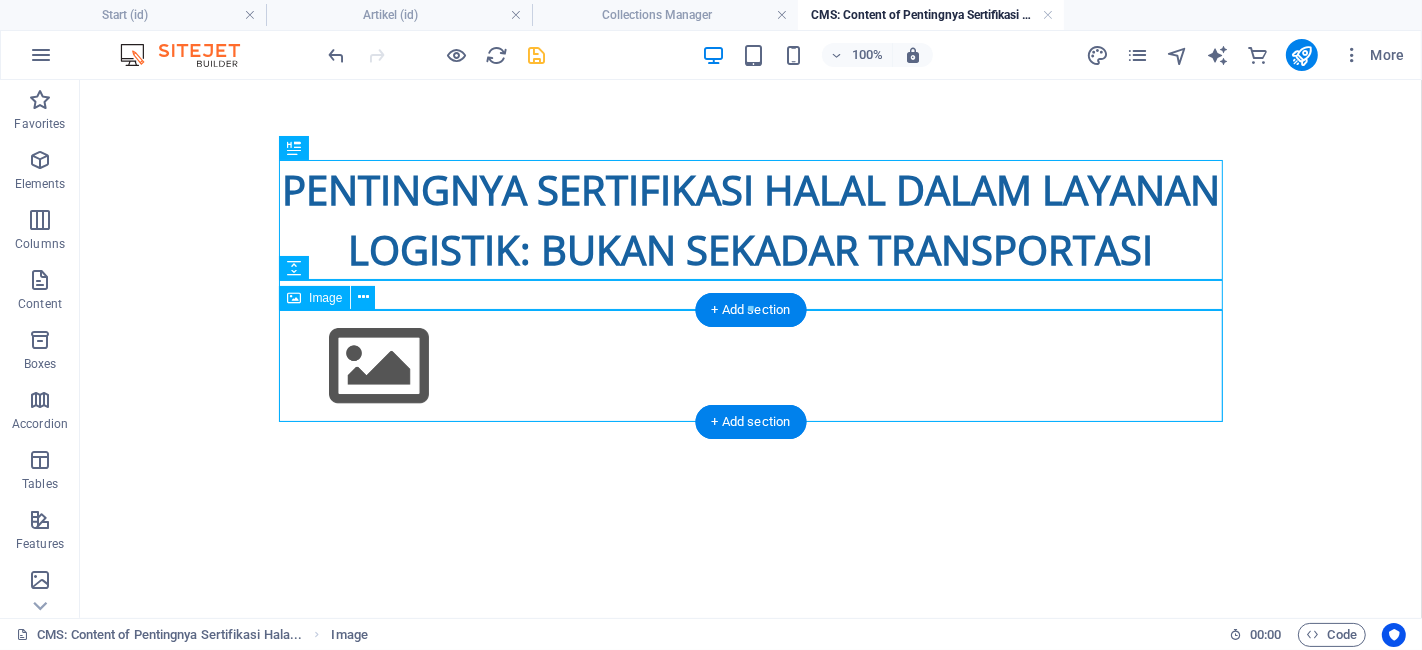 click at bounding box center [750, 365] 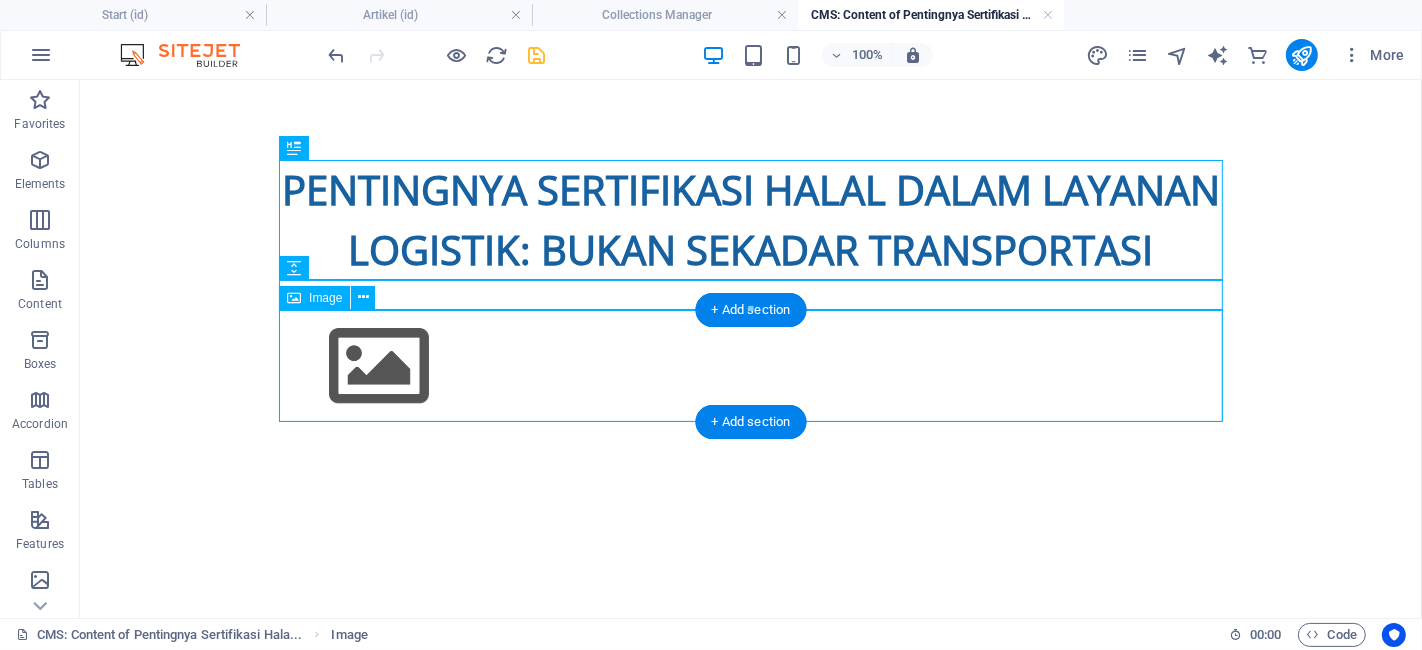 click at bounding box center (750, 365) 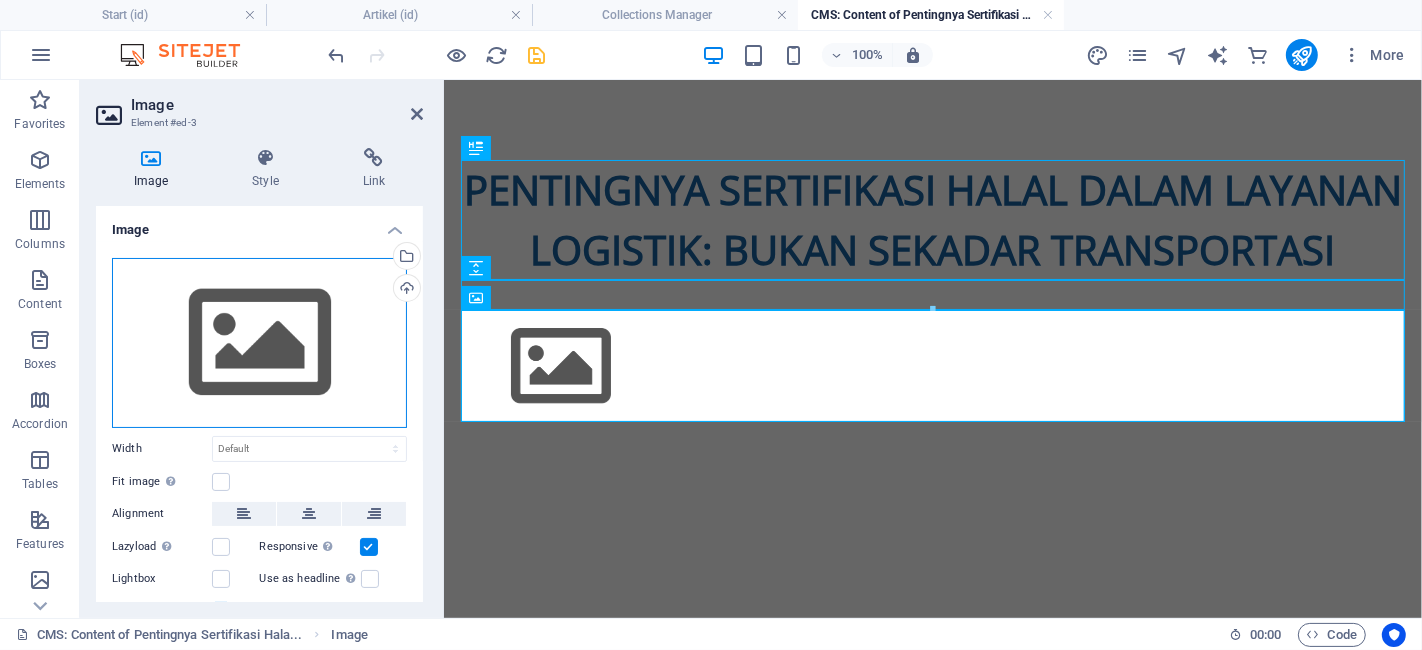 click on "Drag files here, click to choose files or select files from Files or our free stock photos & videos" at bounding box center (259, 343) 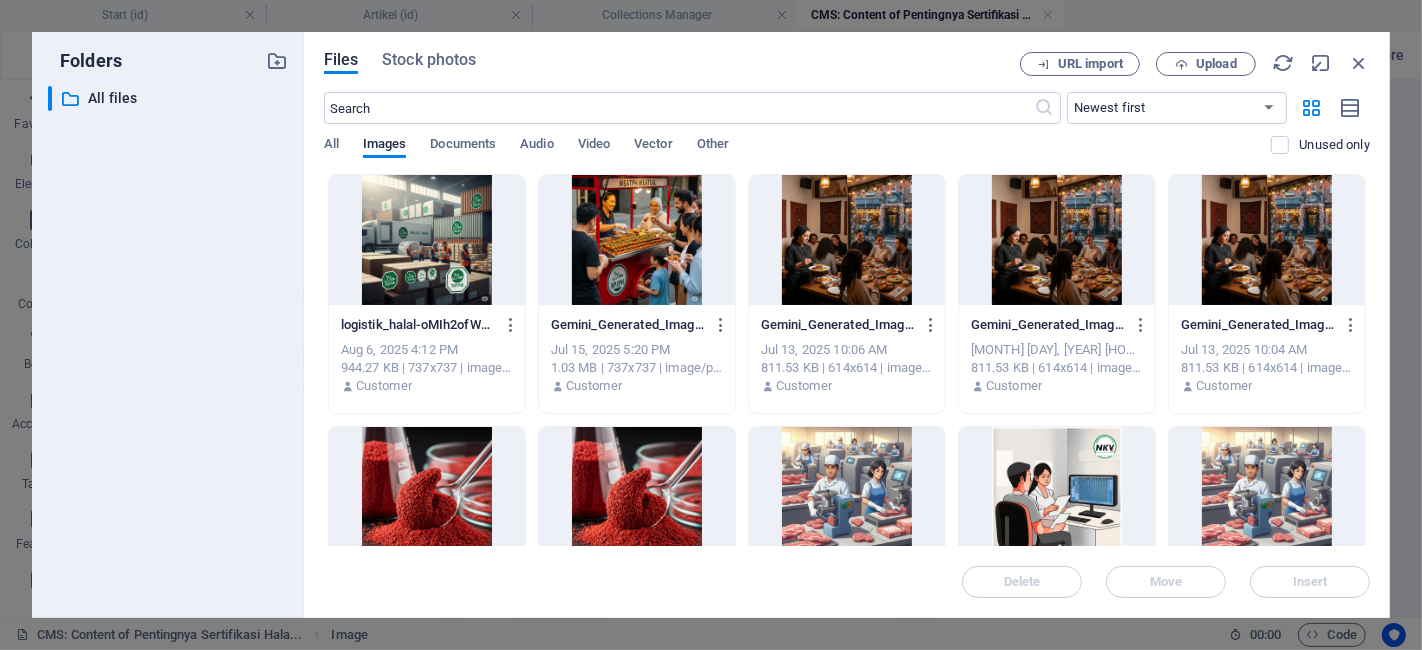 click at bounding box center (427, 240) 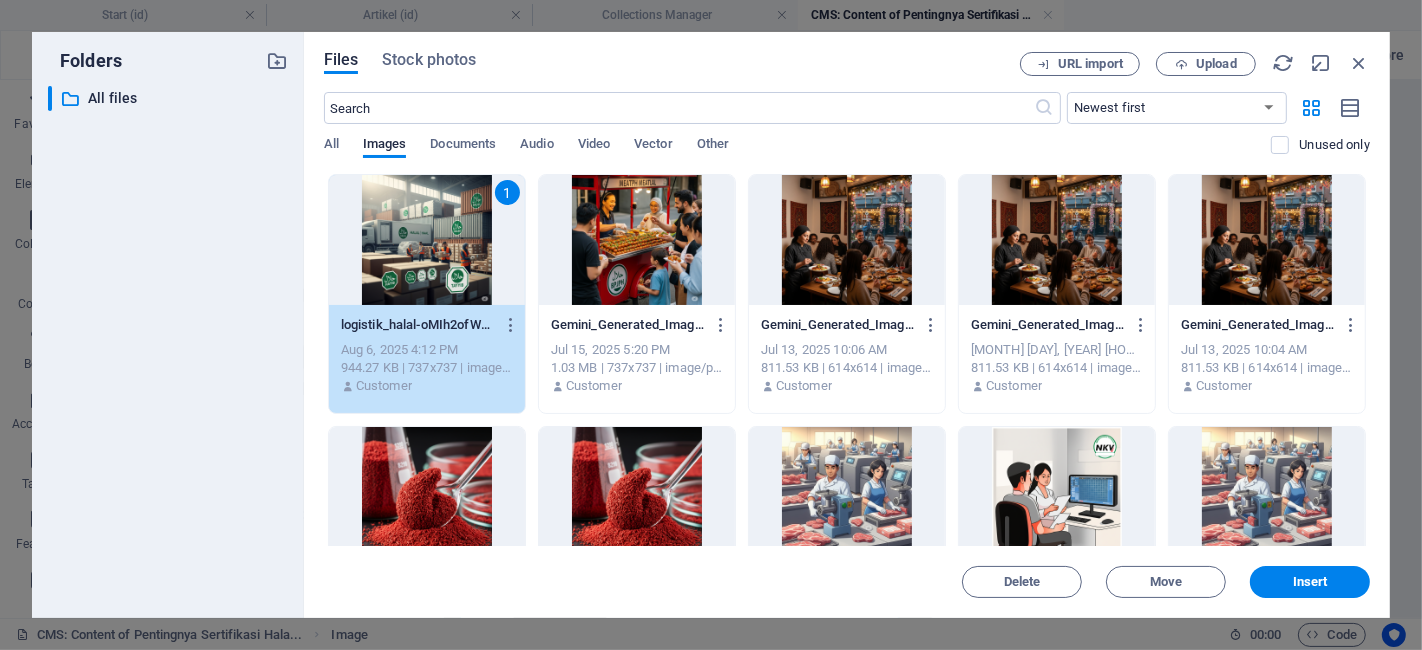 click on "1" at bounding box center [427, 240] 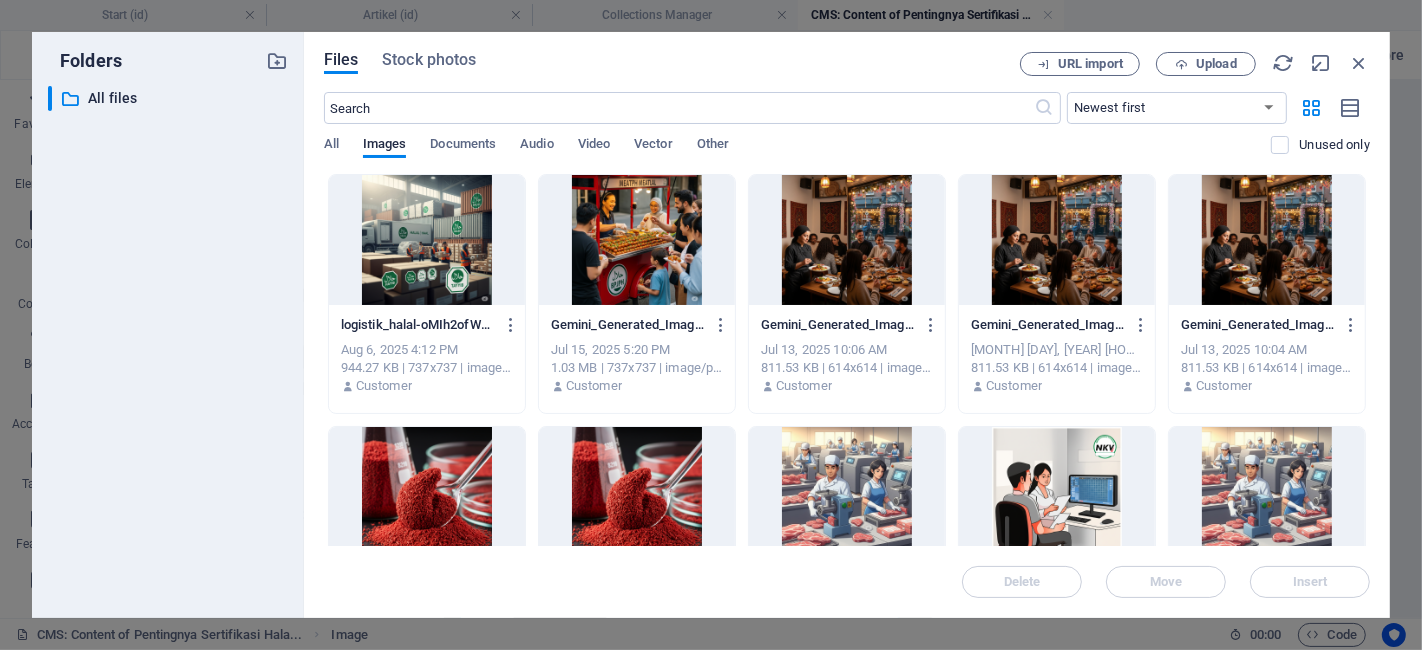 click at bounding box center (427, 240) 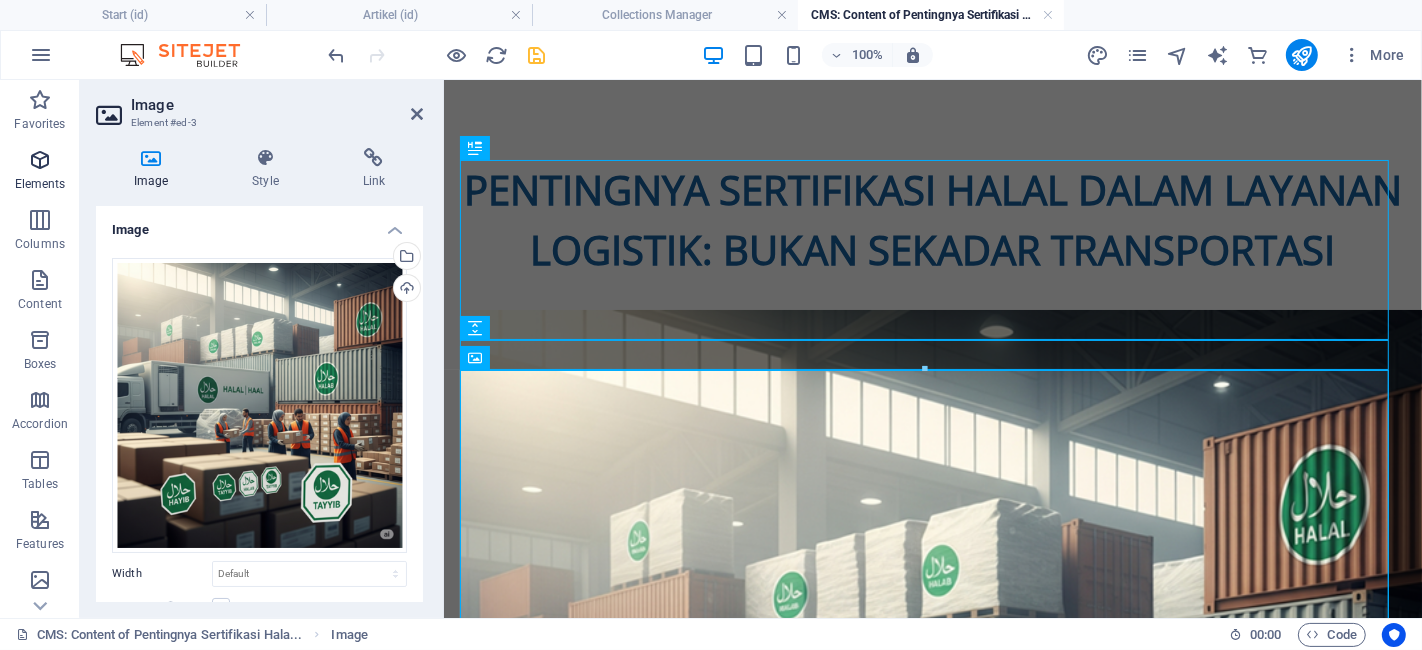 click on "Elements" at bounding box center [40, 172] 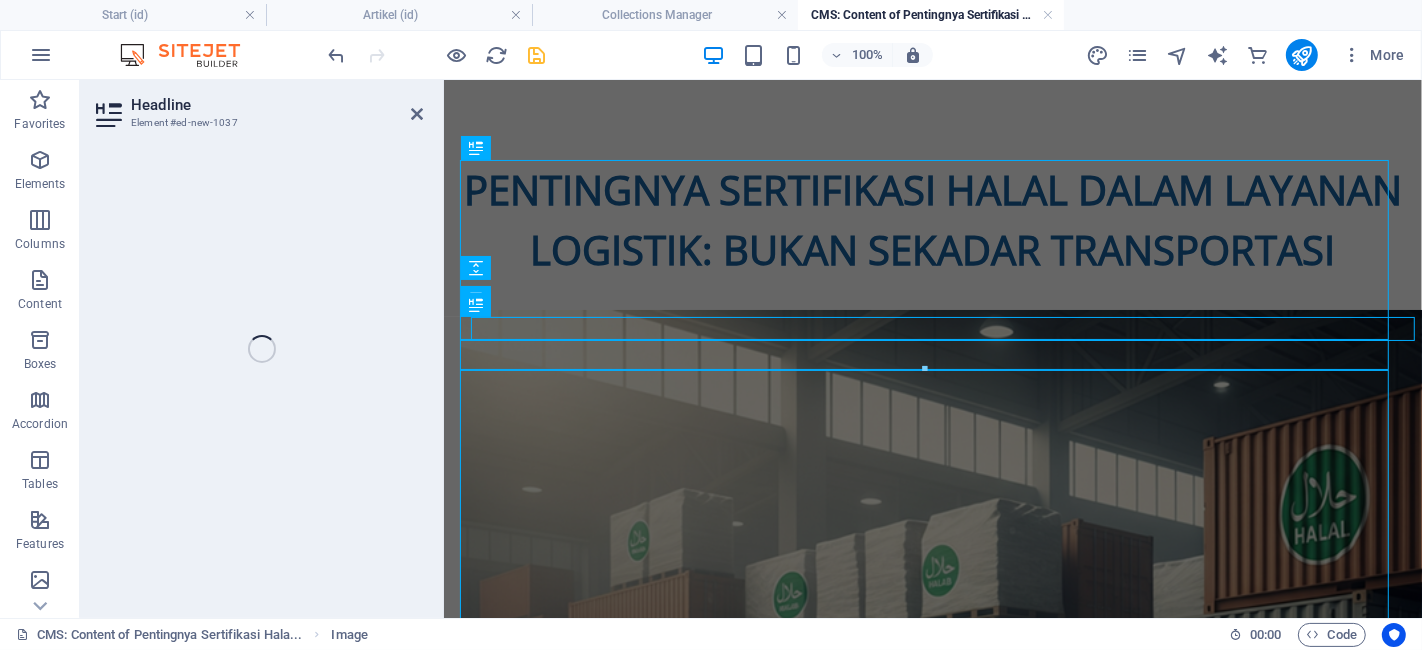 scroll, scrollTop: 111, scrollLeft: 0, axis: vertical 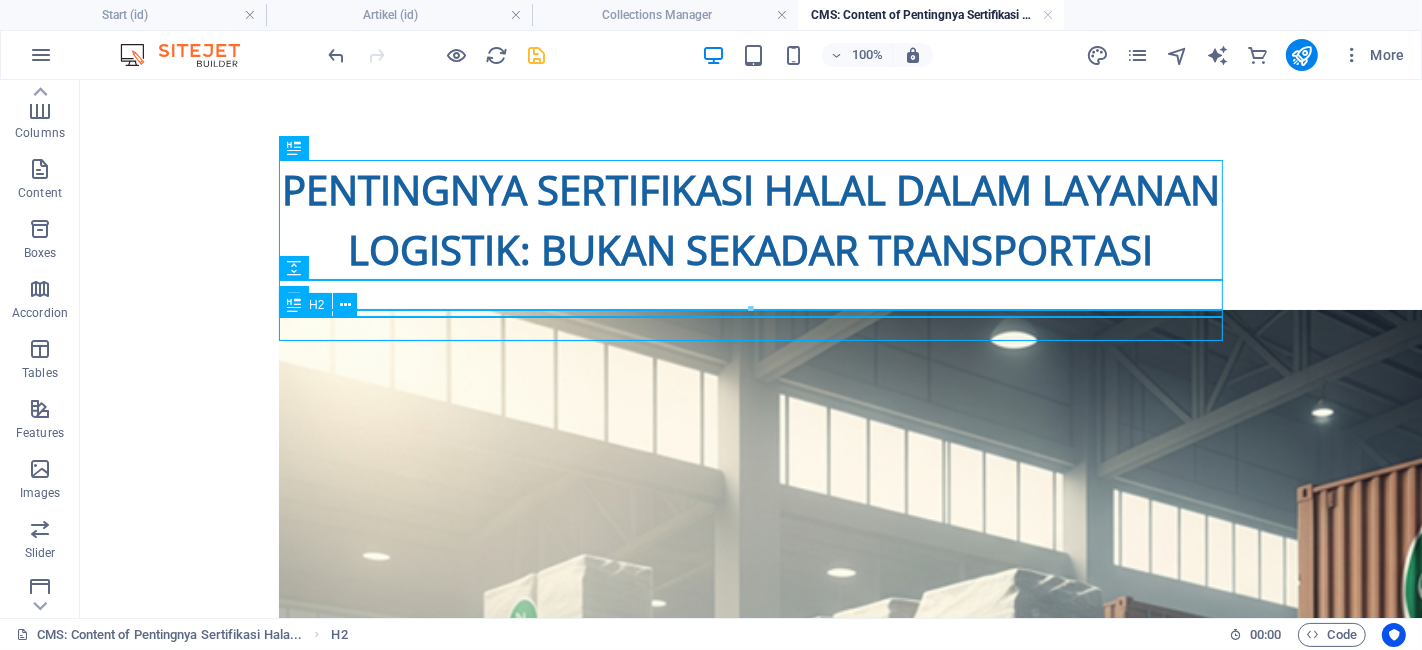 click on "New headline" at bounding box center [750, 1663] 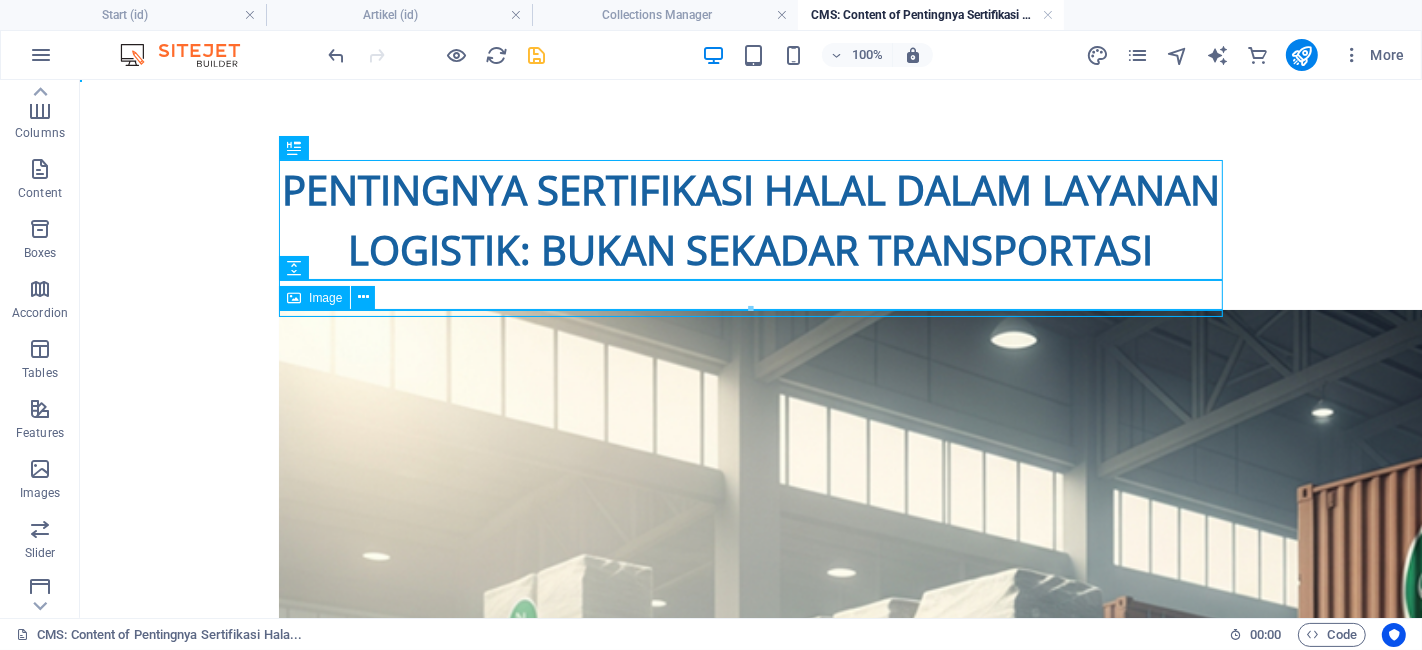 click at bounding box center (294, 298) 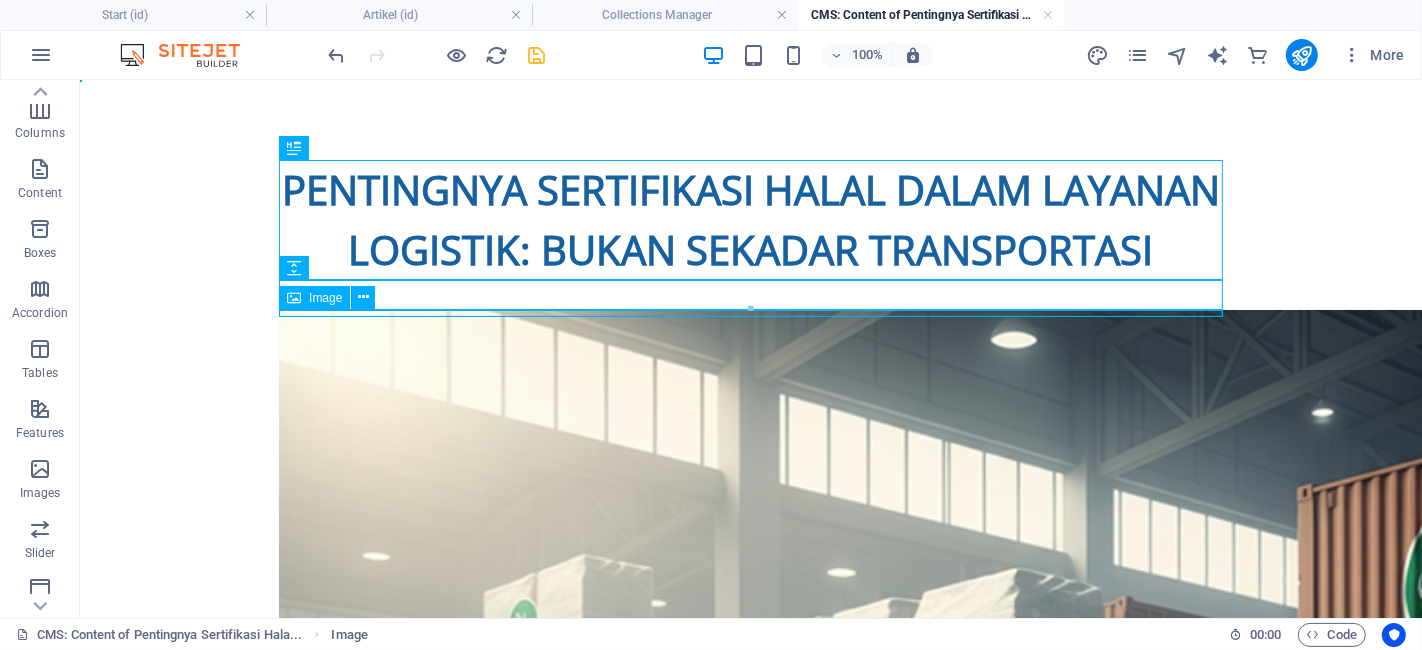 click at bounding box center [294, 298] 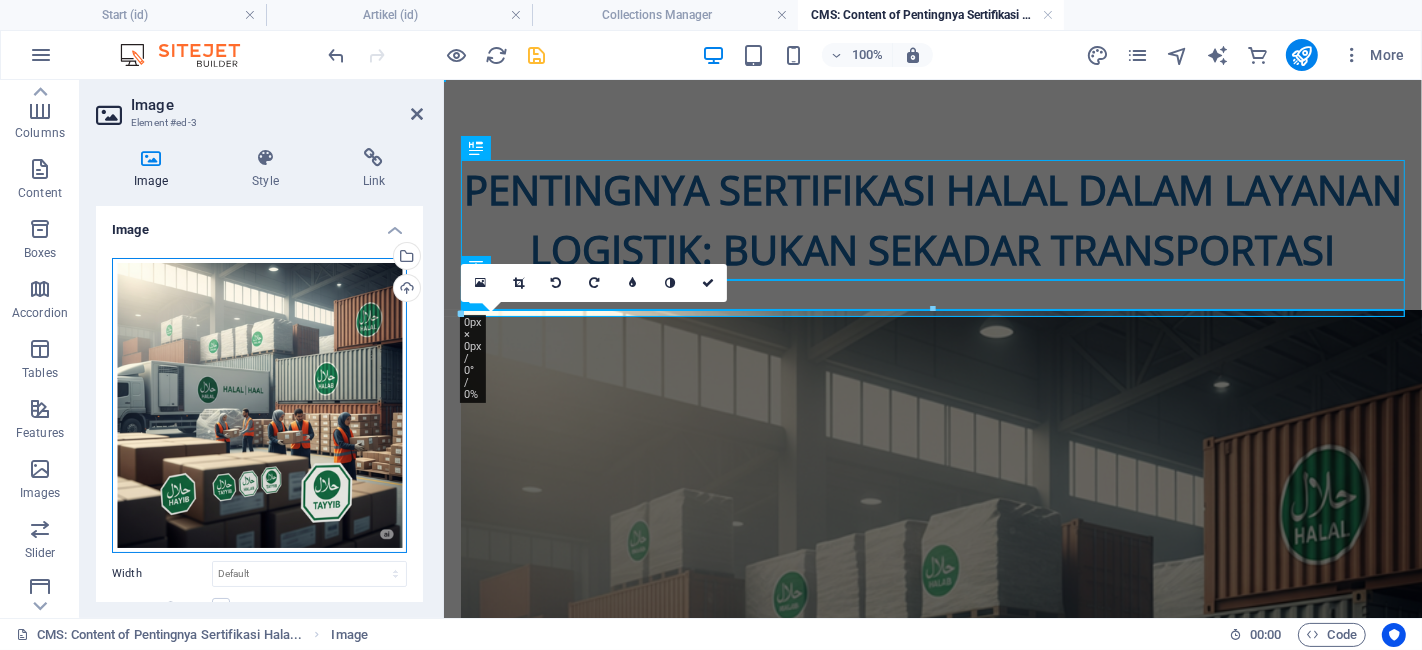 click on "Drag files here, click to choose files or select files from Files or our free stock photos & videos" at bounding box center (259, 405) 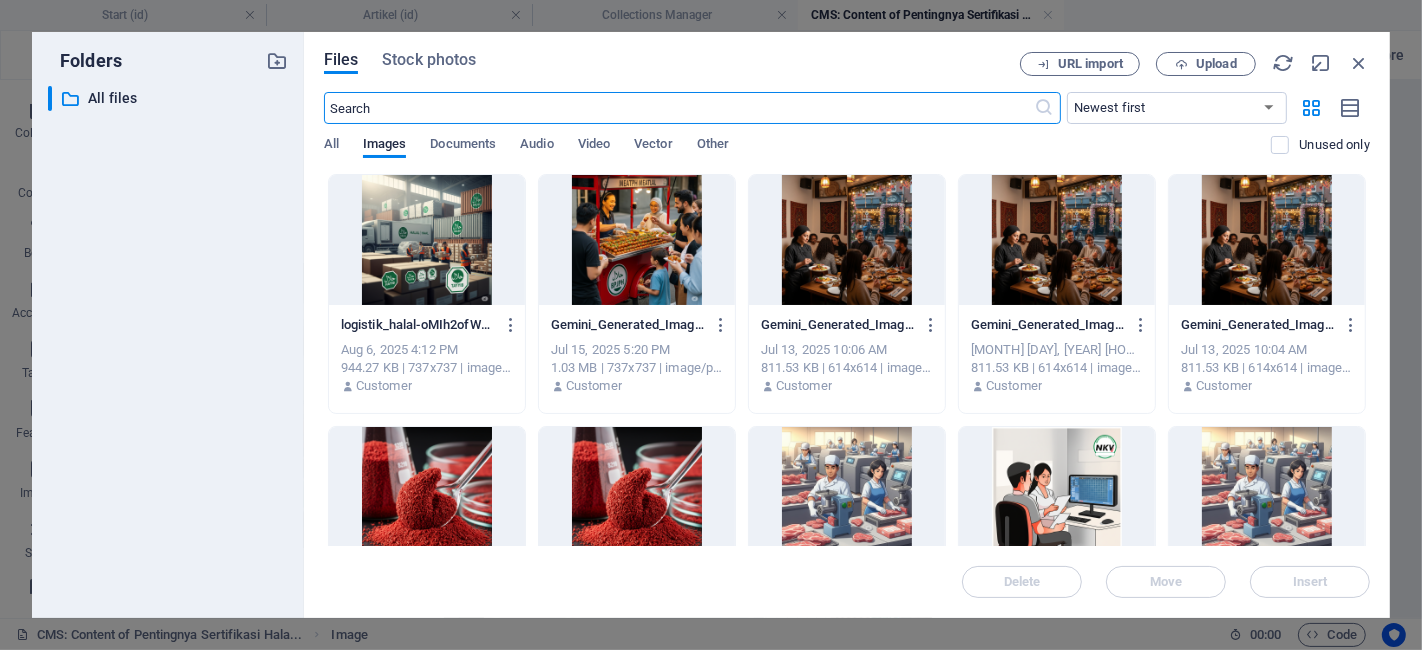 click at bounding box center [427, 240] 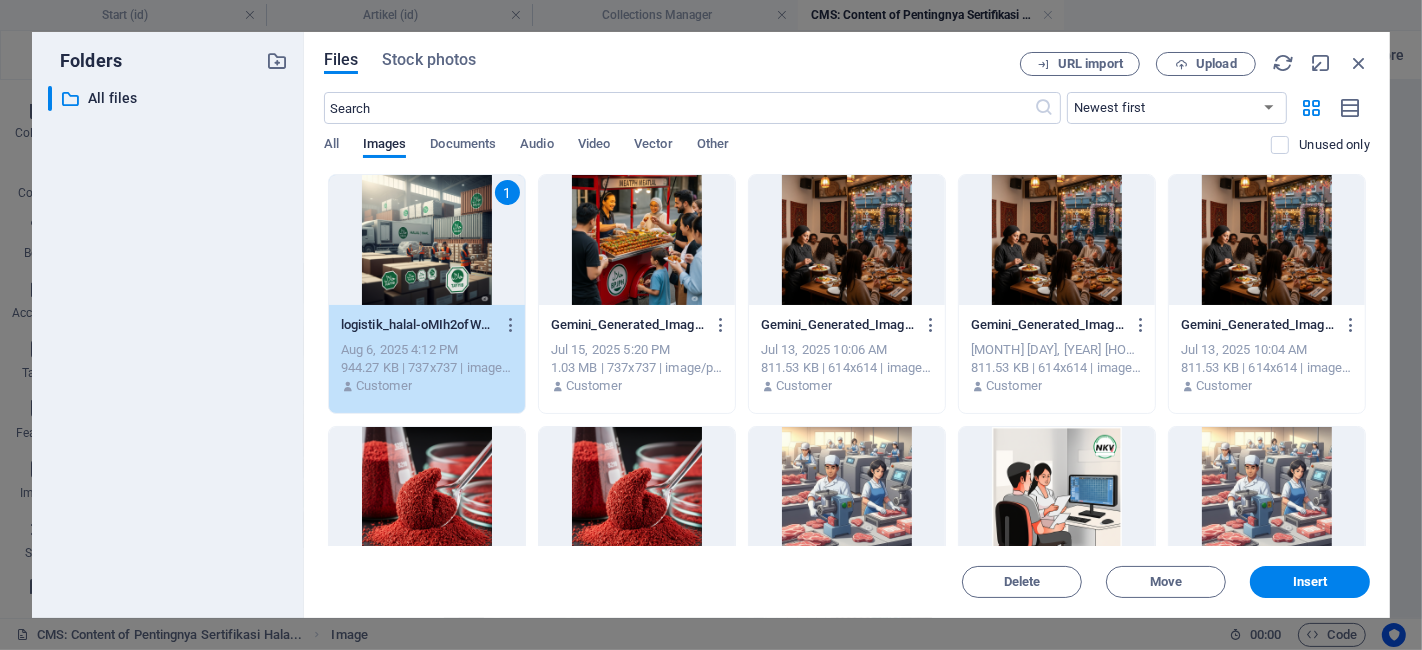 click on "1" at bounding box center (427, 240) 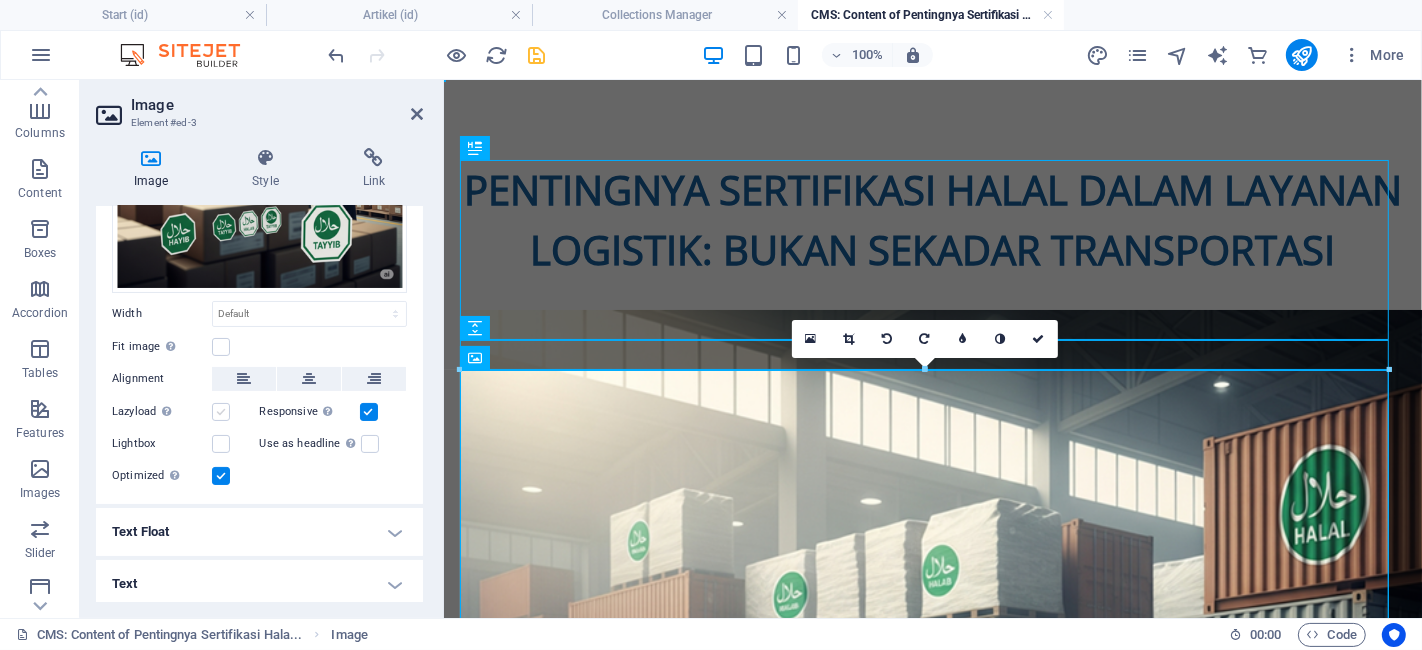 scroll, scrollTop: 260, scrollLeft: 0, axis: vertical 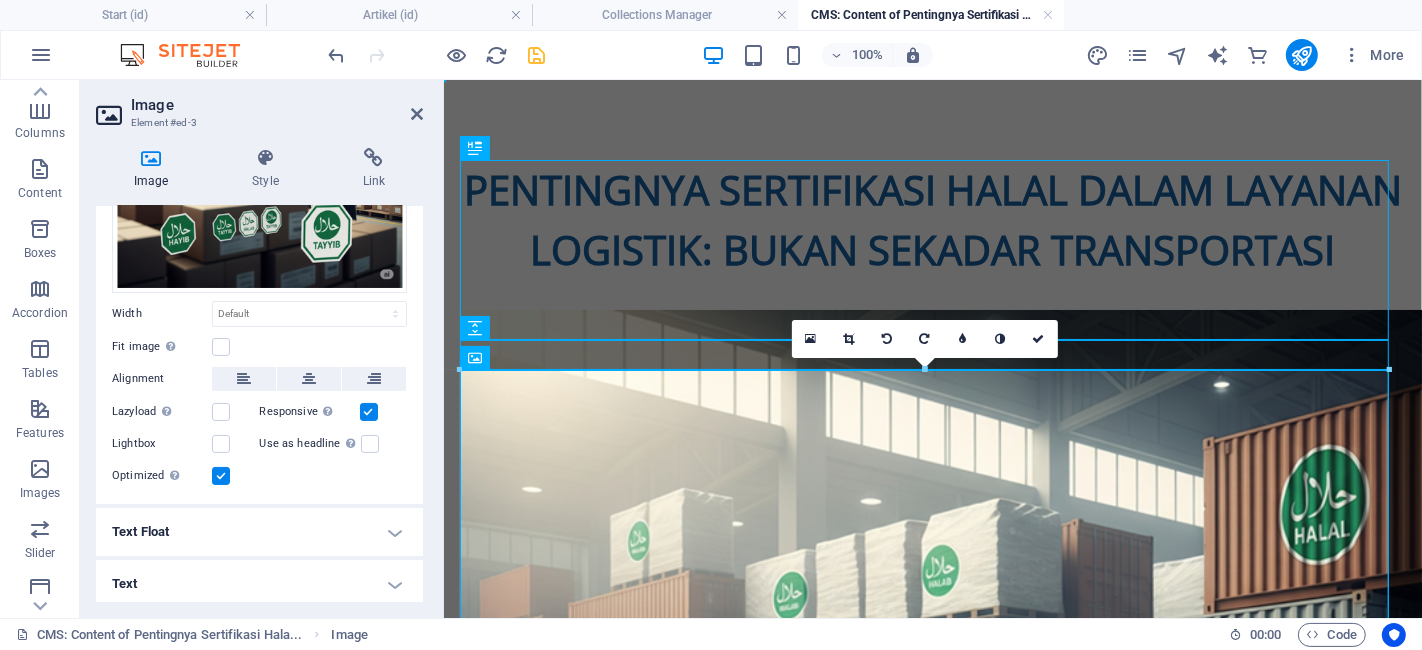click on "Text Float" at bounding box center (259, 532) 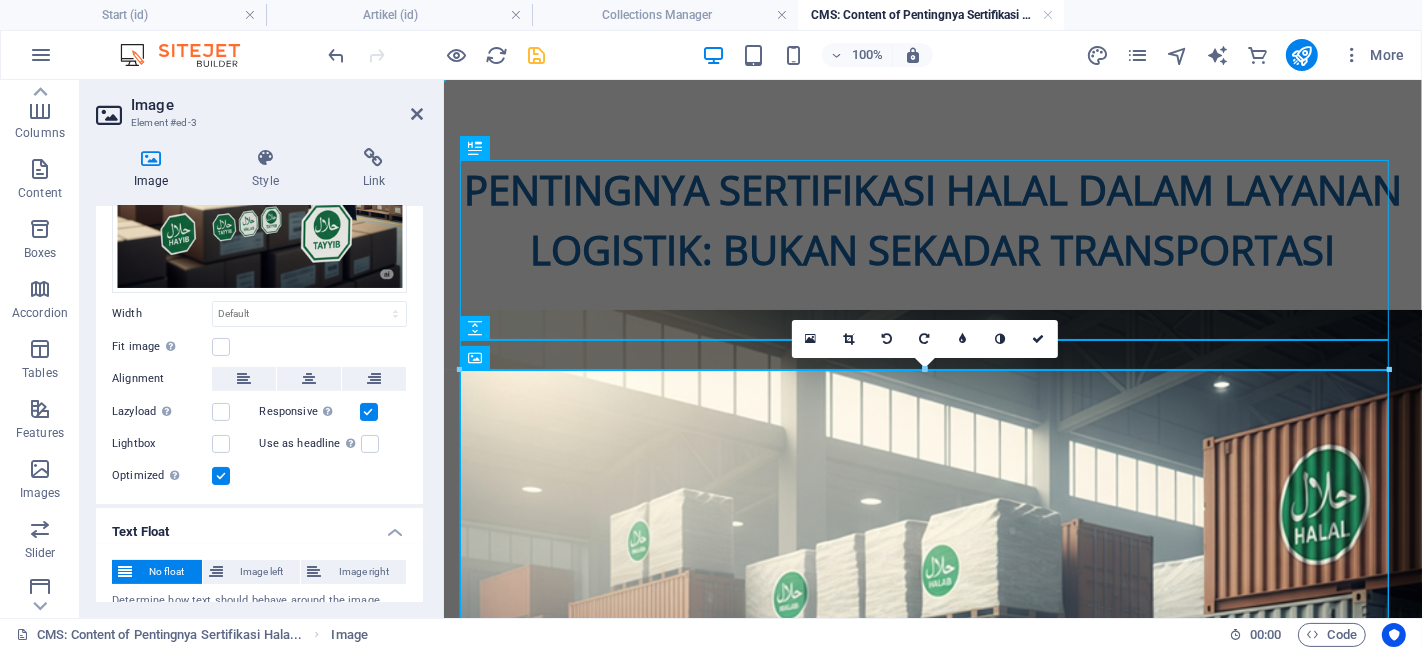 scroll, scrollTop: 330, scrollLeft: 0, axis: vertical 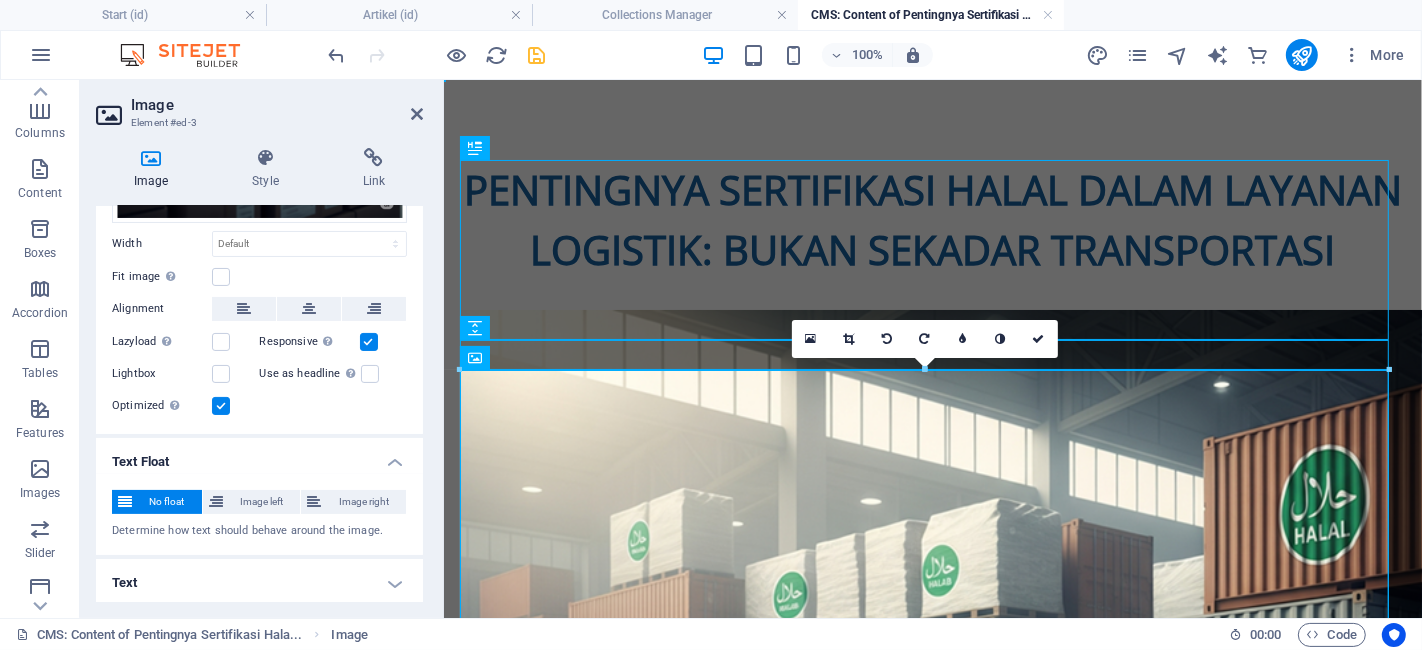 click on "Text" at bounding box center (259, 583) 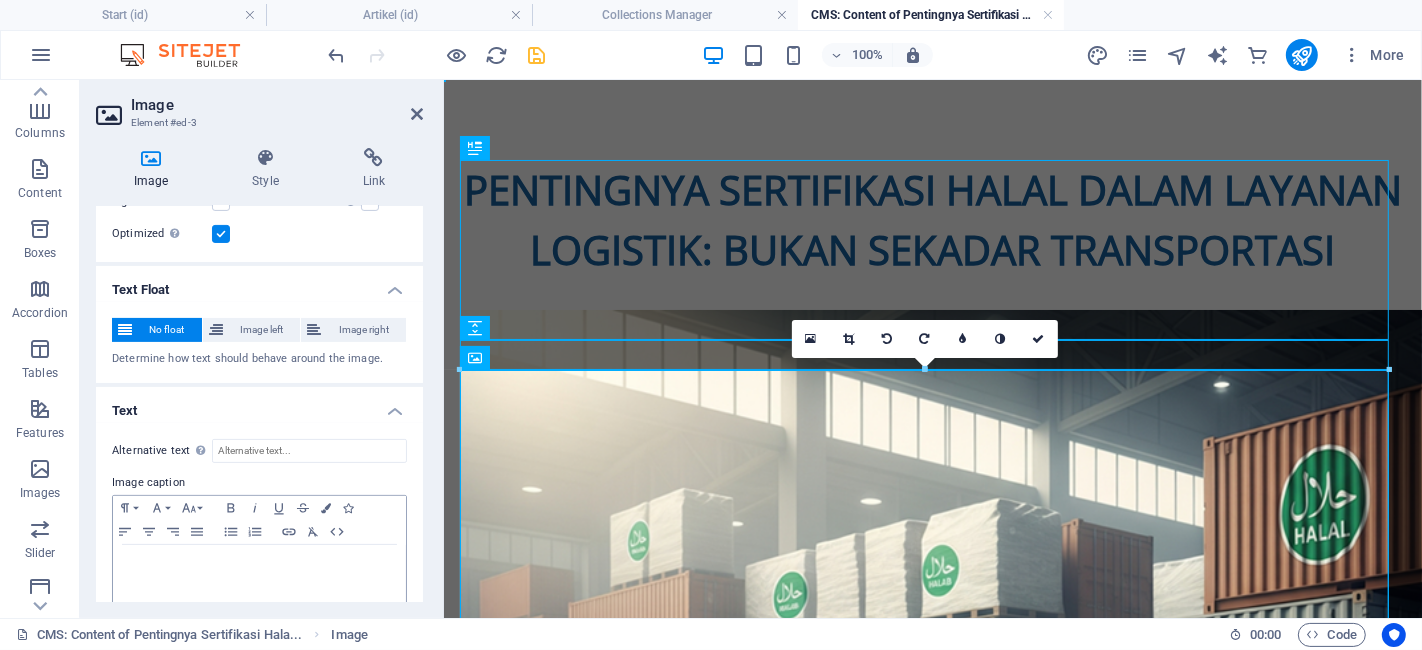 scroll, scrollTop: 517, scrollLeft: 0, axis: vertical 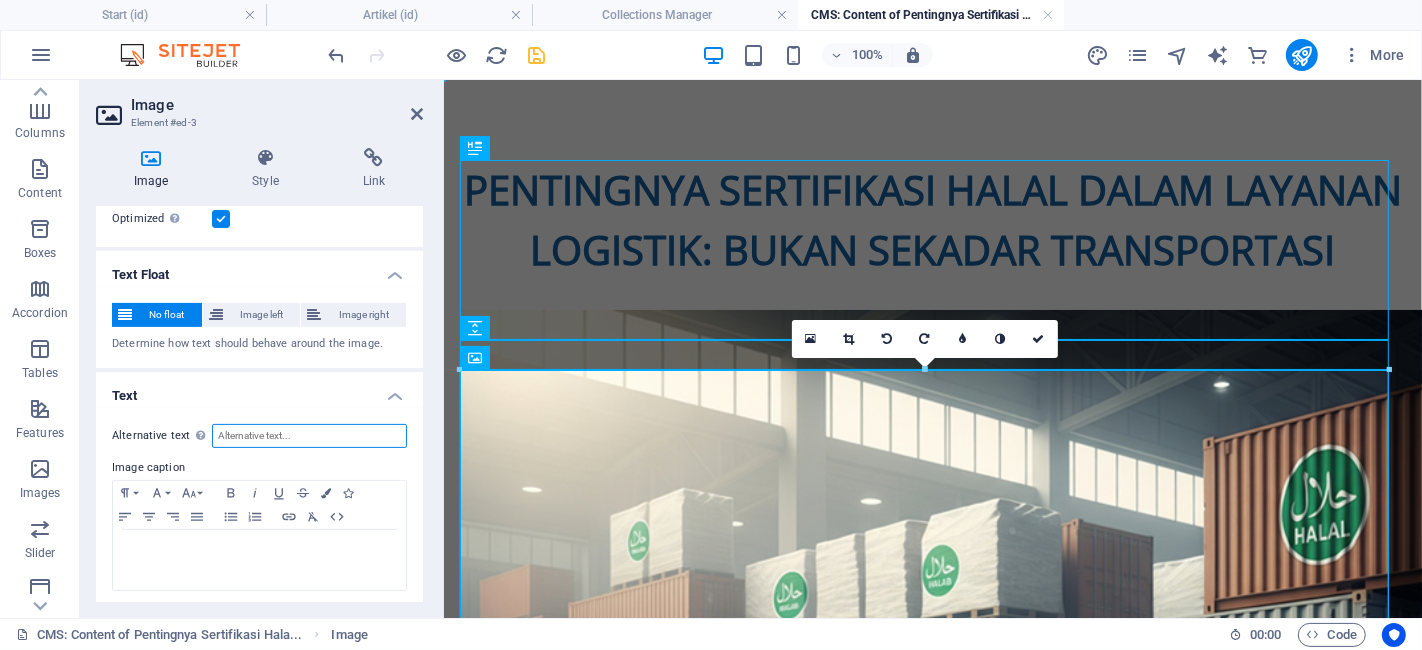 click on "Alternative text The alternative text is used by devices that cannot display images (e.g. image search engines) and should be added to every image to improve website accessibility." at bounding box center (309, 436) 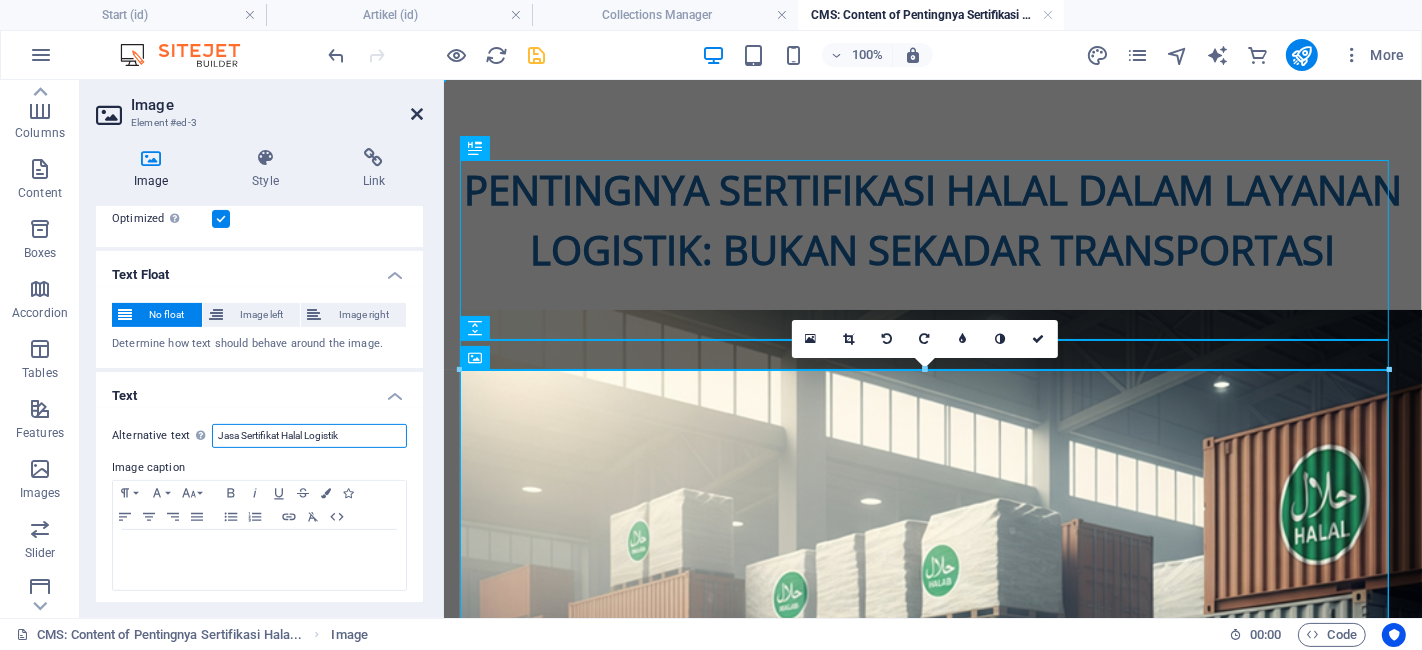 type on "Jasa Sertifikat Halal Logistik" 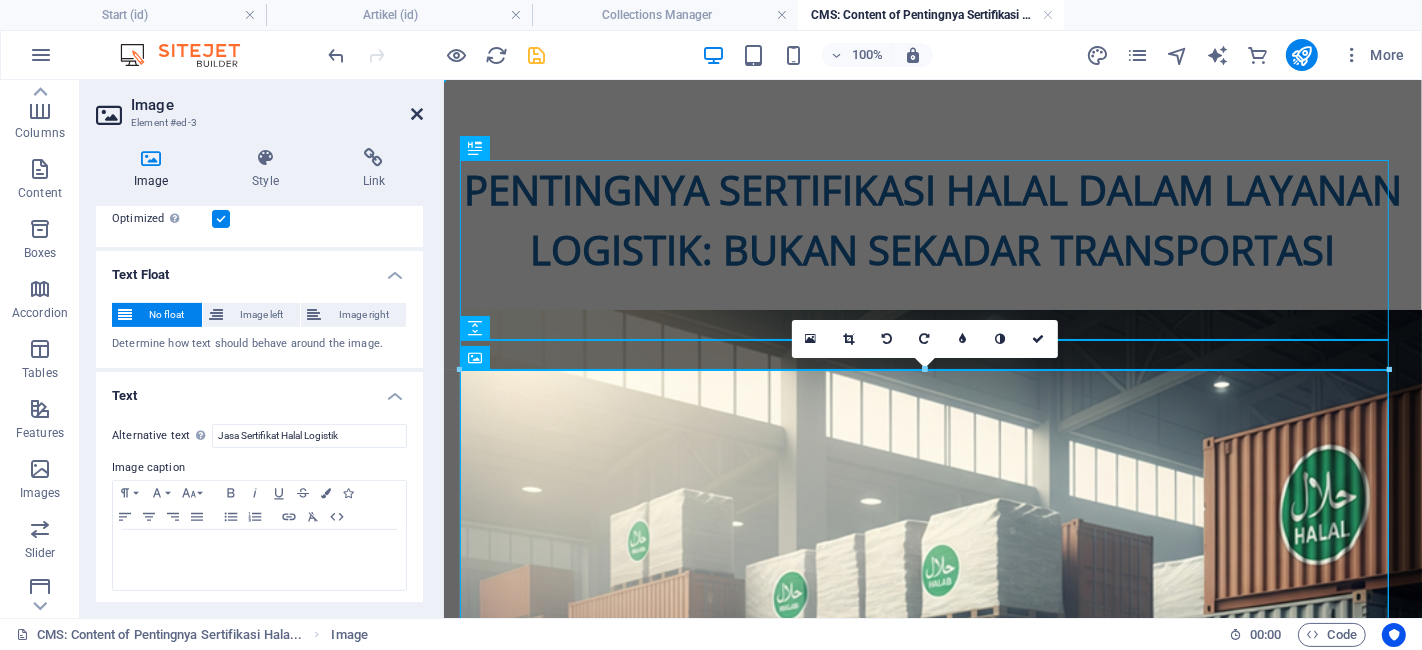 click at bounding box center (417, 114) 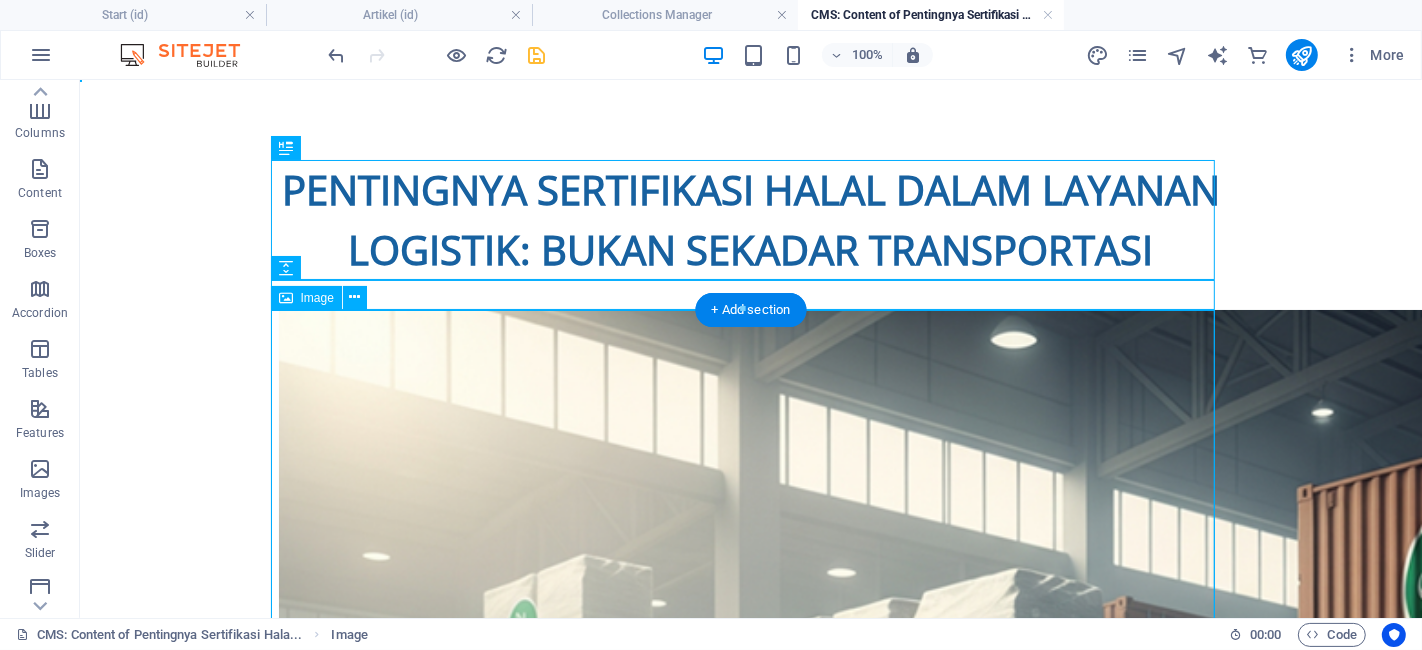 click at bounding box center (750, 980) 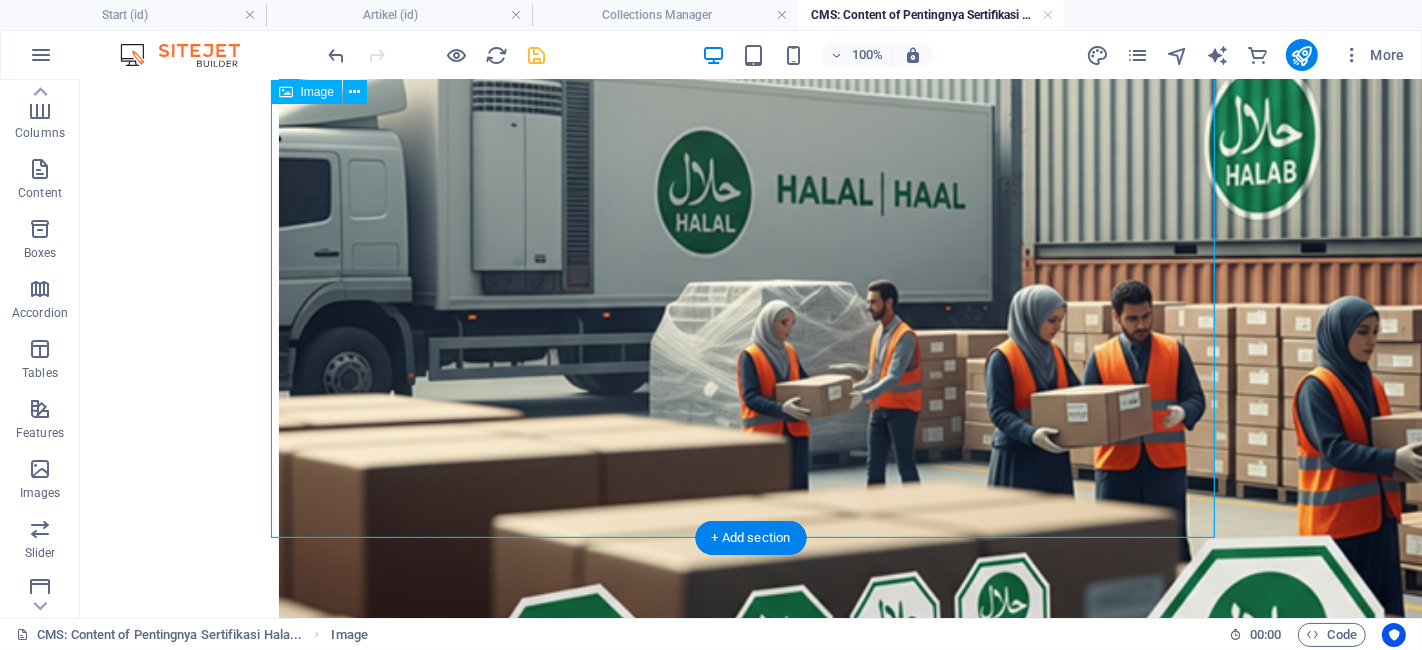 click at bounding box center (750, 265) 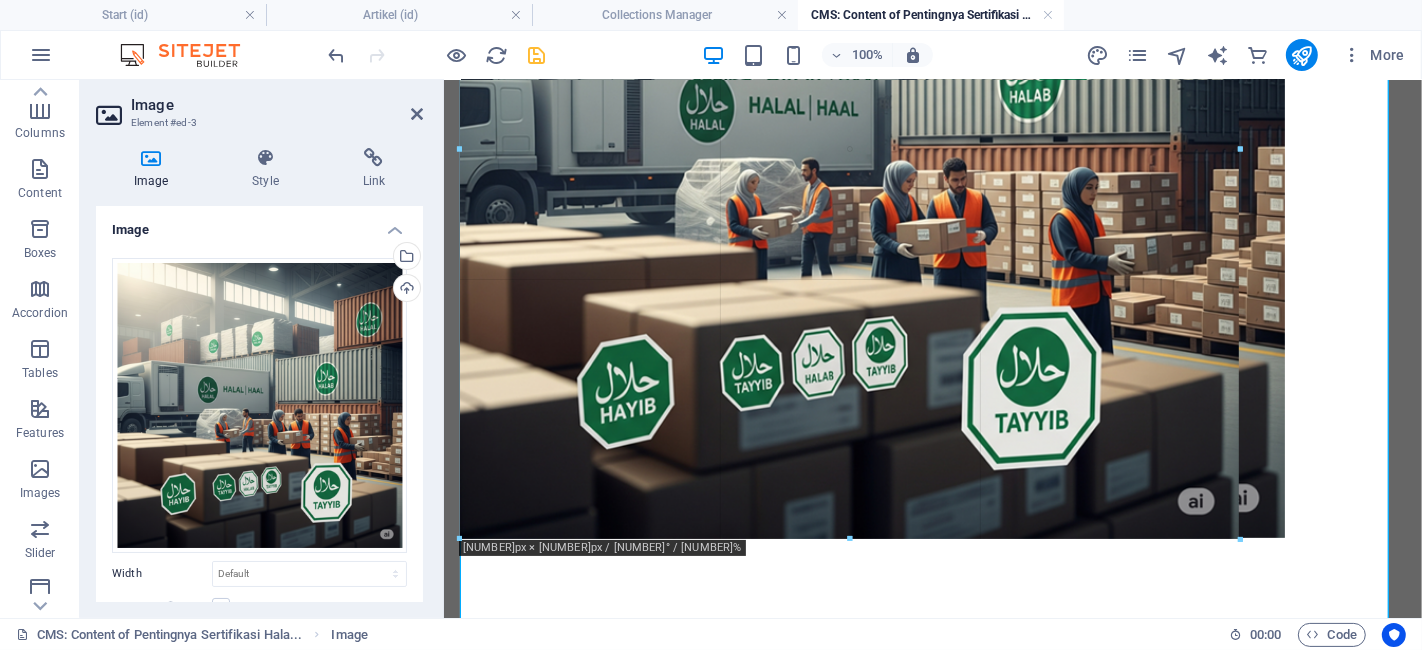 scroll, scrollTop: 602, scrollLeft: 0, axis: vertical 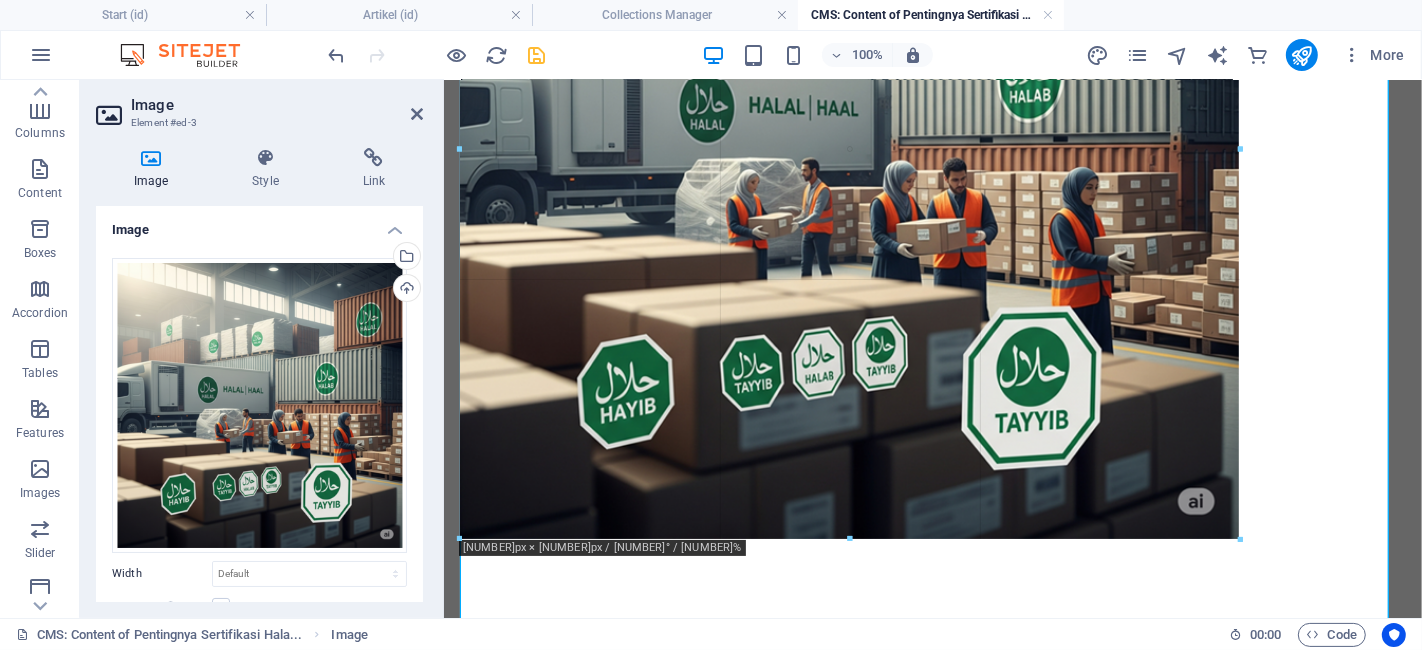 drag, startPoint x: 1391, startPoint y: 540, endPoint x: 1230, endPoint y: 382, distance: 225.57704 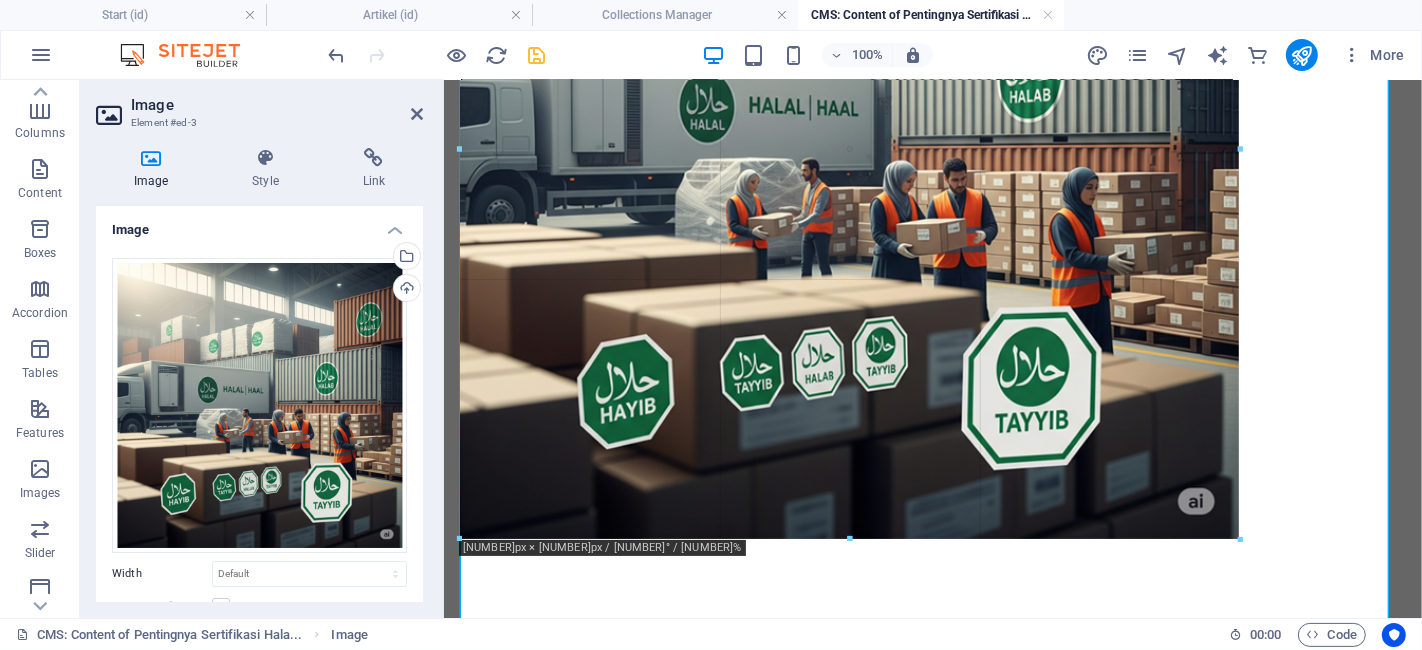 type on "771" 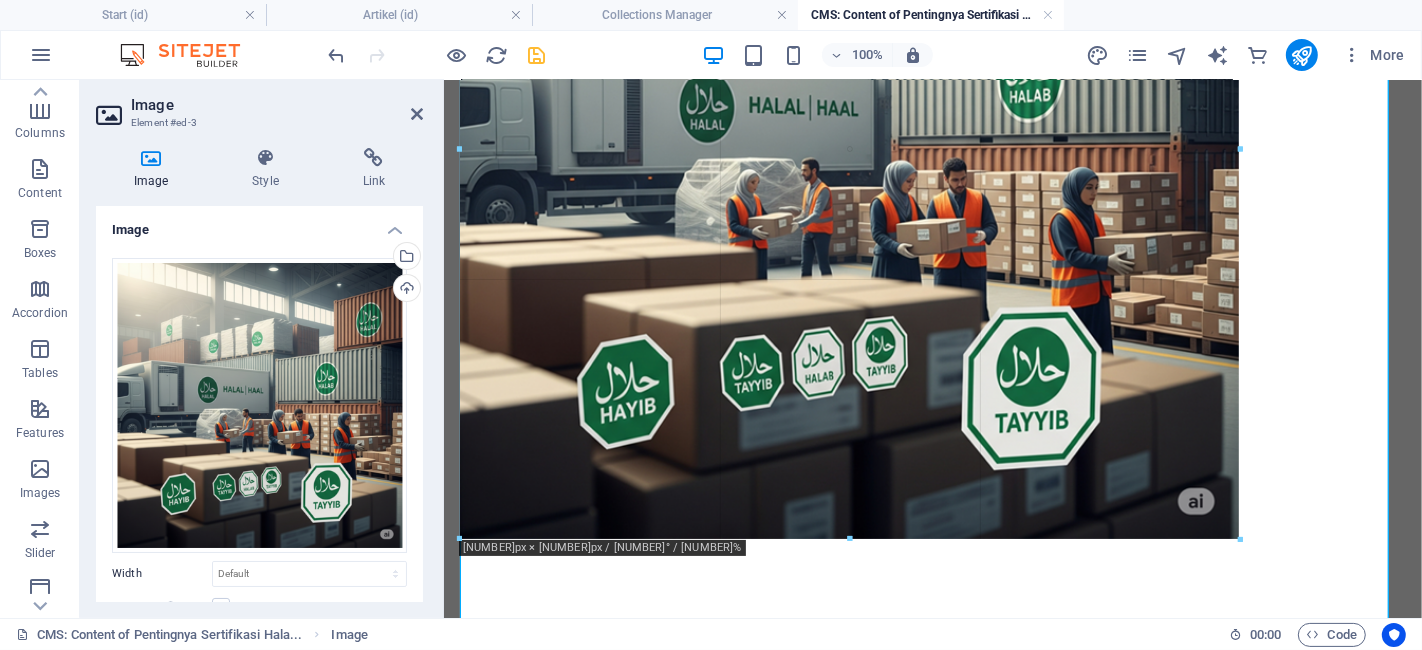 select on "px" 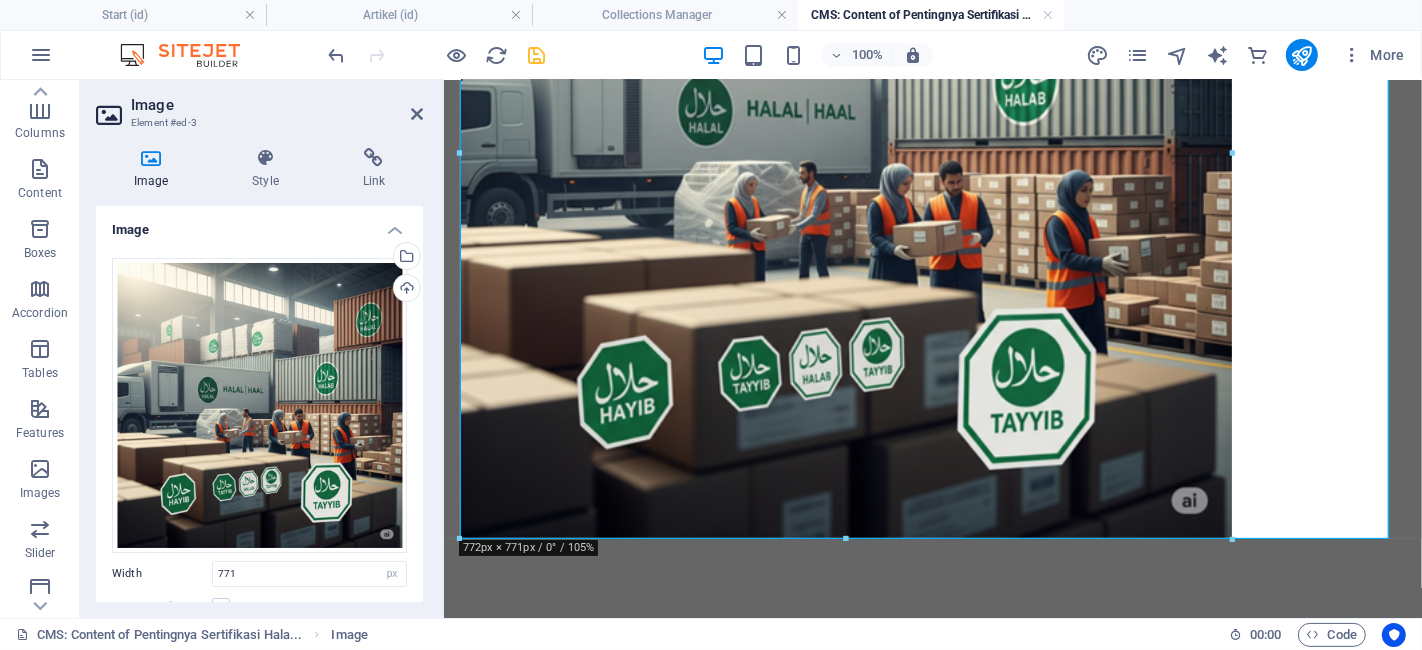 click at bounding box center (846, 539) 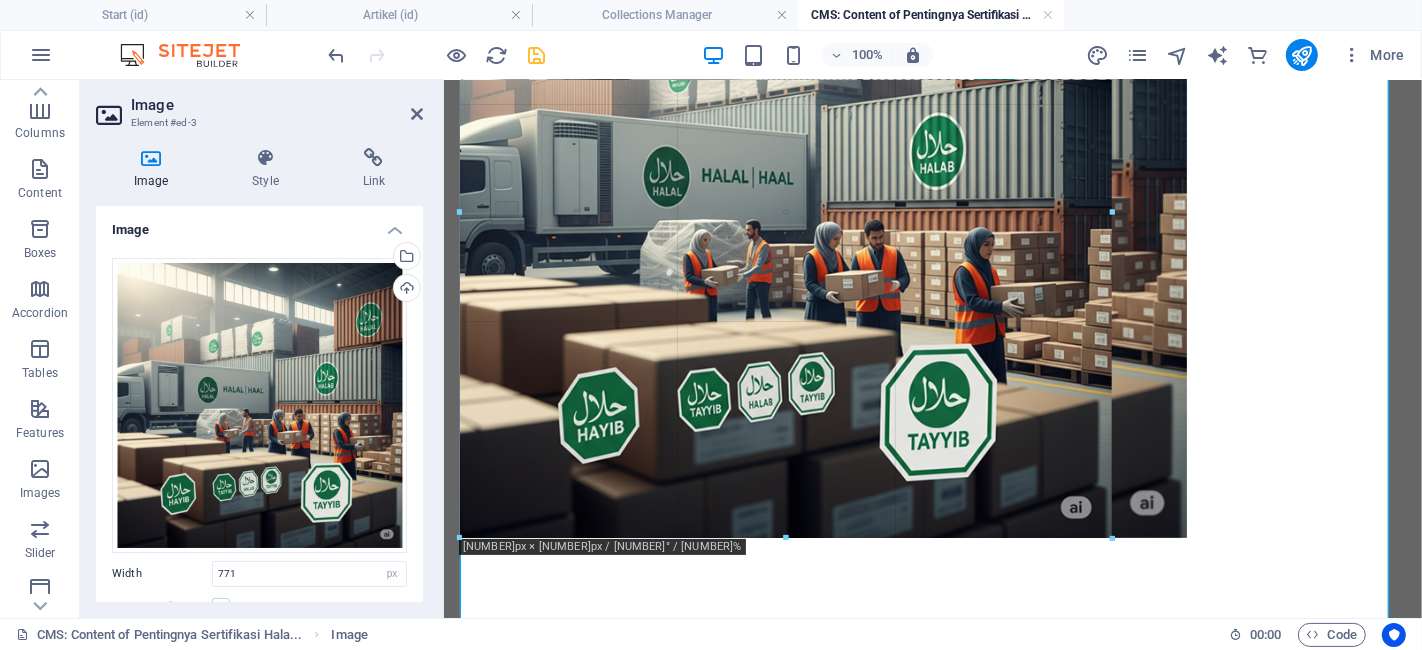 drag, startPoint x: 1233, startPoint y: 537, endPoint x: 1060, endPoint y: 418, distance: 209.9762 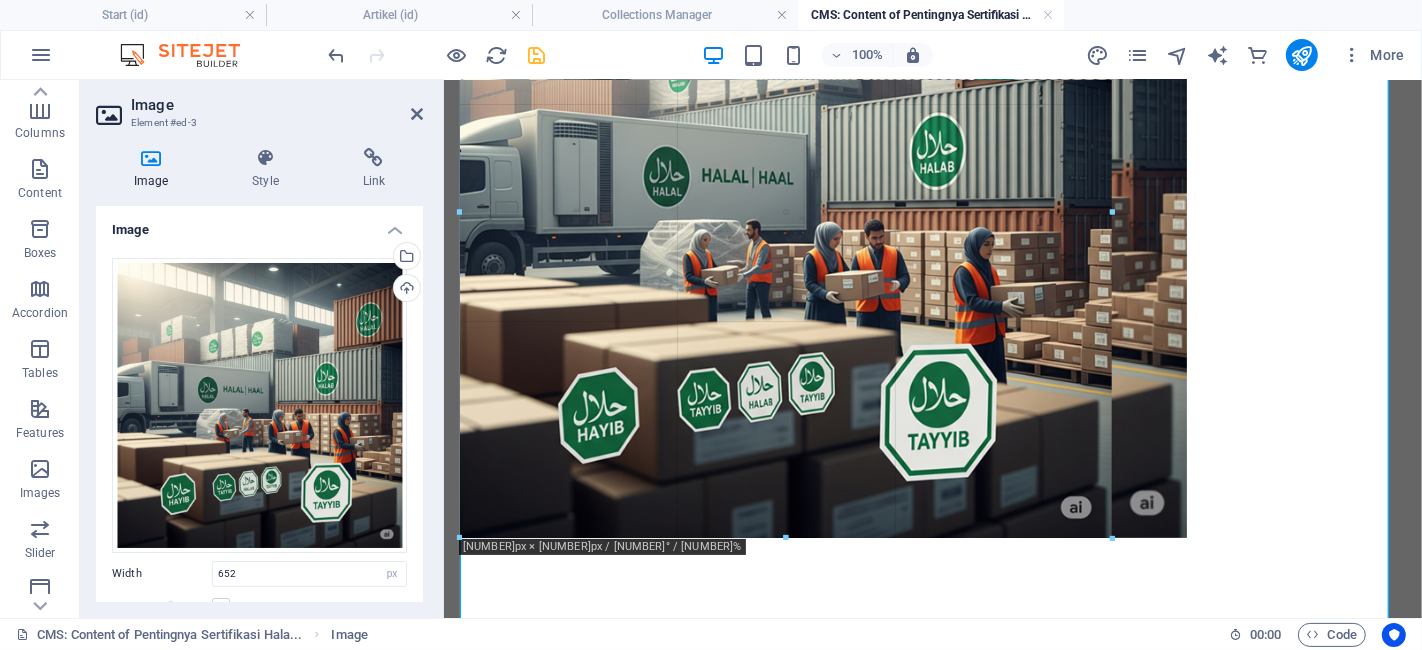 scroll, scrollTop: 483, scrollLeft: 0, axis: vertical 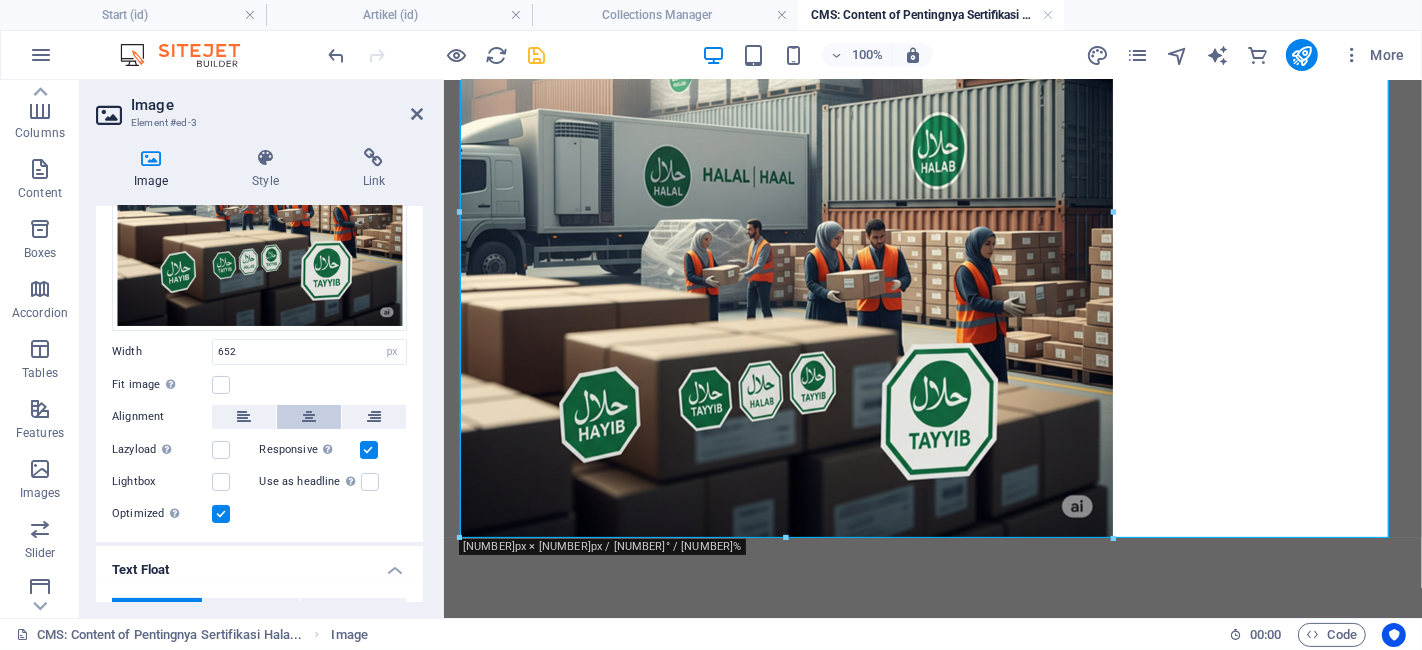 click at bounding box center (309, 417) 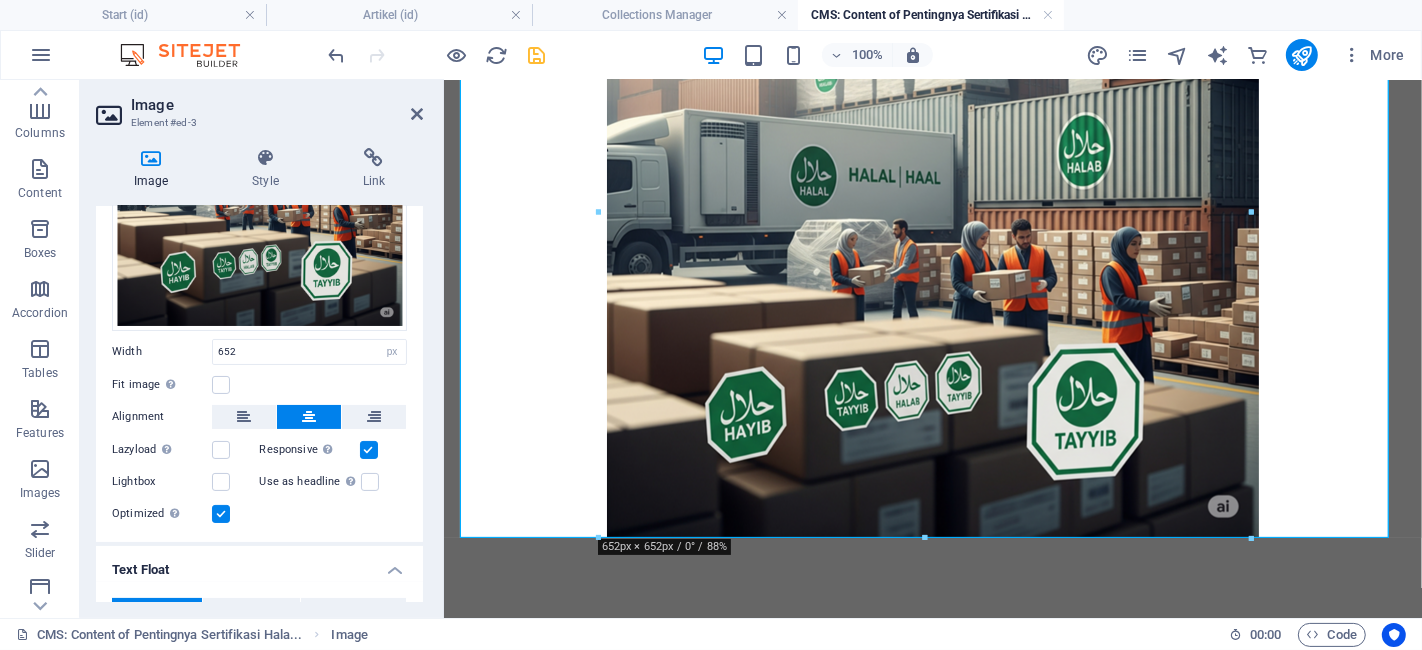 click at bounding box center (537, 55) 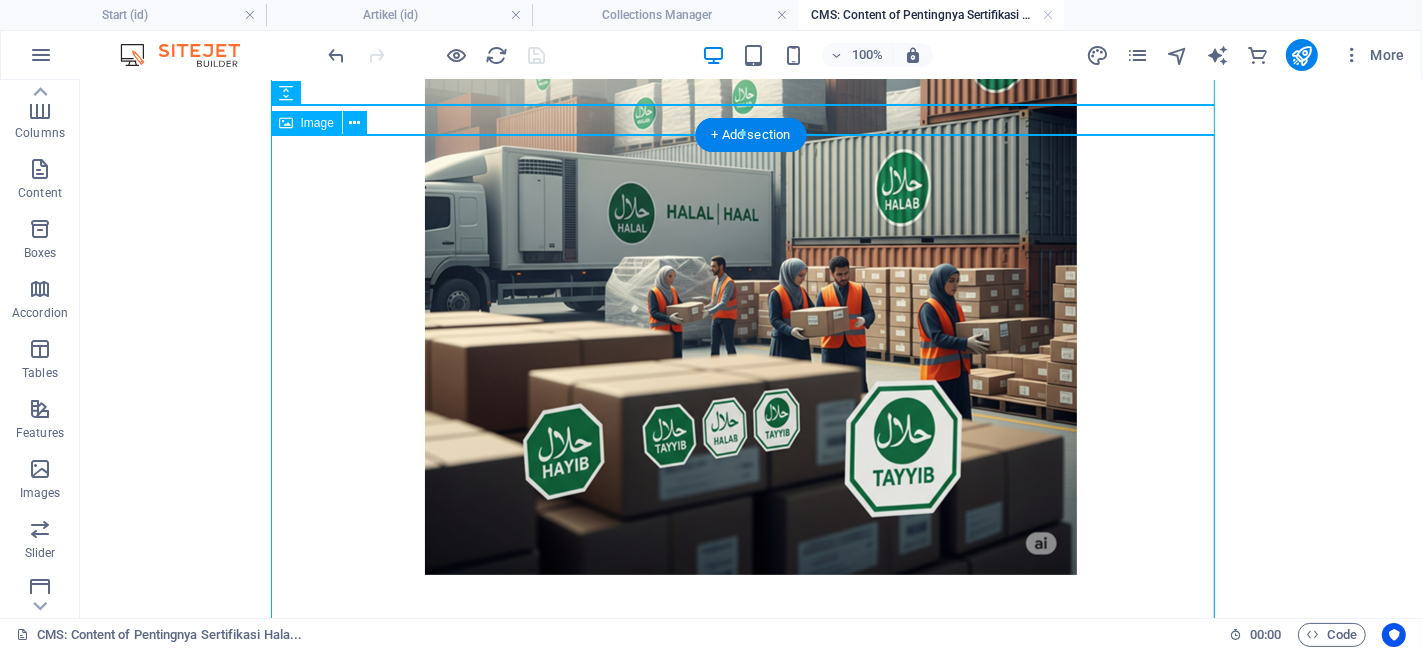 scroll, scrollTop: 423, scrollLeft: 0, axis: vertical 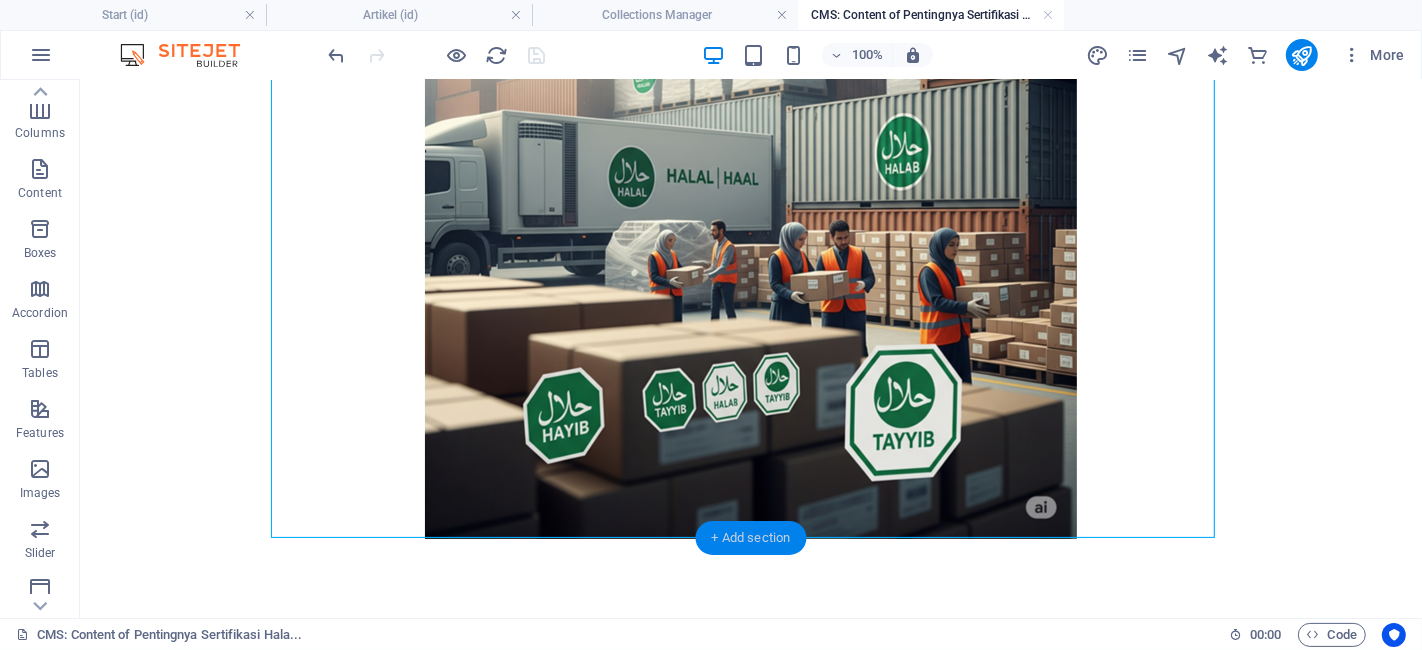 click on "+ Add section" at bounding box center [751, 538] 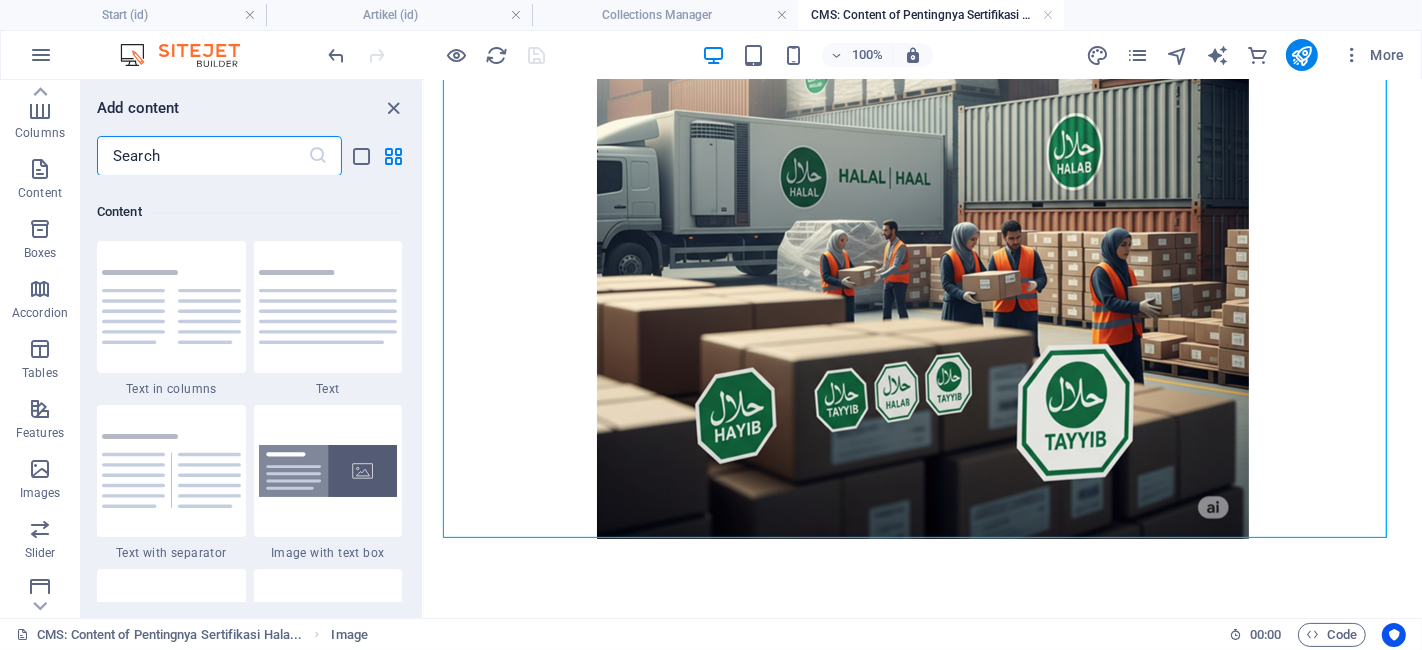 scroll, scrollTop: 3499, scrollLeft: 0, axis: vertical 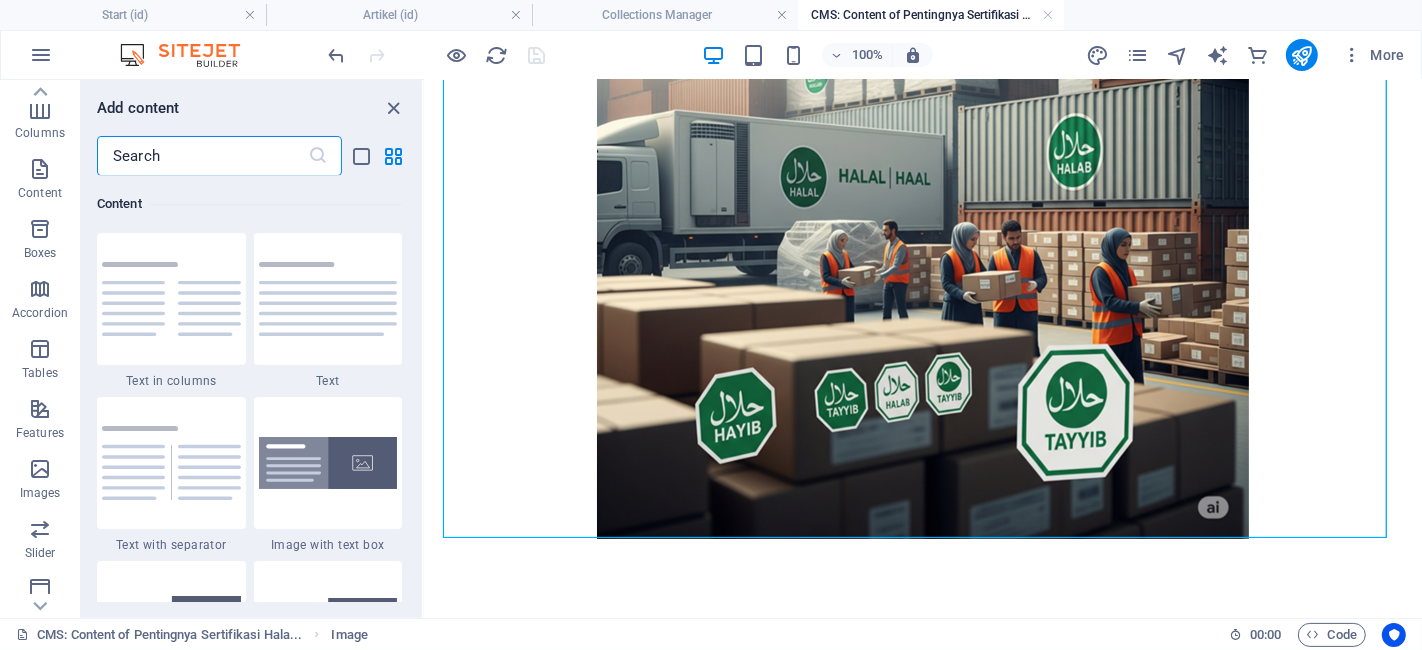 click at bounding box center [202, 156] 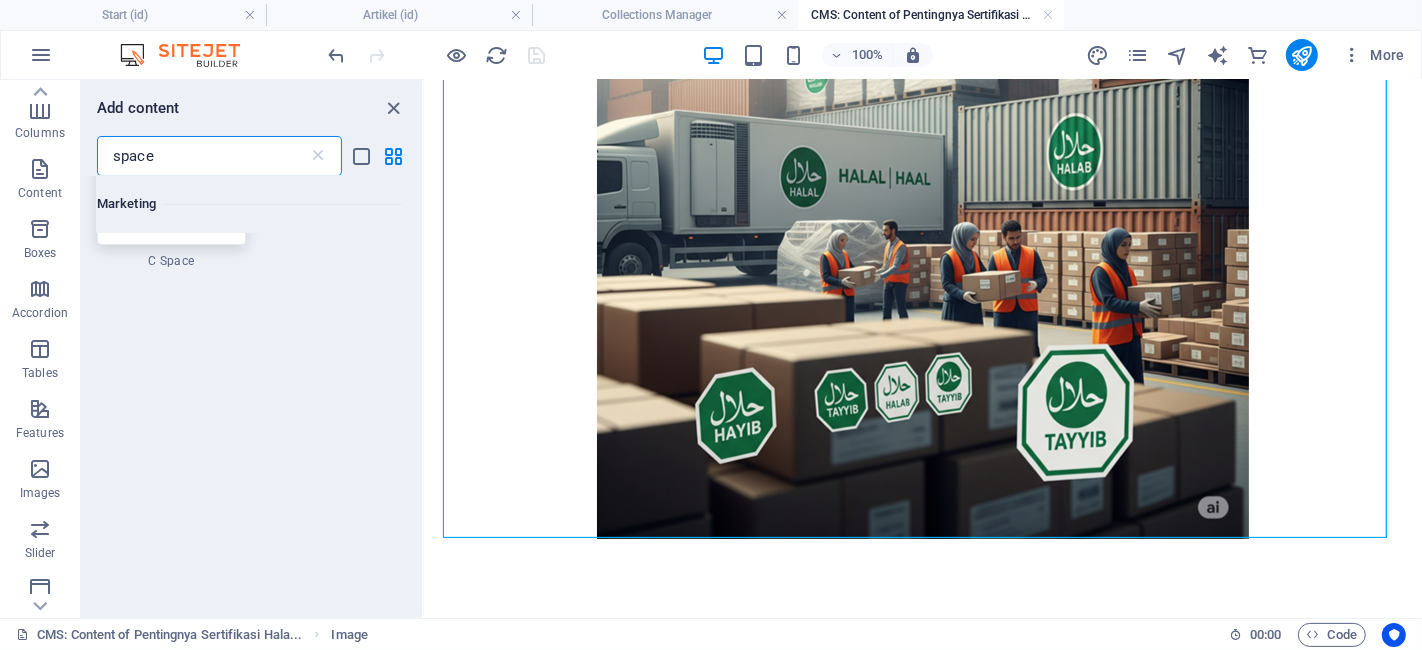 scroll, scrollTop: 65, scrollLeft: 0, axis: vertical 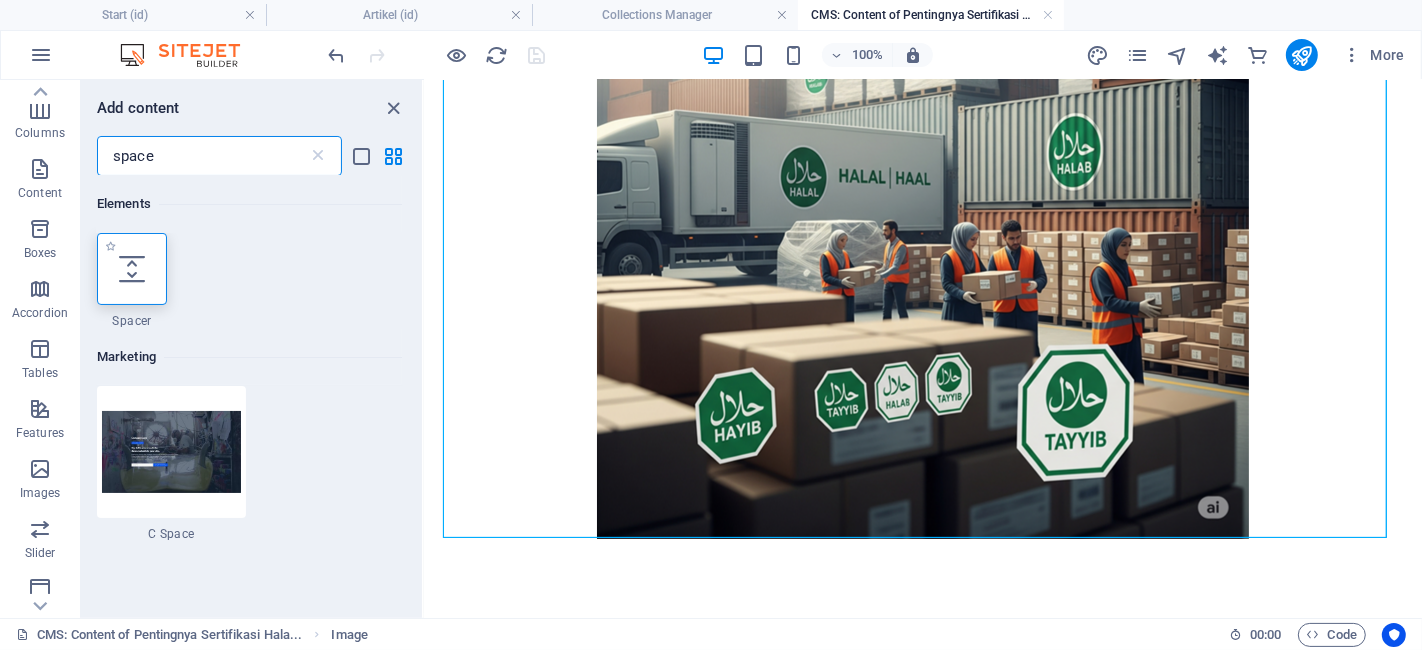 type on "space" 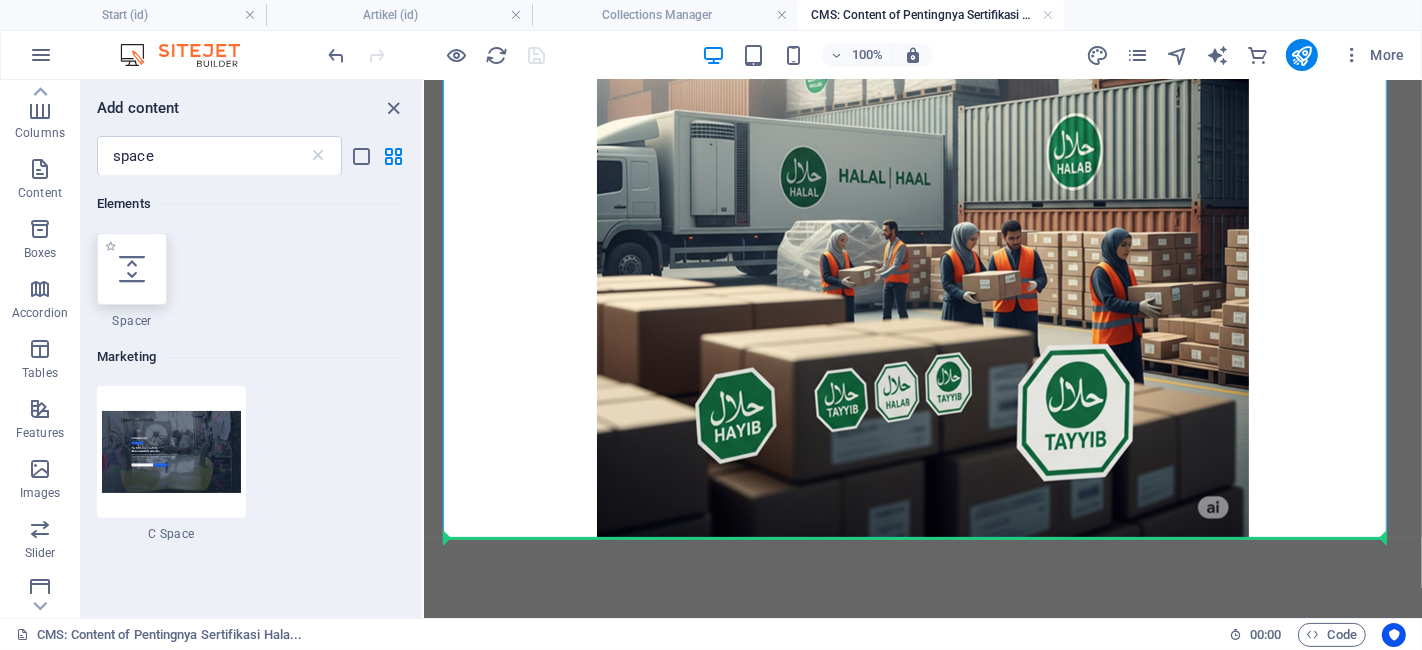 select on "px" 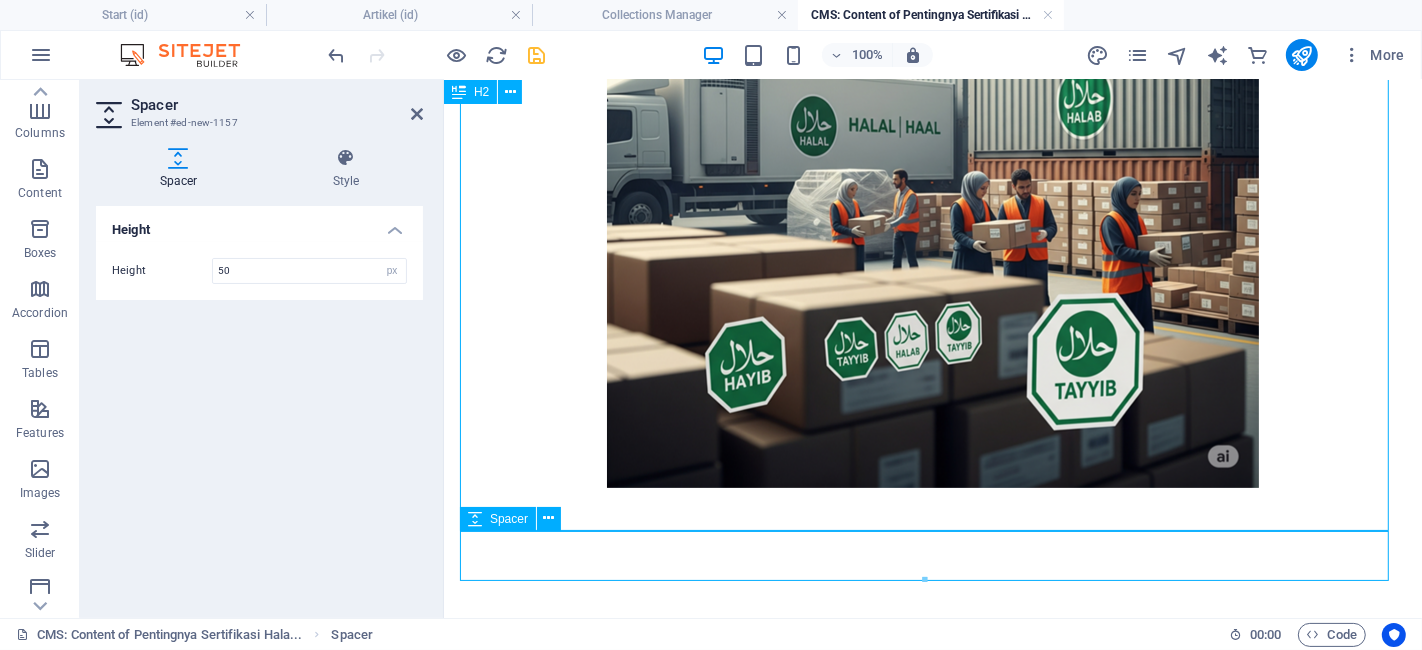 scroll, scrollTop: 533, scrollLeft: 0, axis: vertical 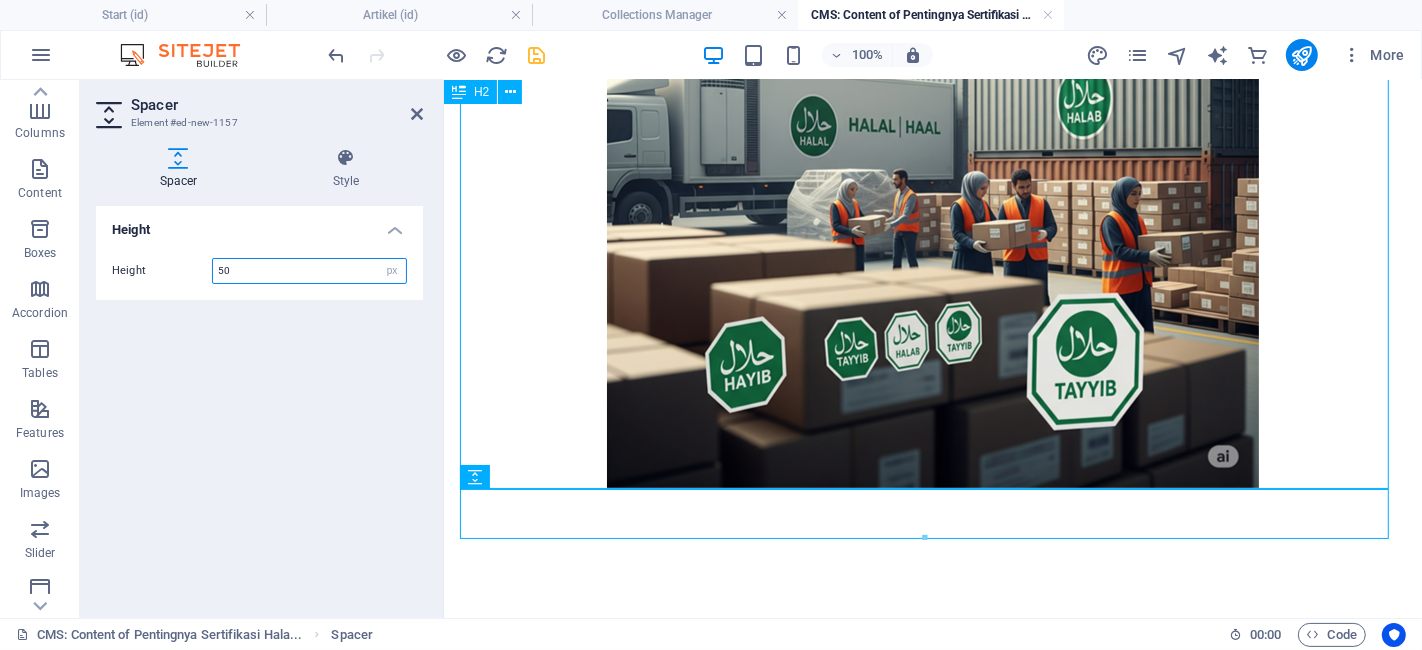 click on "50" at bounding box center [309, 271] 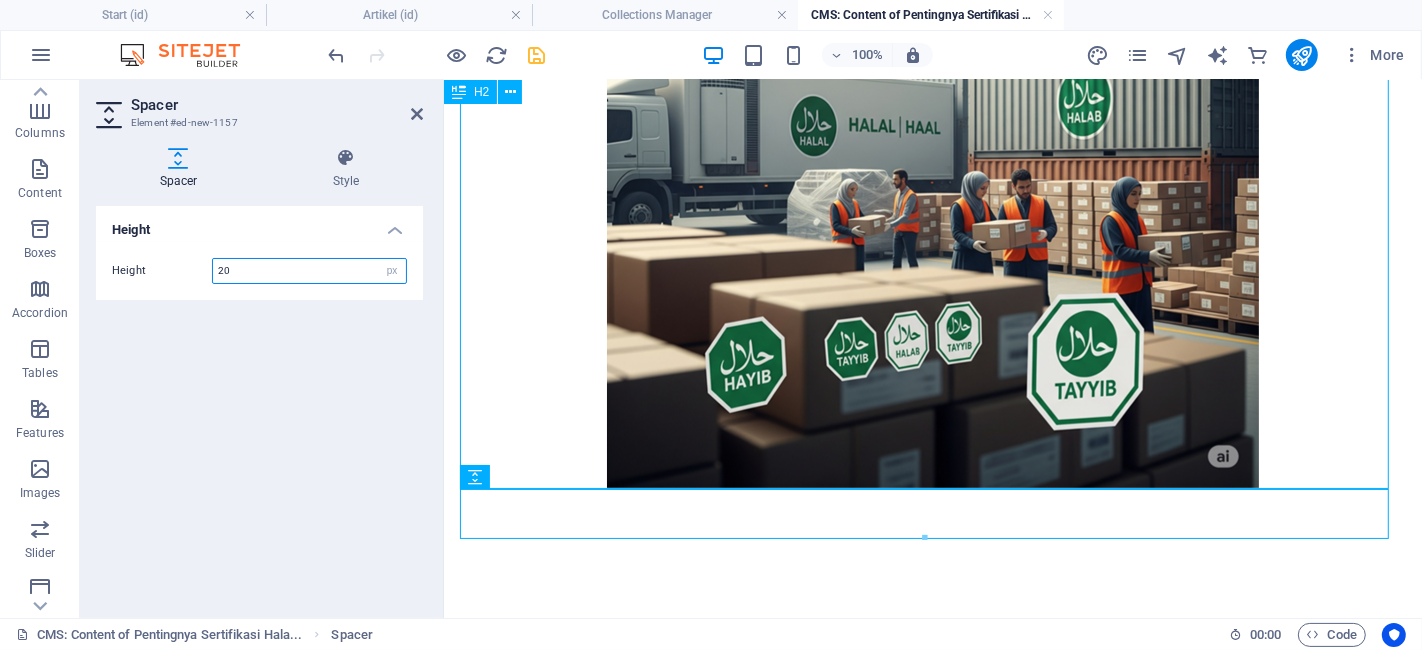 type on "20" 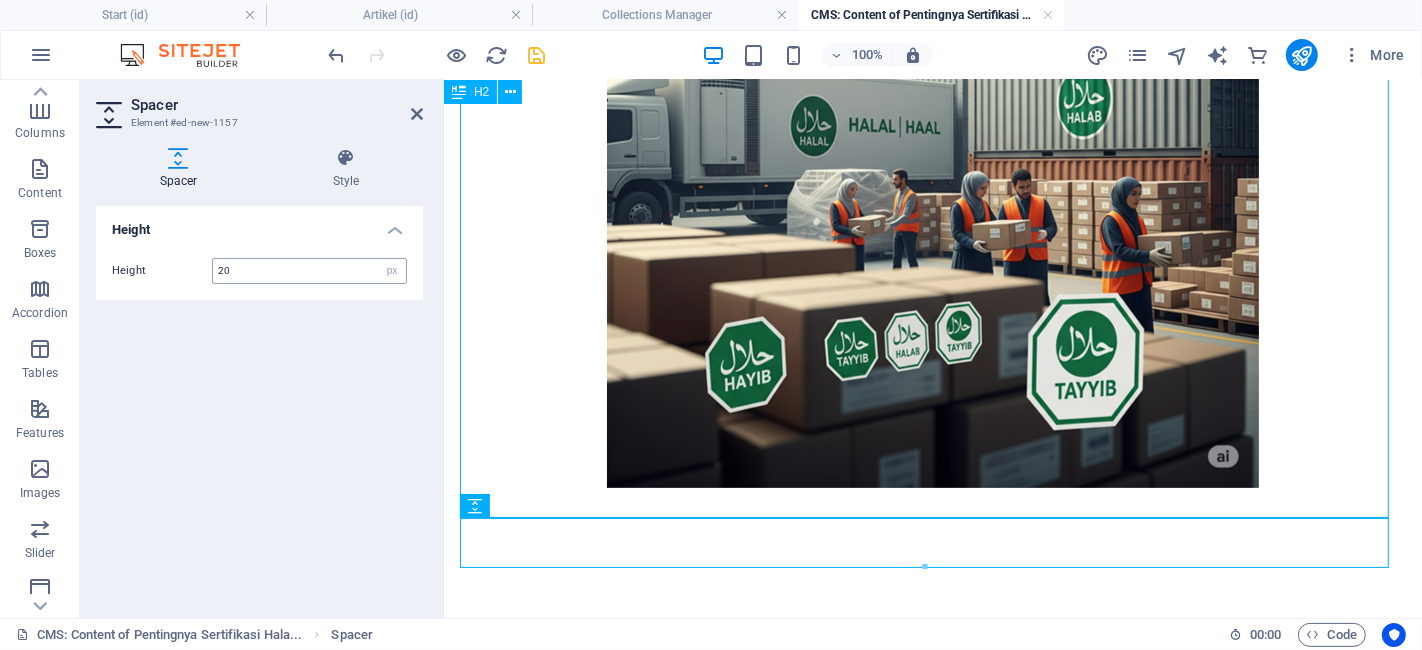 scroll, scrollTop: 503, scrollLeft: 0, axis: vertical 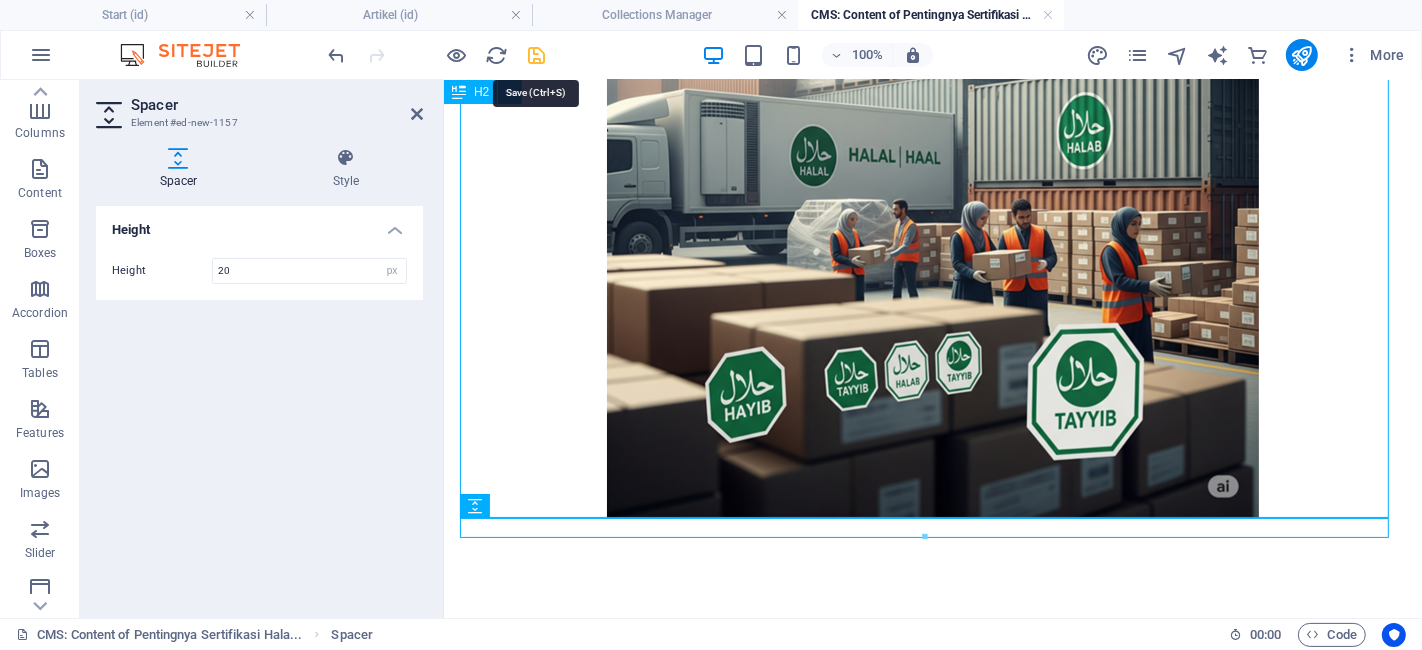 click at bounding box center [537, 55] 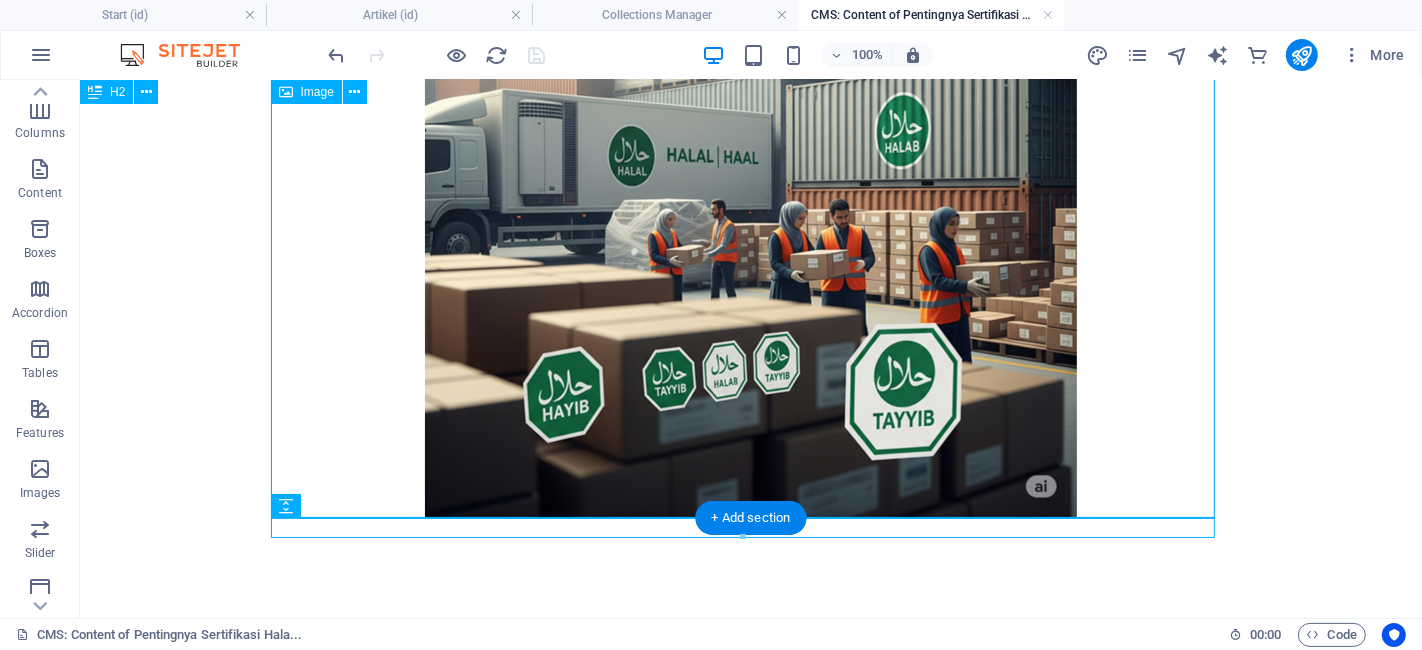 scroll, scrollTop: 443, scrollLeft: 0, axis: vertical 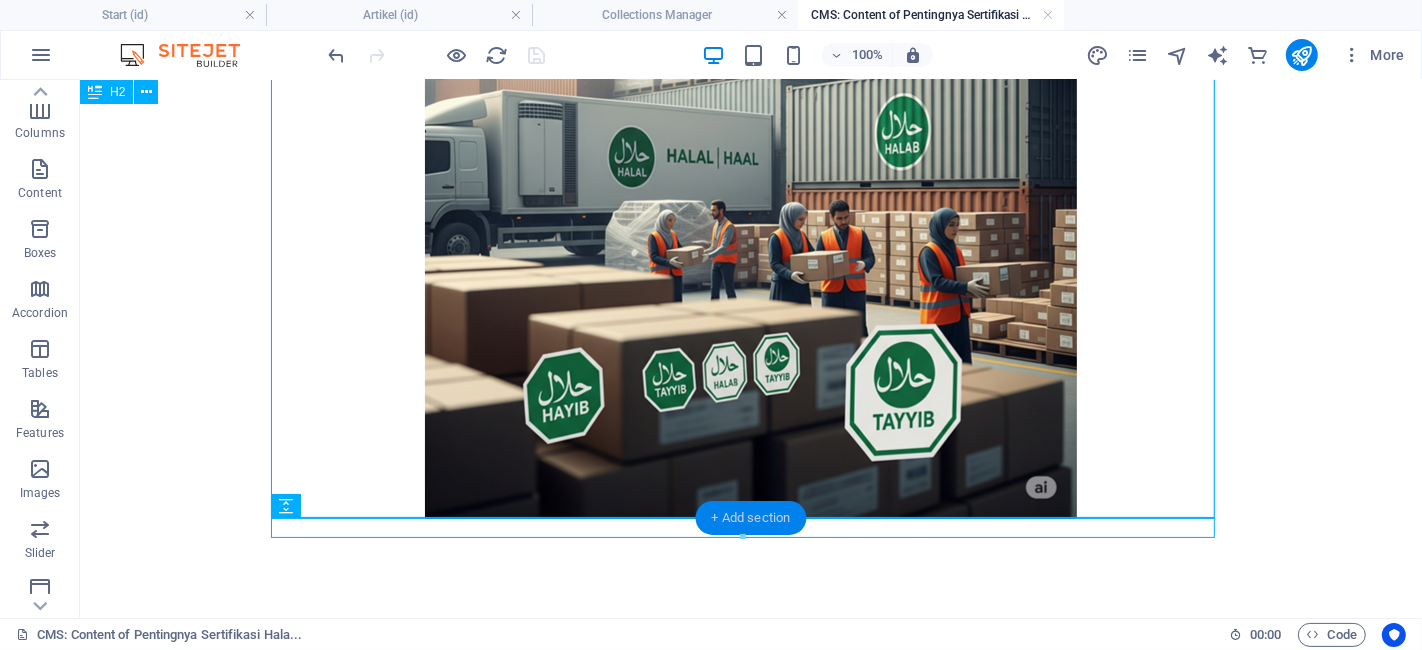 click on "+ Add section" at bounding box center [751, 518] 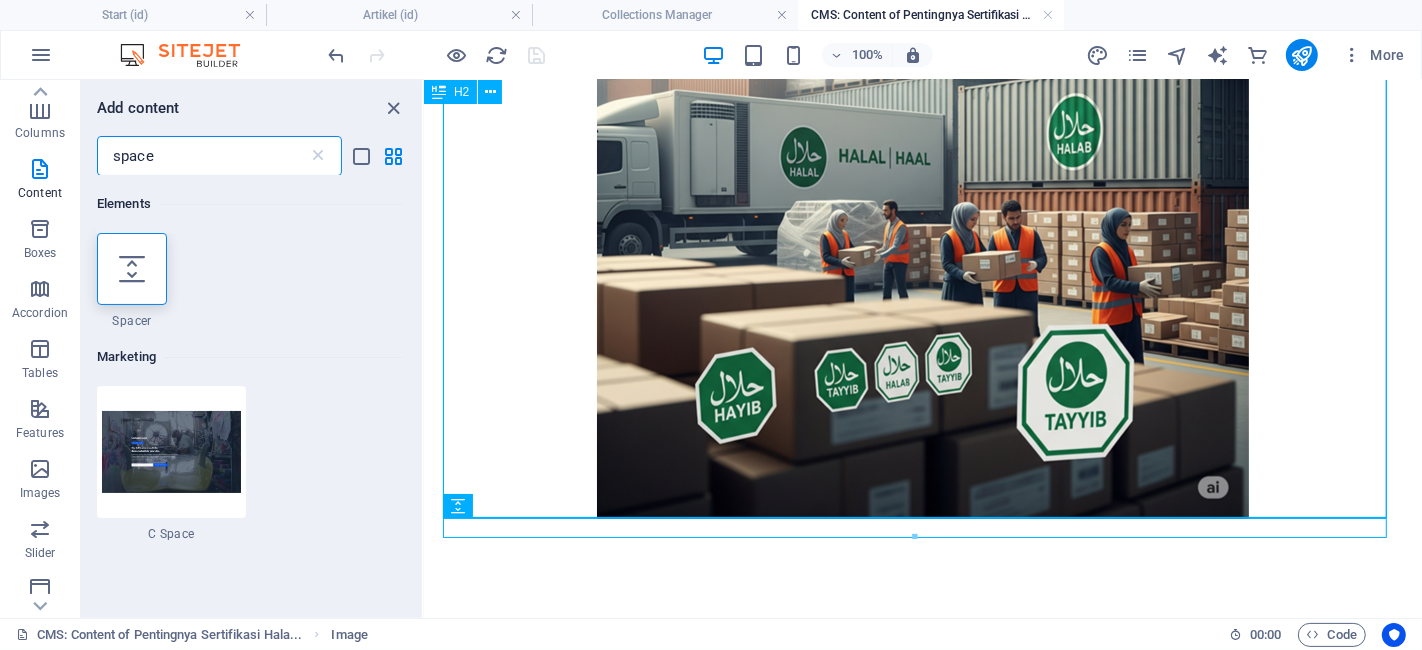 drag, startPoint x: 222, startPoint y: 156, endPoint x: 98, endPoint y: 157, distance: 124.004036 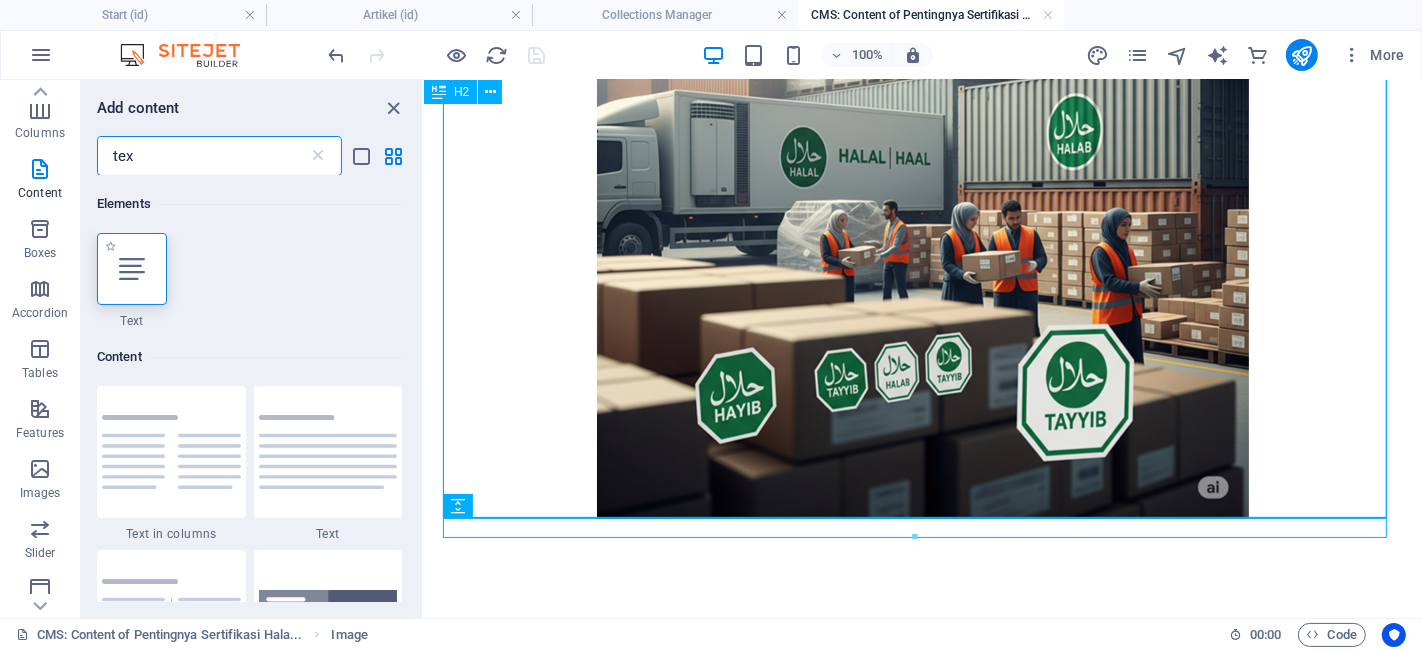 type on "tex" 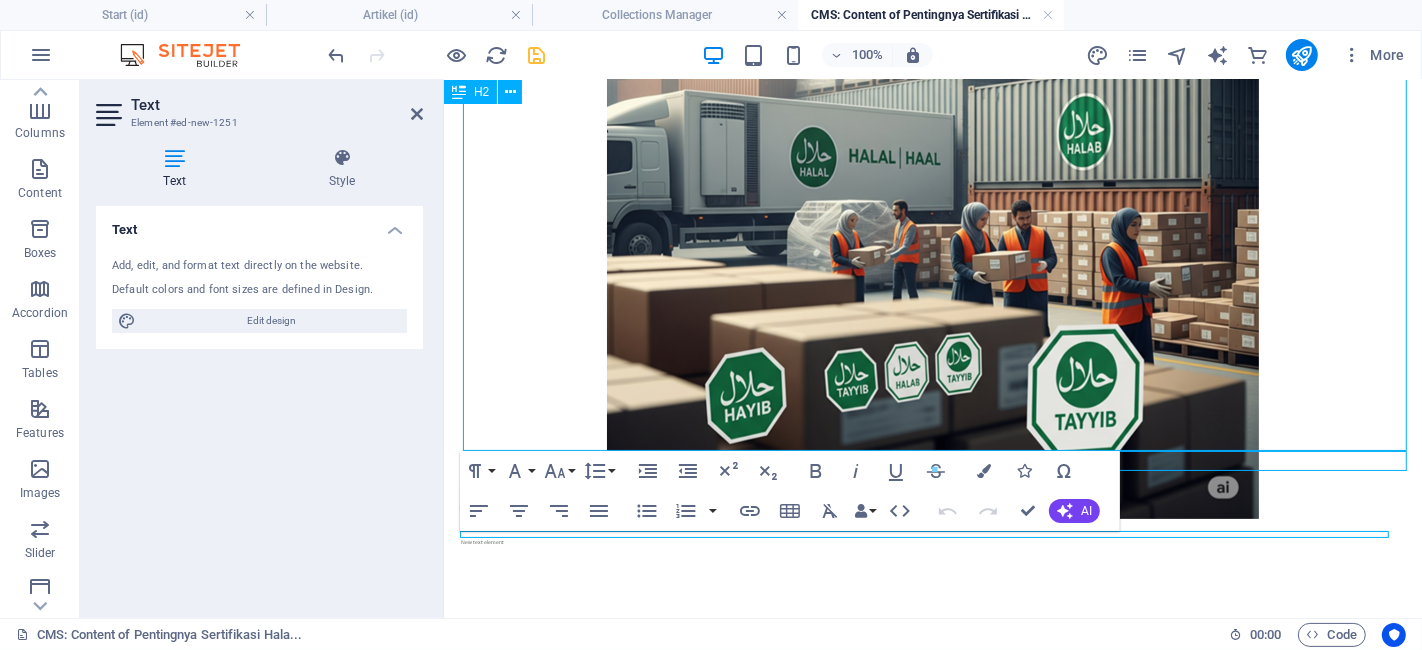 scroll, scrollTop: 511, scrollLeft: 0, axis: vertical 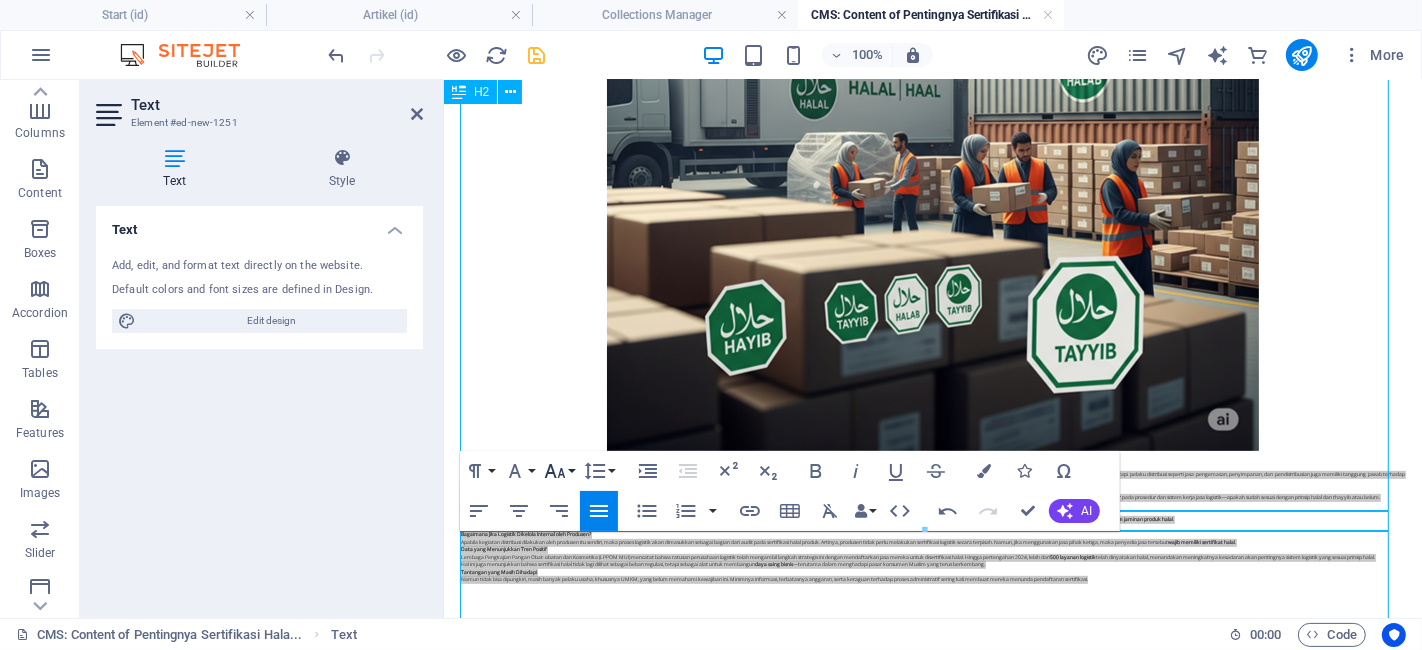 click 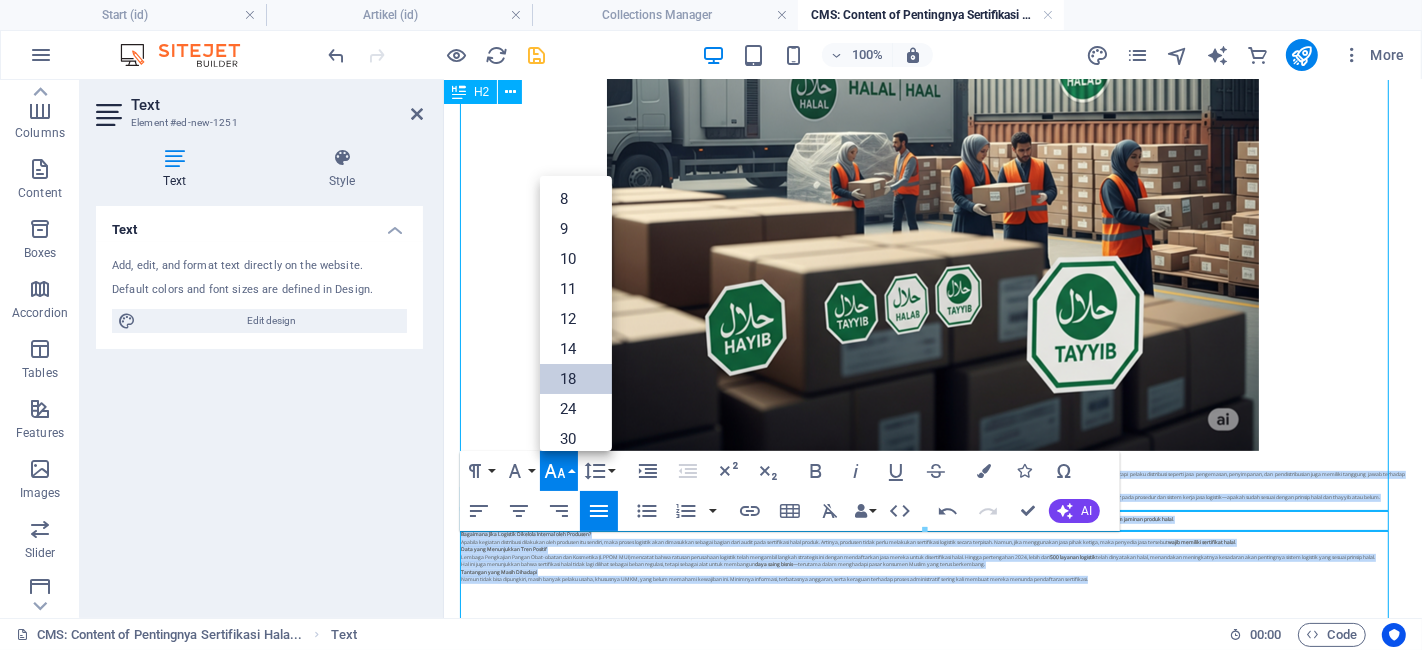 click on "18" at bounding box center [576, 379] 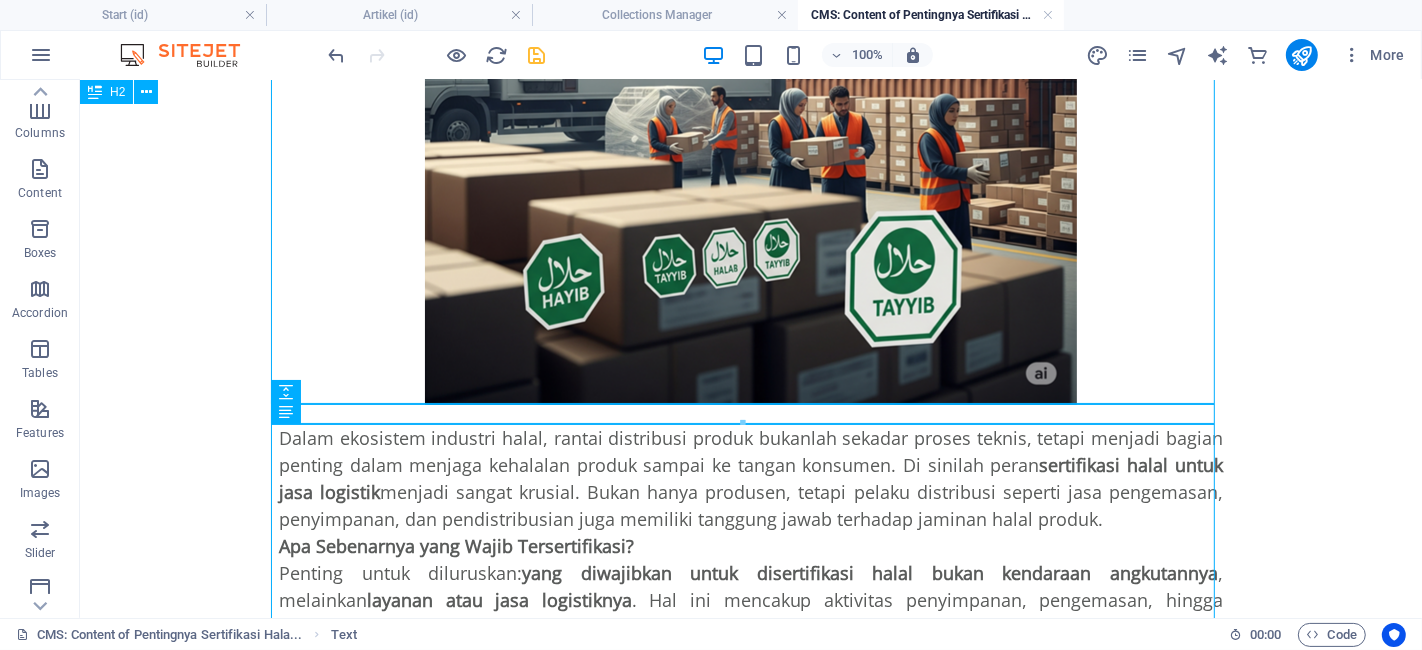 scroll, scrollTop: 639, scrollLeft: 0, axis: vertical 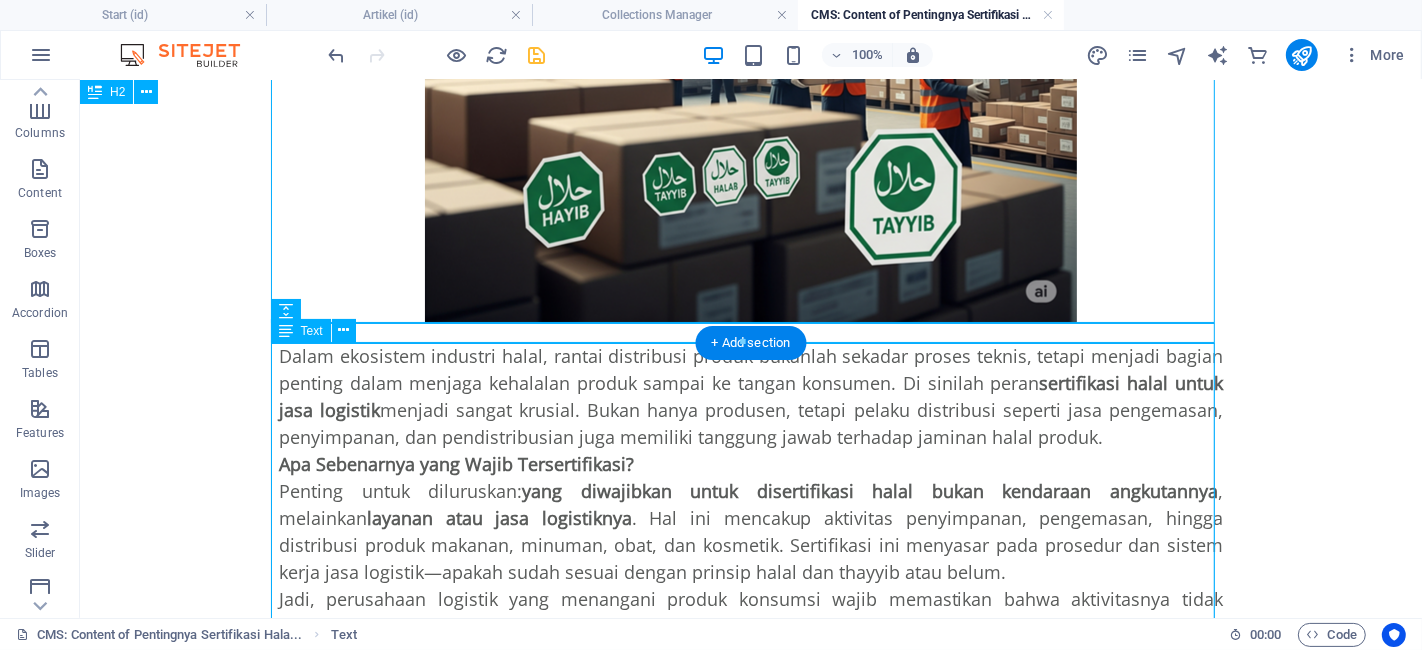 click on "Dalam ekosistem industri halal, rantai distribusi produk bukanlah sekadar proses teknis, tetapi menjadi bagian penting dalam menjaga kehalalan produk sampai ke tangan konsumen. Di sinilah peran sertifikasi halal untuk jasa logistik menjadi sangat krusial. Bukan hanya produsen, tetapi pelaku distribusi seperti jasa pengemasan, penyimpanan, dan pendistribusian juga memiliki tanggung jawab terhadap jaminan halal produk. Apa Sebenarnya yang Wajib Tersertifikasi? Penting untuk diluruskan: yang diwajibkan untuk disertifikasi halal bukan kendaraan angkutannya, melainkan layanan atau jasa logistiknya. Hal ini mencakup aktivitas penyimpanan, pengemasan, hingga distribusi produk makanan, minuman, obat, dan kosmetik. Sertifikasi ini menyasar pada prosedur dan sistem kerja jasa logistik—apakah sudah sesuai dengan prinsip halal dan thayyib atau belum. Kenapa Hal Ini Urgen? jasa logistik menjadi titik kritis dalam sistem jaminan produk halal. Bagaimana Jika Logistik Dikelola Internal oleh Produsen?." at bounding box center (750, 828) 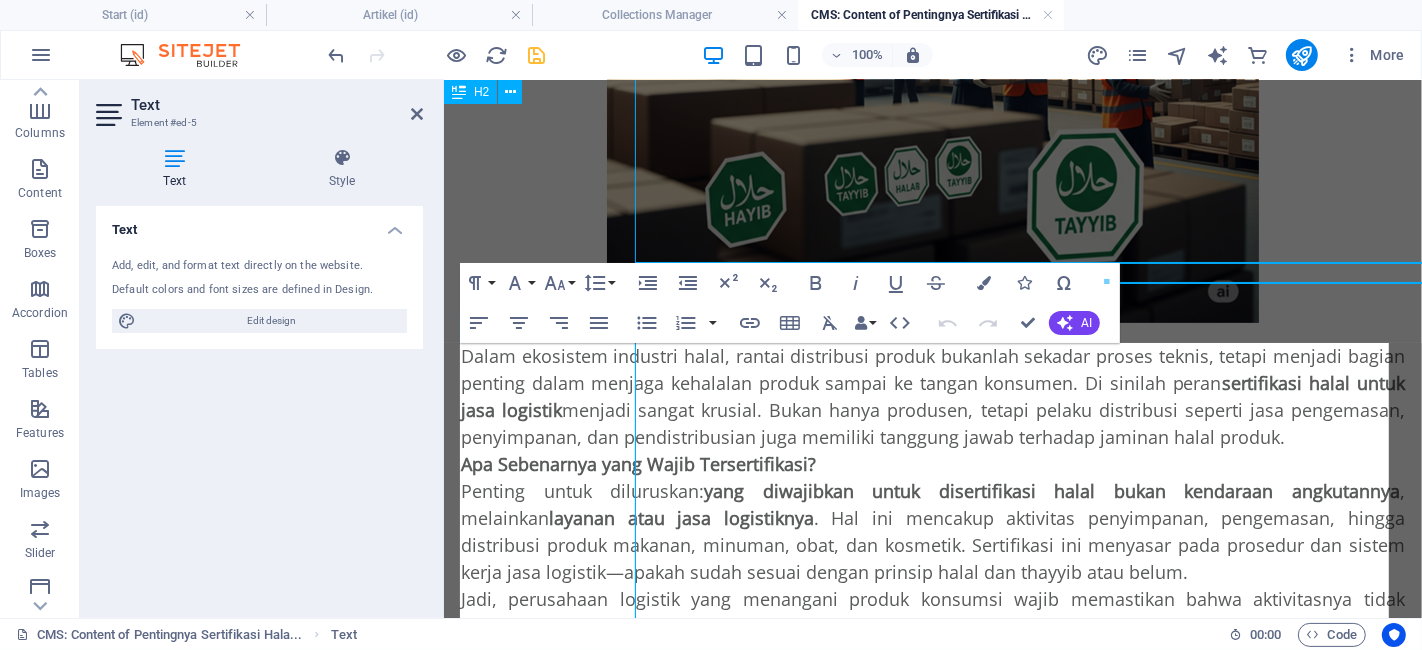 scroll, scrollTop: 699, scrollLeft: 0, axis: vertical 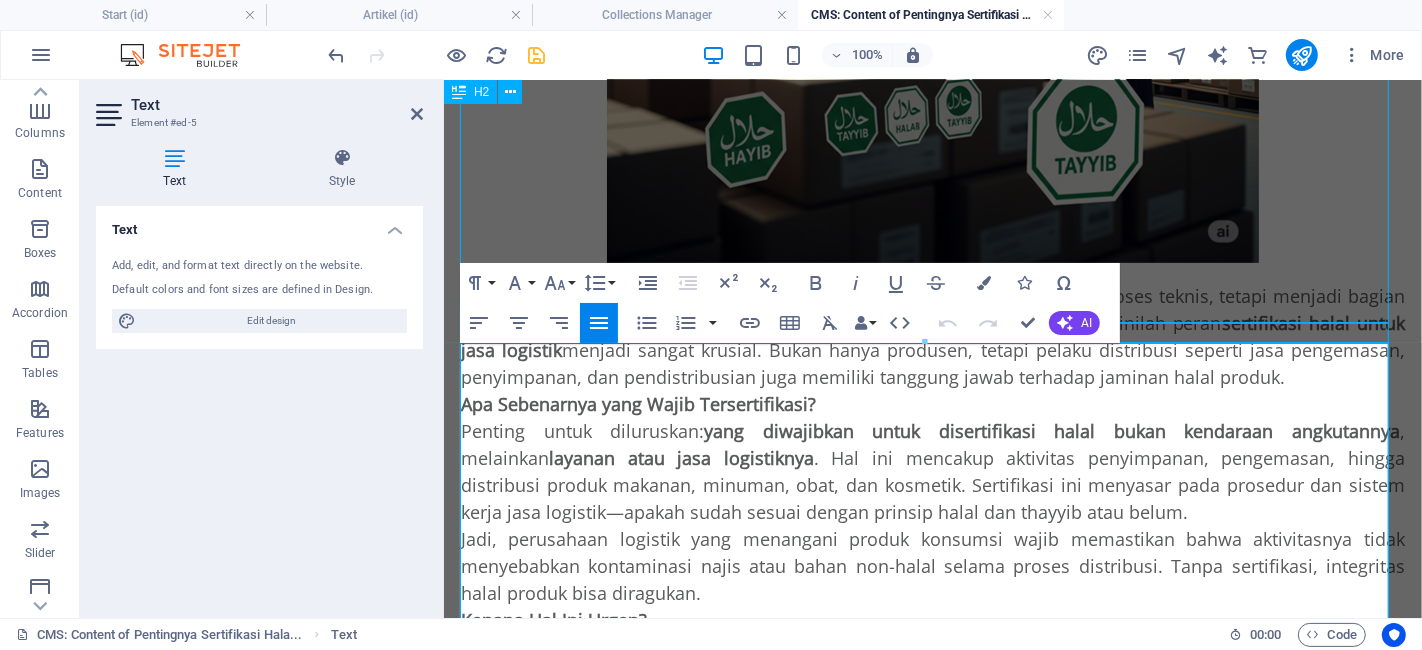 click on "Dalam ekosistem industri halal, rantai distribusi produk bukanlah sekadar proses teknis, tetapi menjadi bagian penting dalam menjaga kehalalan produk sampai ke tangan konsumen. Di sinilah peran sertifikasi halal untuk jasa logistik menjadi sangat krusial. Bukan hanya produsen, tetapi pelaku distribusi seperti jasa pengemasan, penyimpanan, dan pendistribusian juga memiliki tanggung jawab terhadap jaminan halal produk." at bounding box center (932, 336) 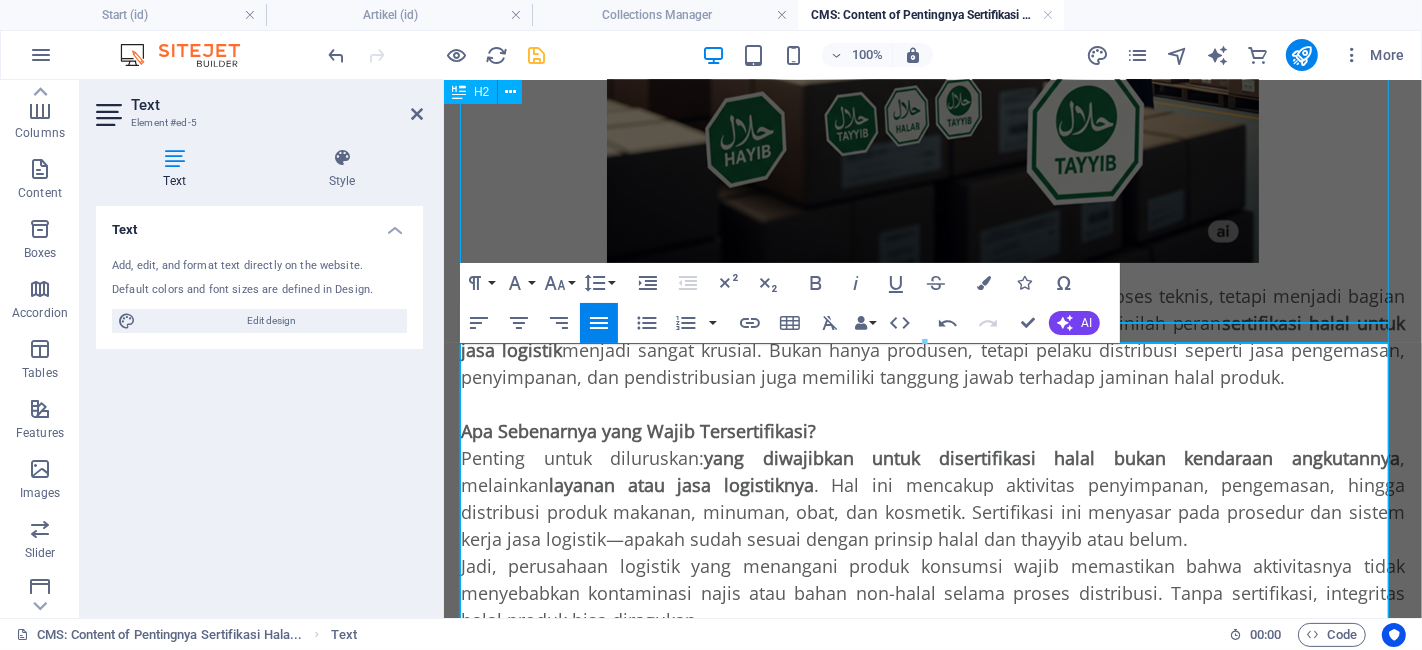click on "Apa Sebenarnya yang Wajib Tersertifikasi?" at bounding box center [932, 430] 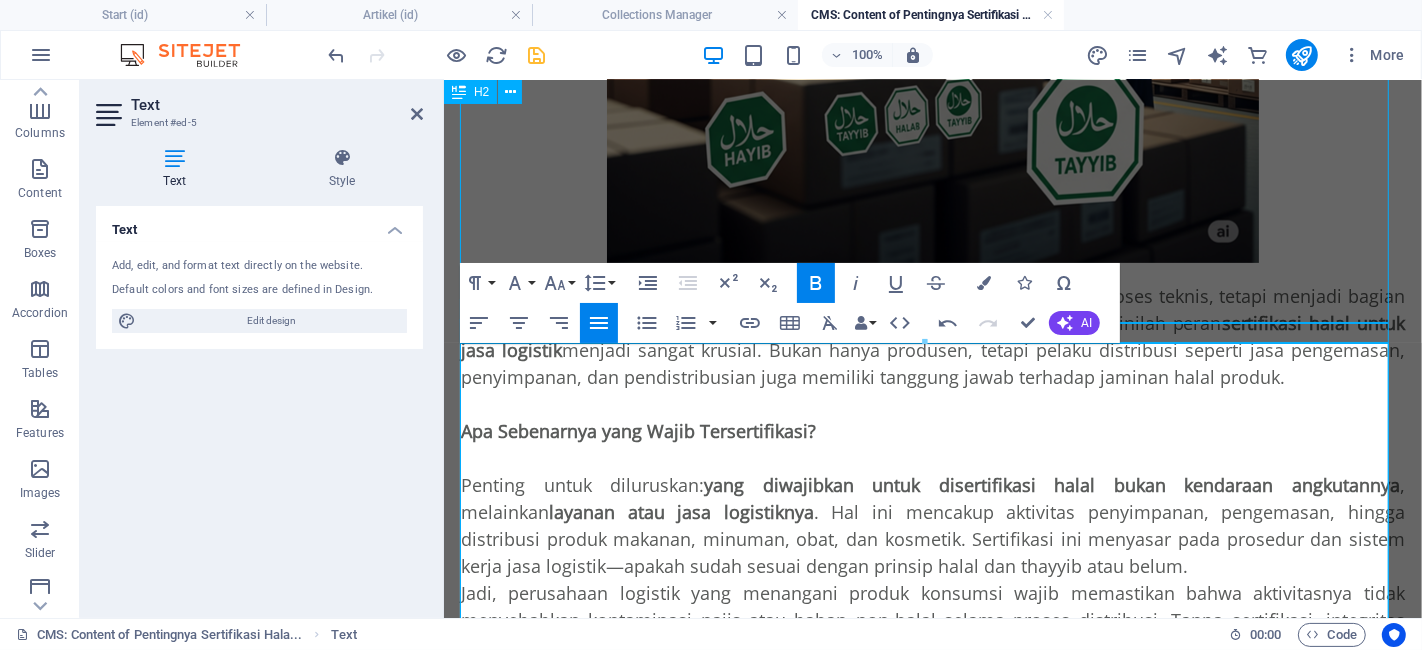 scroll, scrollTop: 1032, scrollLeft: 0, axis: vertical 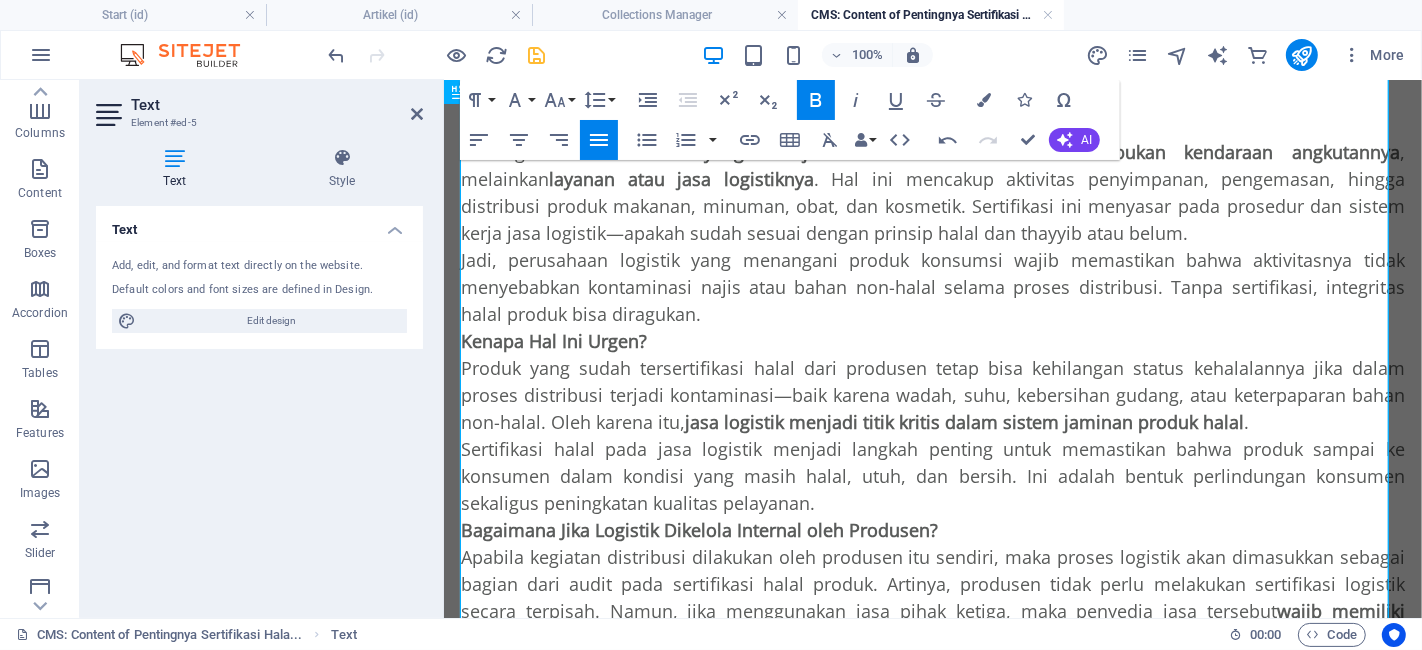 click on "Jadi, perusahaan logistik yang menangani produk konsumsi wajib memastikan bahwa aktivitasnya tidak menyebabkan kontaminasi najis atau bahan non-halal selama proses distribusi. Tanpa sertifikasi, integritas halal produk bisa diragukan." at bounding box center [932, 286] 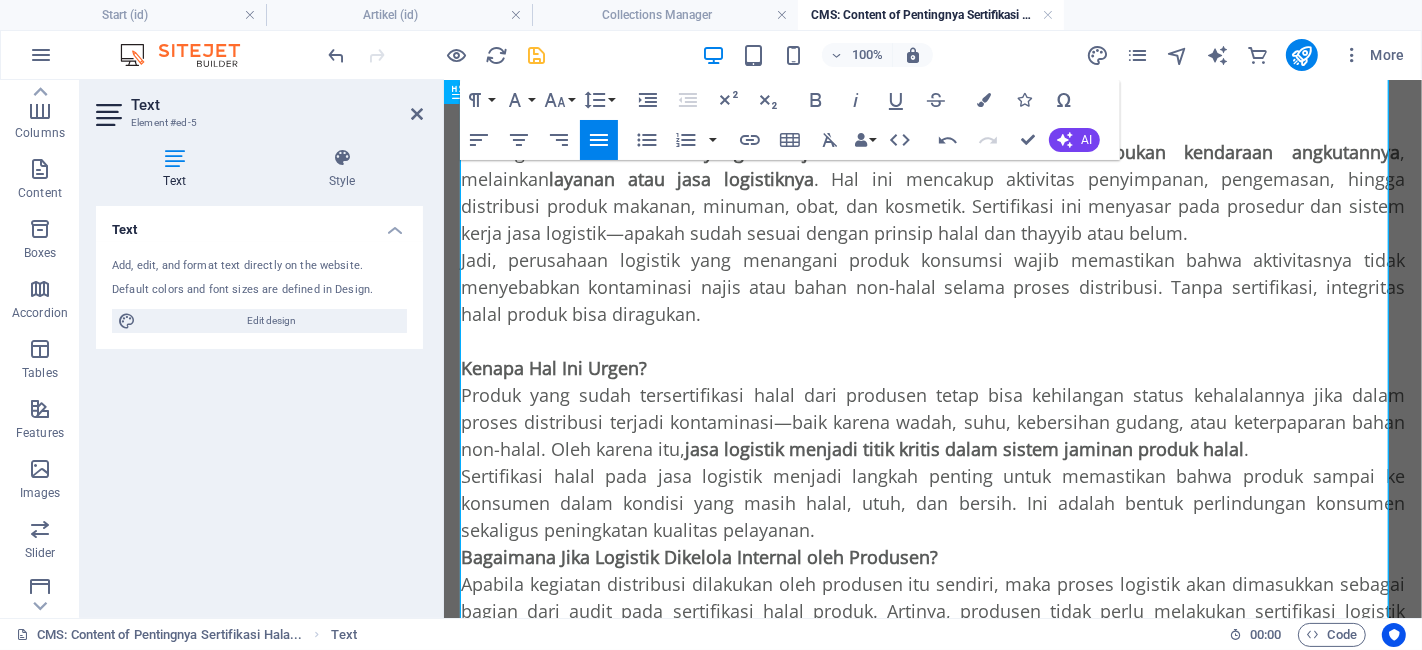 click on "Kenapa Hal Ini Urgen?" at bounding box center (932, 367) 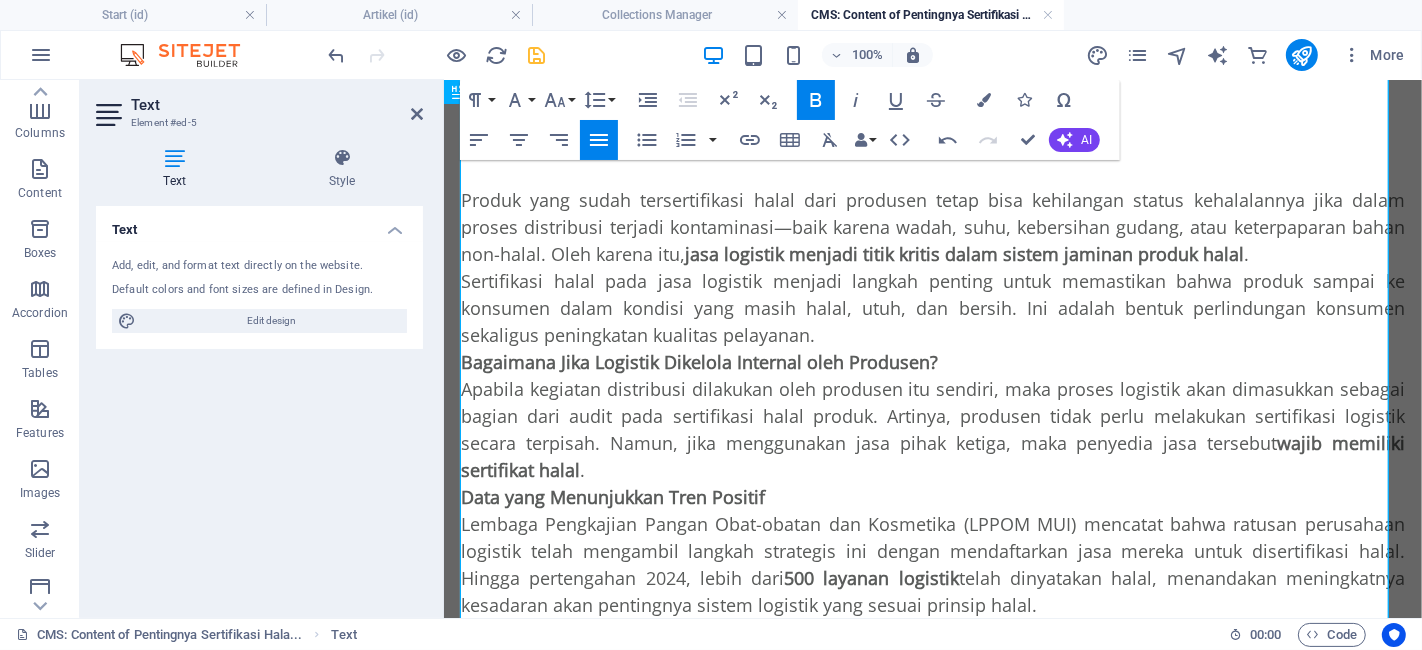 scroll, scrollTop: 1254, scrollLeft: 0, axis: vertical 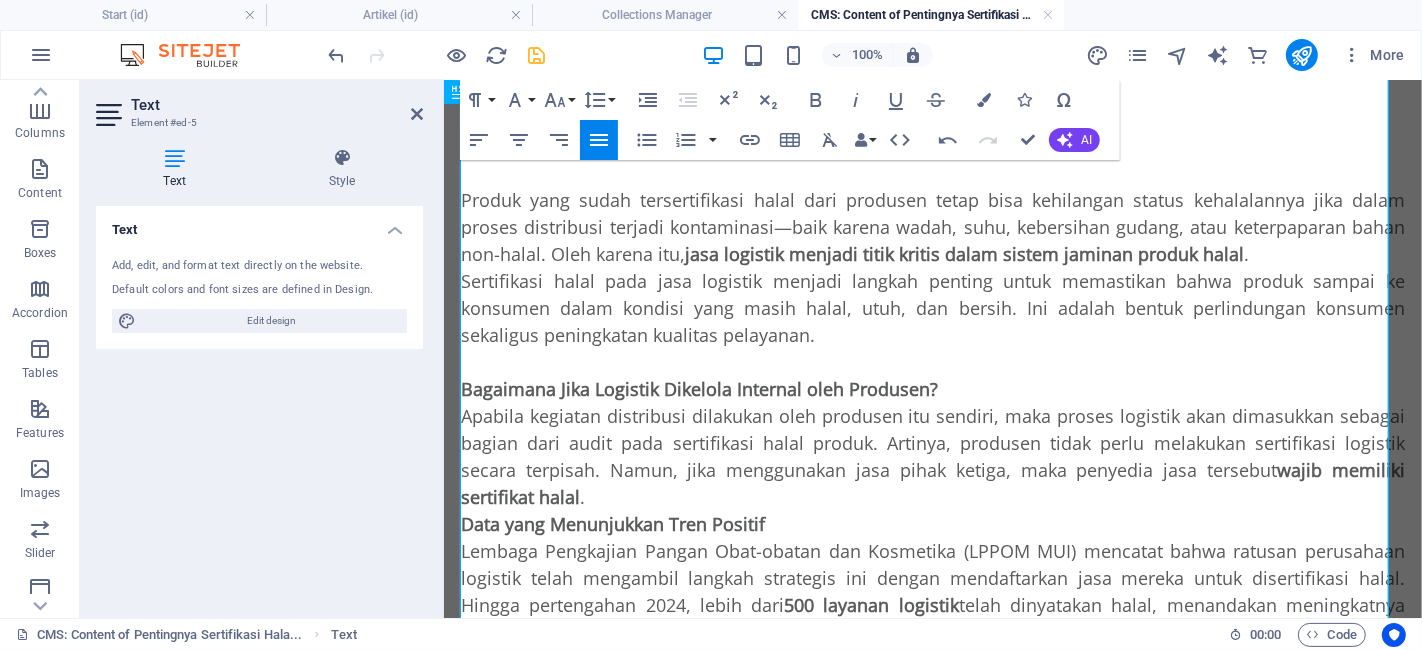 click on "Bagaimana Jika Logistik Dikelola Internal oleh Produsen?" at bounding box center (932, 388) 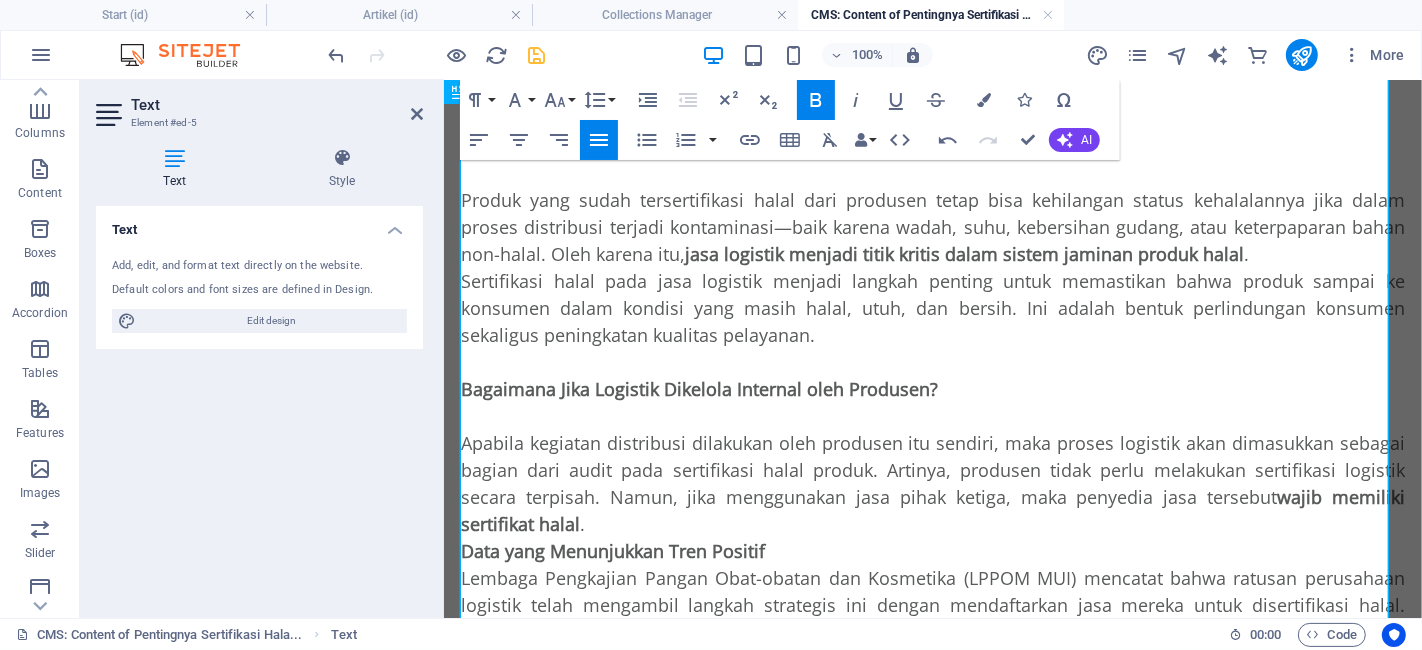 scroll, scrollTop: 1477, scrollLeft: 0, axis: vertical 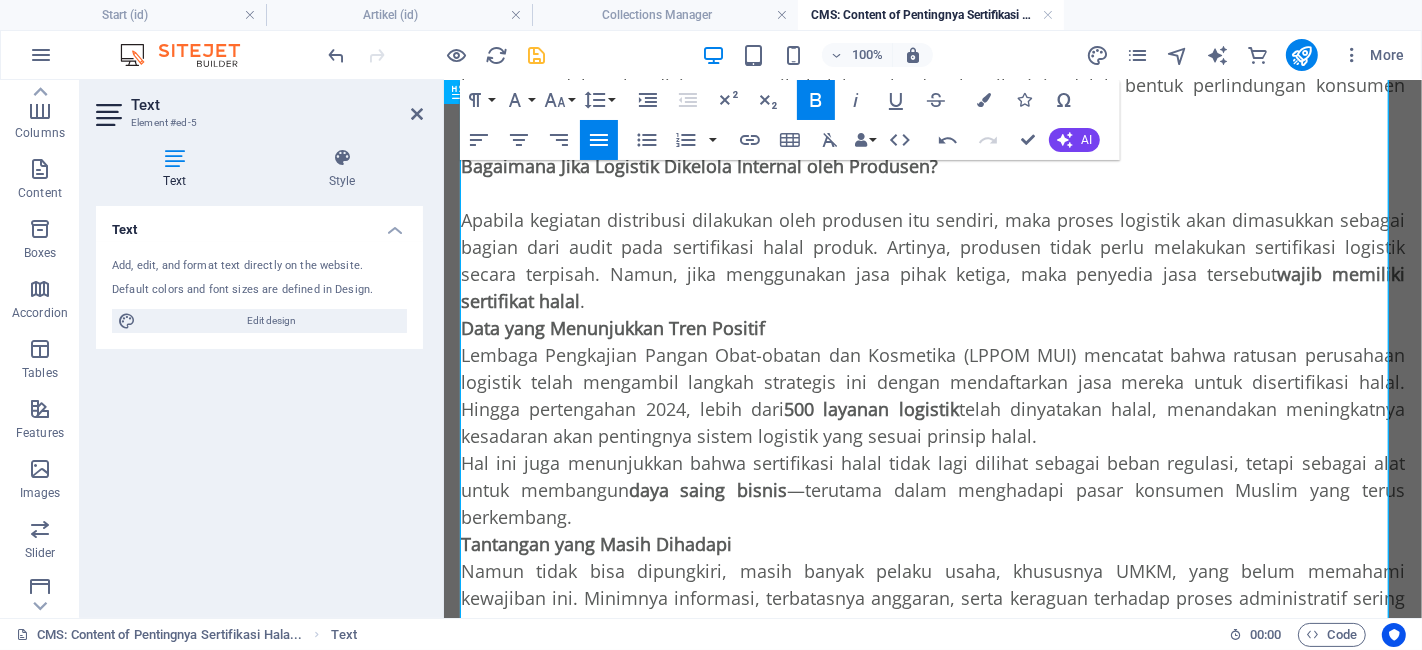 click on "Apabila kegiatan distribusi dilakukan oleh produsen itu sendiri, maka proses logistik akan dimasukkan sebagai bagian dari audit pada sertifikasi halal produk. Artinya, produsen tidak perlu melakukan sertifikasi logistik secara terpisah. Namun, jika menggunakan jasa pihak ketiga, maka penyedia jasa tersebut wajib memiliki sertifikat halal ." at bounding box center (932, 260) 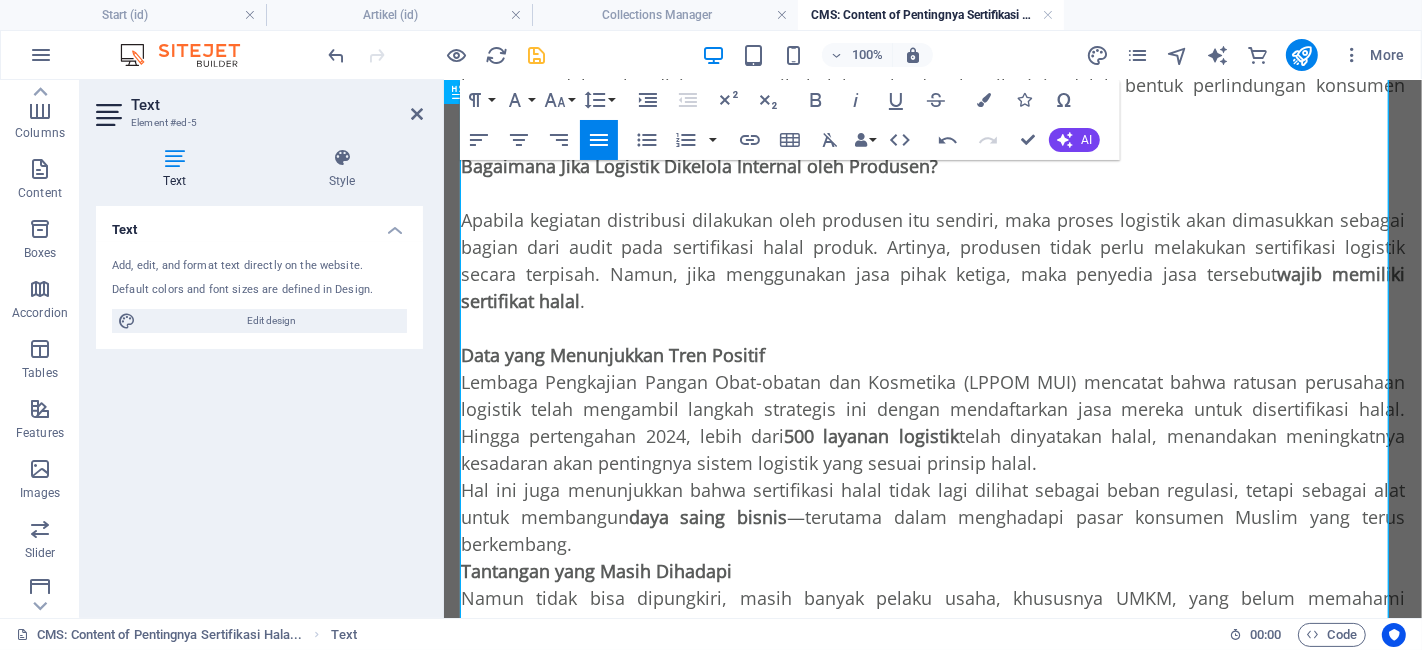 click on "Data yang Menunjukkan Tren Positif" at bounding box center (932, 354) 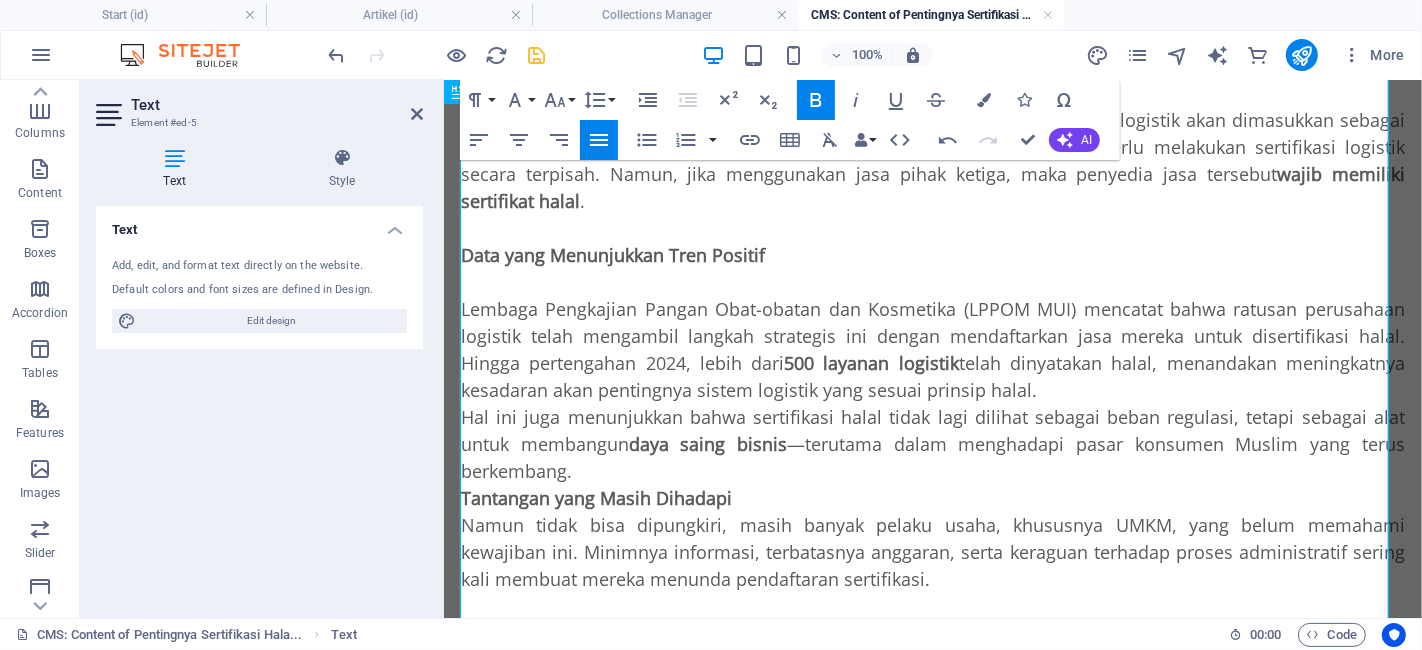 scroll, scrollTop: 1691, scrollLeft: 0, axis: vertical 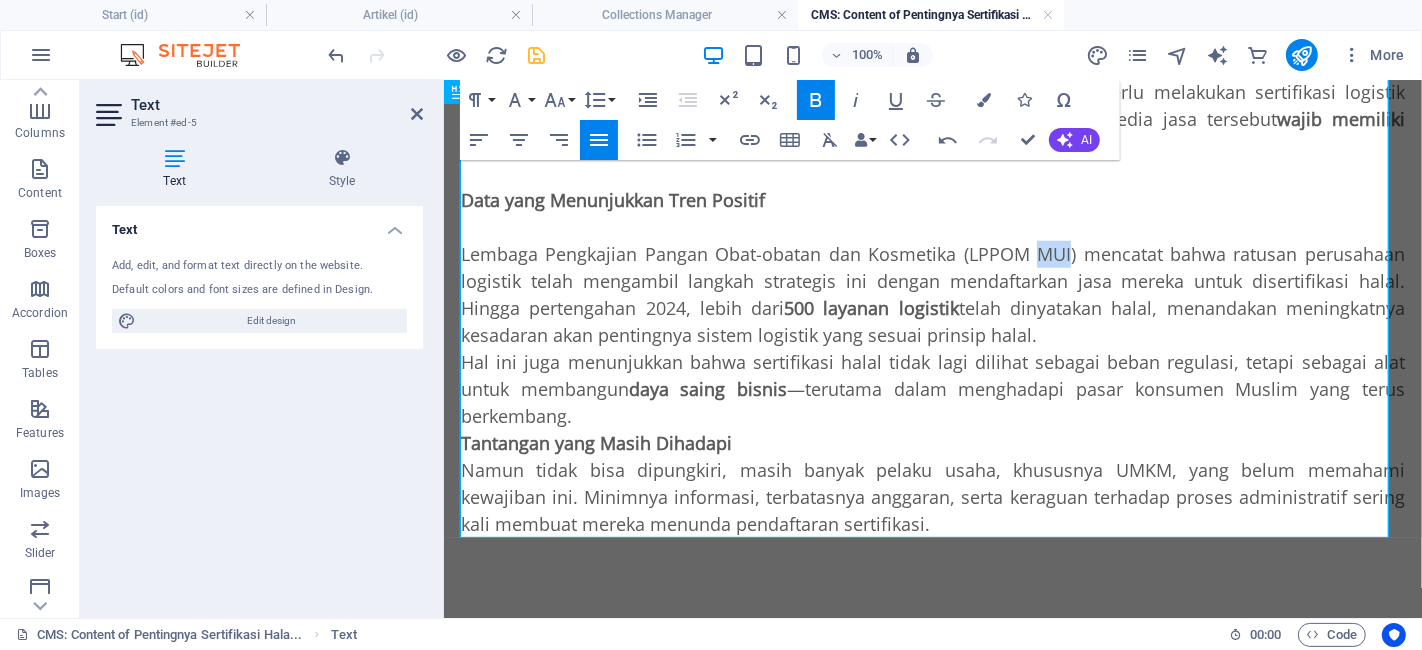 drag, startPoint x: 1022, startPoint y: 259, endPoint x: 1057, endPoint y: 259, distance: 35 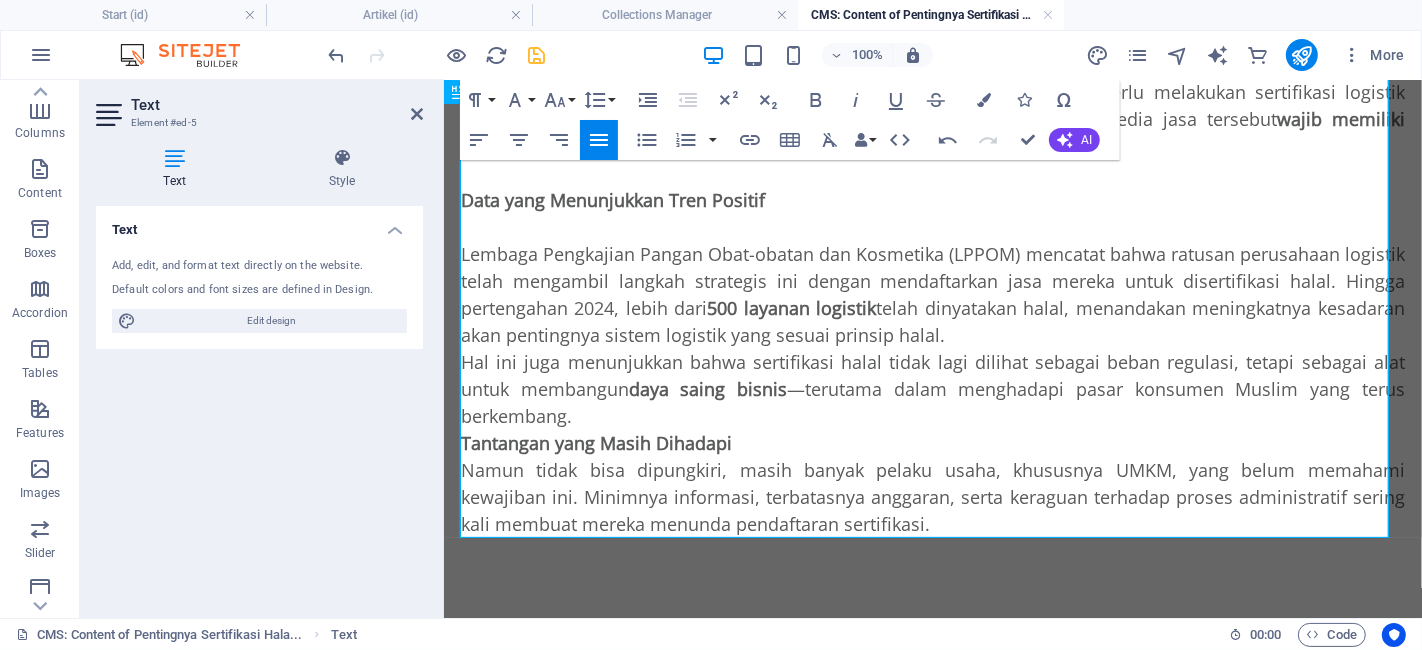click on "Namun tidak bisa dipungkiri, masih banyak pelaku usaha, khususnya UMKM, yang belum memahami kewajiban ini. Minimnya informasi, terbatasnya anggaran, serta keraguan terhadap proses administratif sering kali membuat mereka menunda pendaftaran sertifikasi." at bounding box center (932, 496) 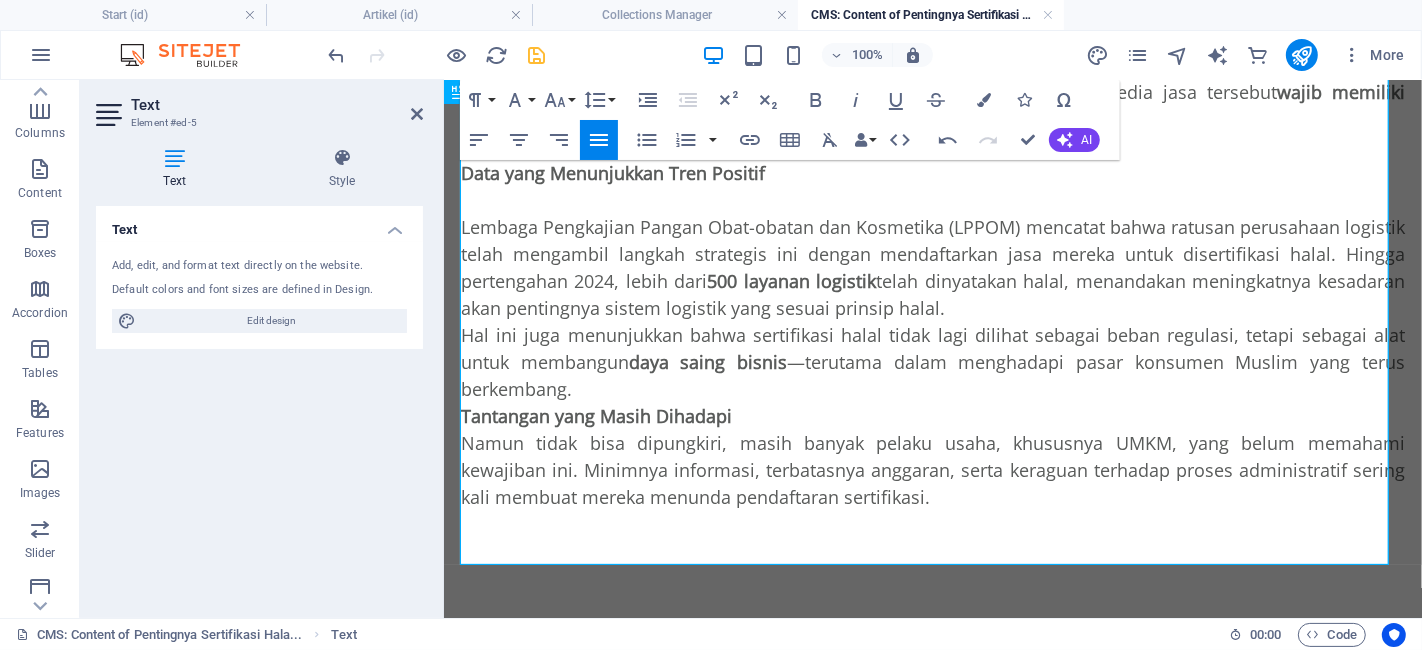 click on "Hal ini juga menunjukkan bahwa sertifikasi halal tidak lagi dilihat sebagai beban regulasi, tetapi sebagai alat untuk membangun daya saing bisnis —terutama dalam menghadapi pasar konsumen Muslim yang terus berkembang." at bounding box center (932, 361) 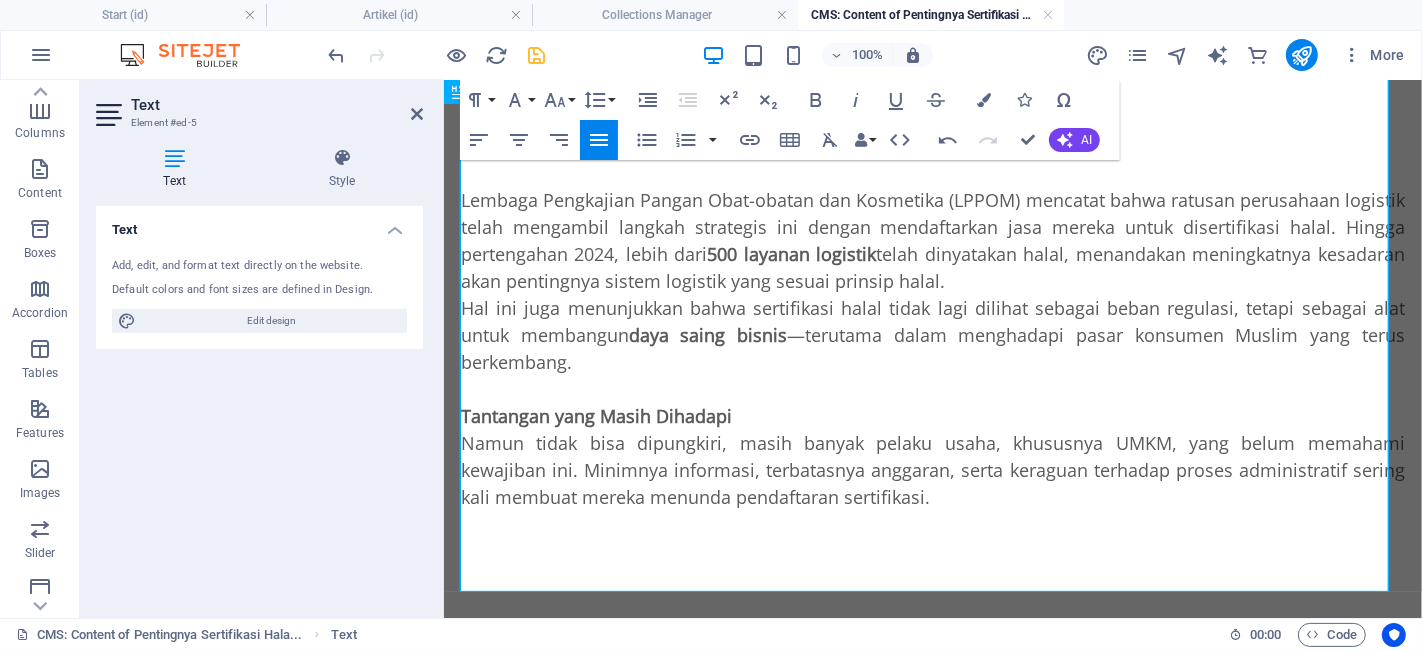 click on "Tantangan yang Masih Dihadapi" at bounding box center [932, 415] 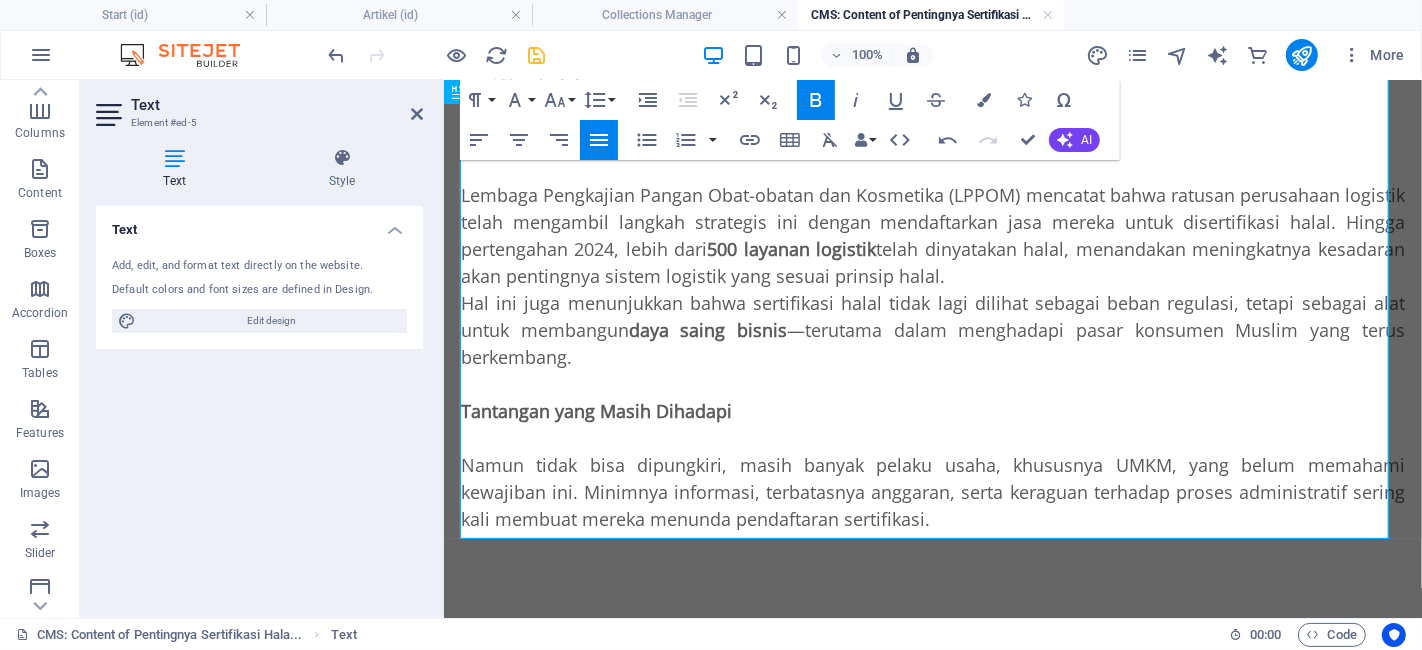 scroll, scrollTop: 1771, scrollLeft: 0, axis: vertical 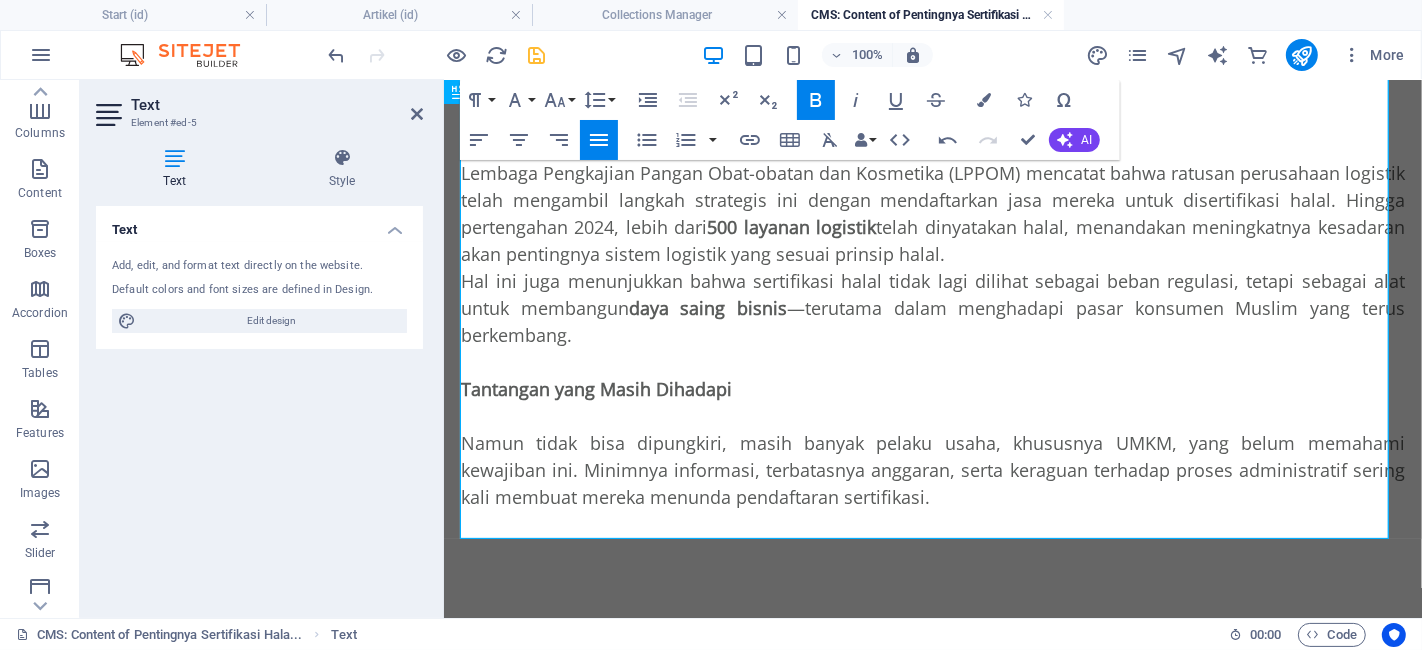 click on "​" at bounding box center [932, 523] 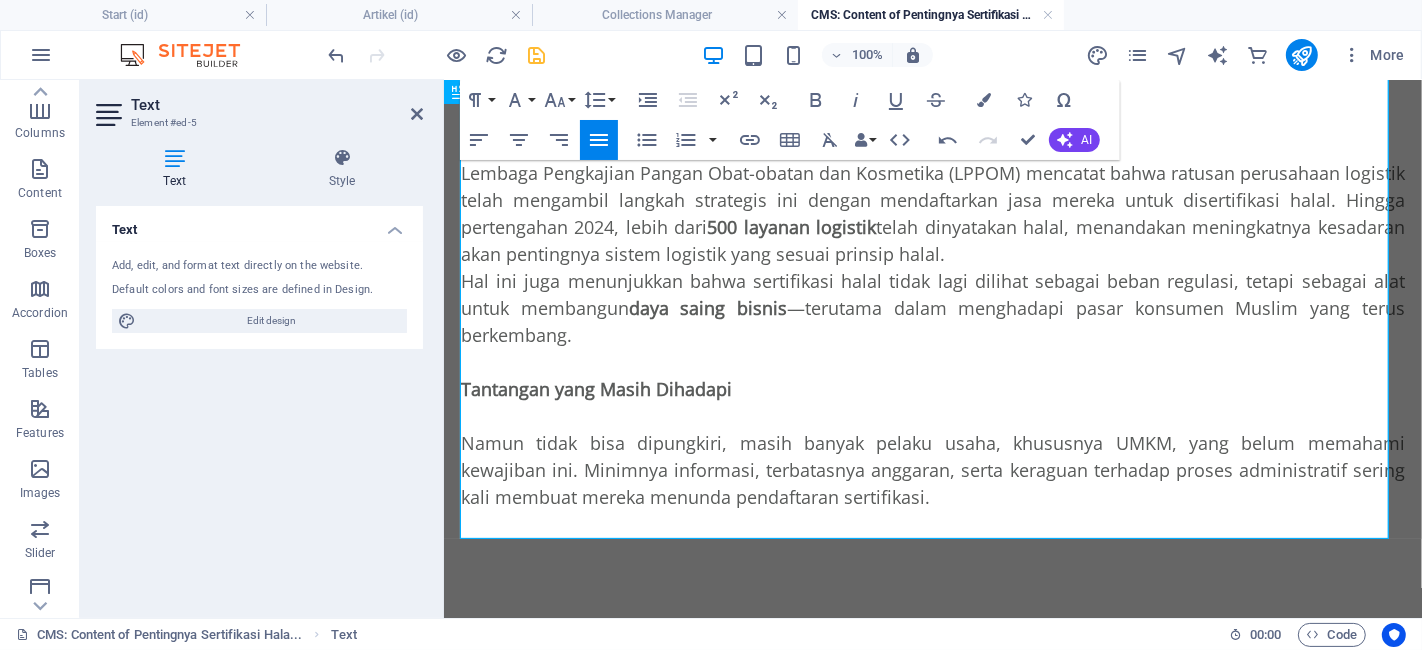 click on "Namun tidak bisa dipungkiri, masih banyak pelaku usaha, khususnya UMKM, yang belum memahami kewajiban ini. Minimnya informasi, terbatasnya anggaran, serta keraguan terhadap proses administratif sering kali membuat mereka menunda pendaftaran sertifikasi." at bounding box center [932, 469] 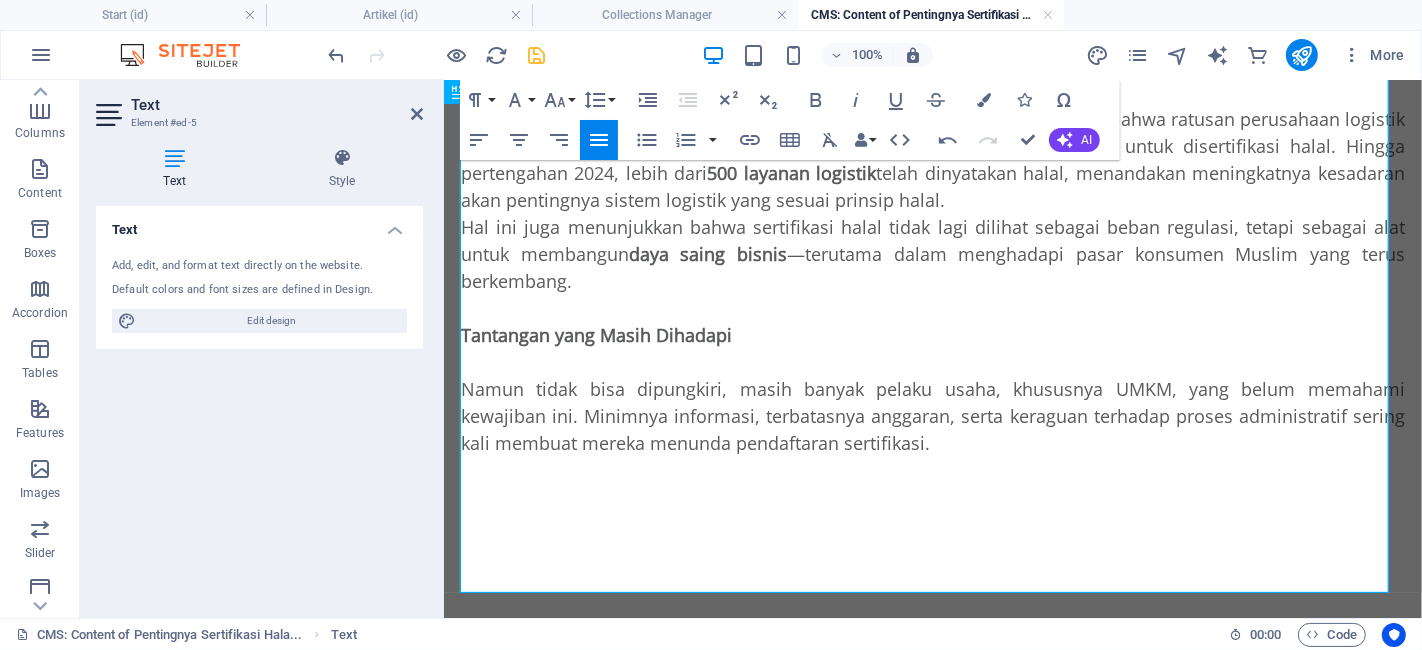 click on "​" at bounding box center (932, 496) 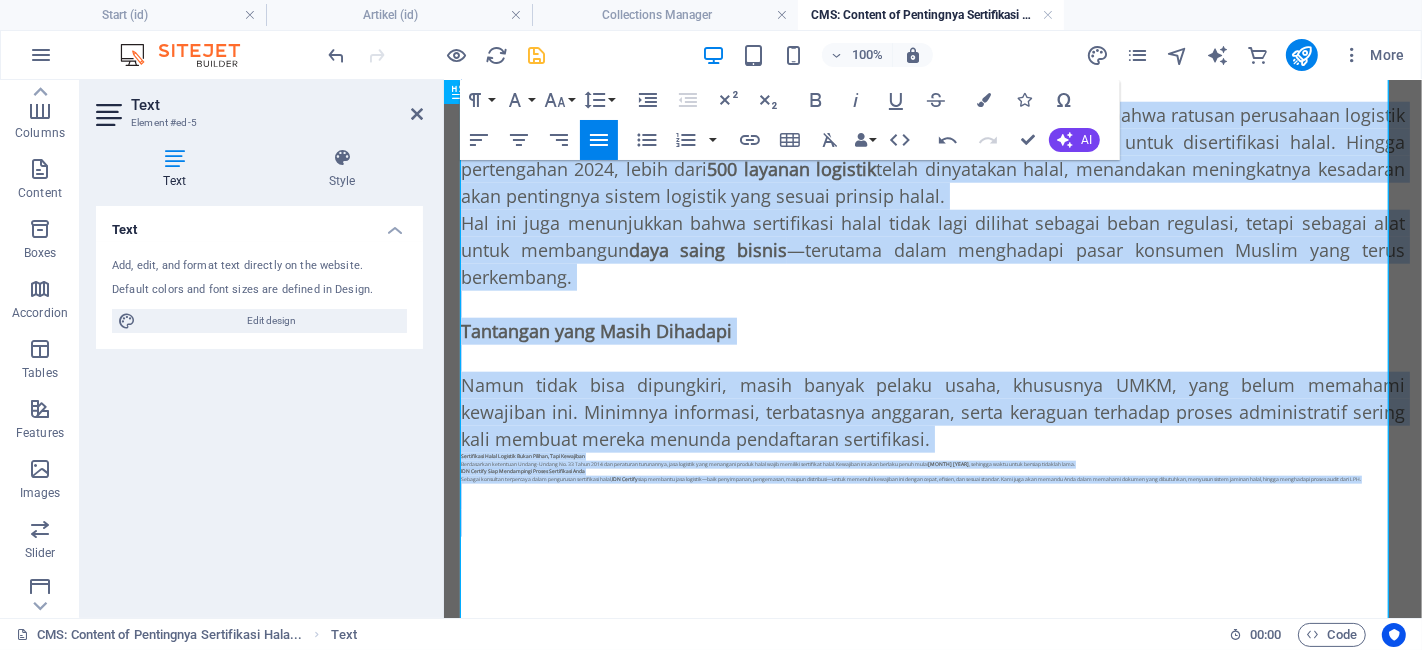 drag, startPoint x: 1005, startPoint y: 543, endPoint x: 1119, endPoint y: 543, distance: 114 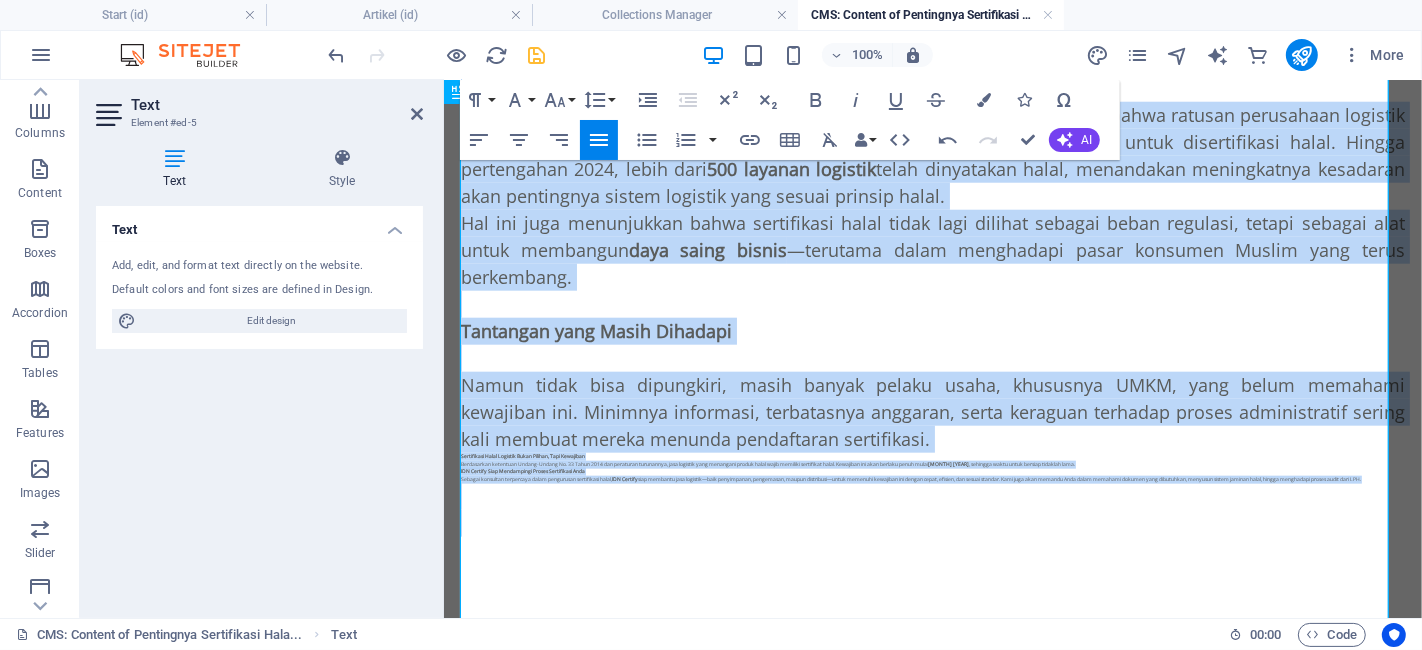 drag, startPoint x: 1371, startPoint y: 537, endPoint x: 464, endPoint y: 489, distance: 908.2692 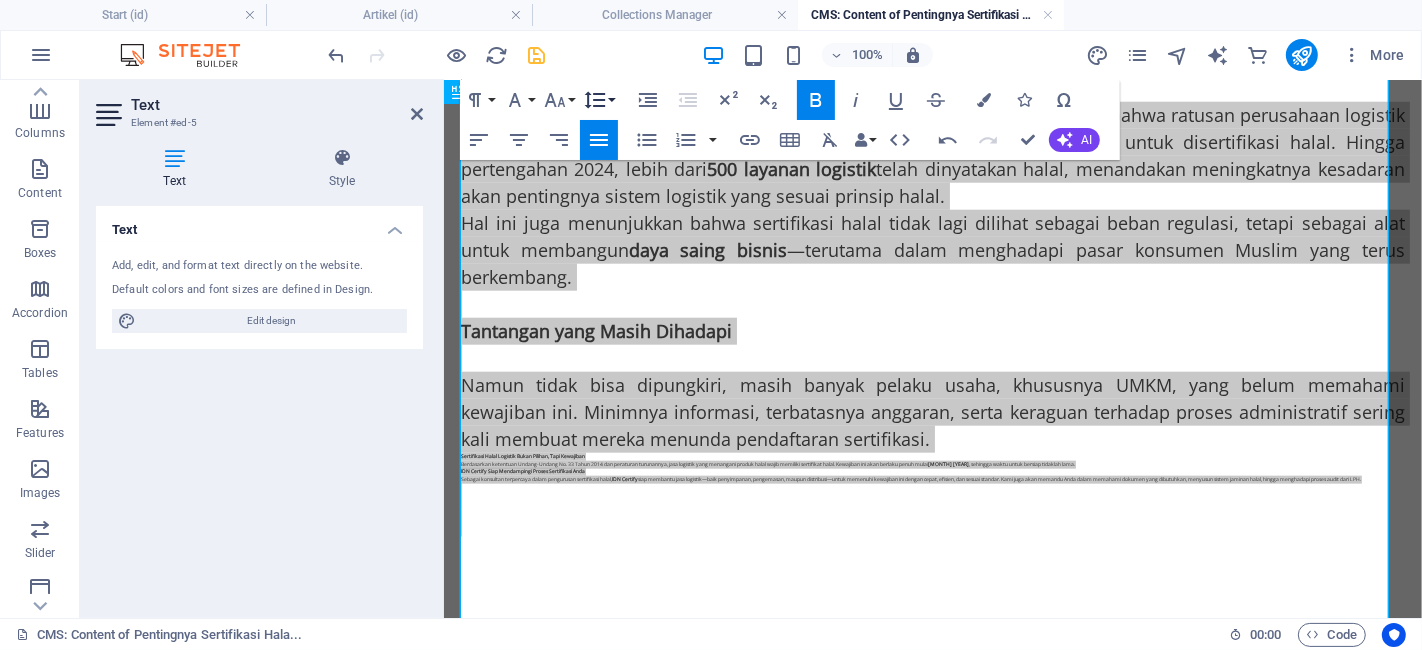 click 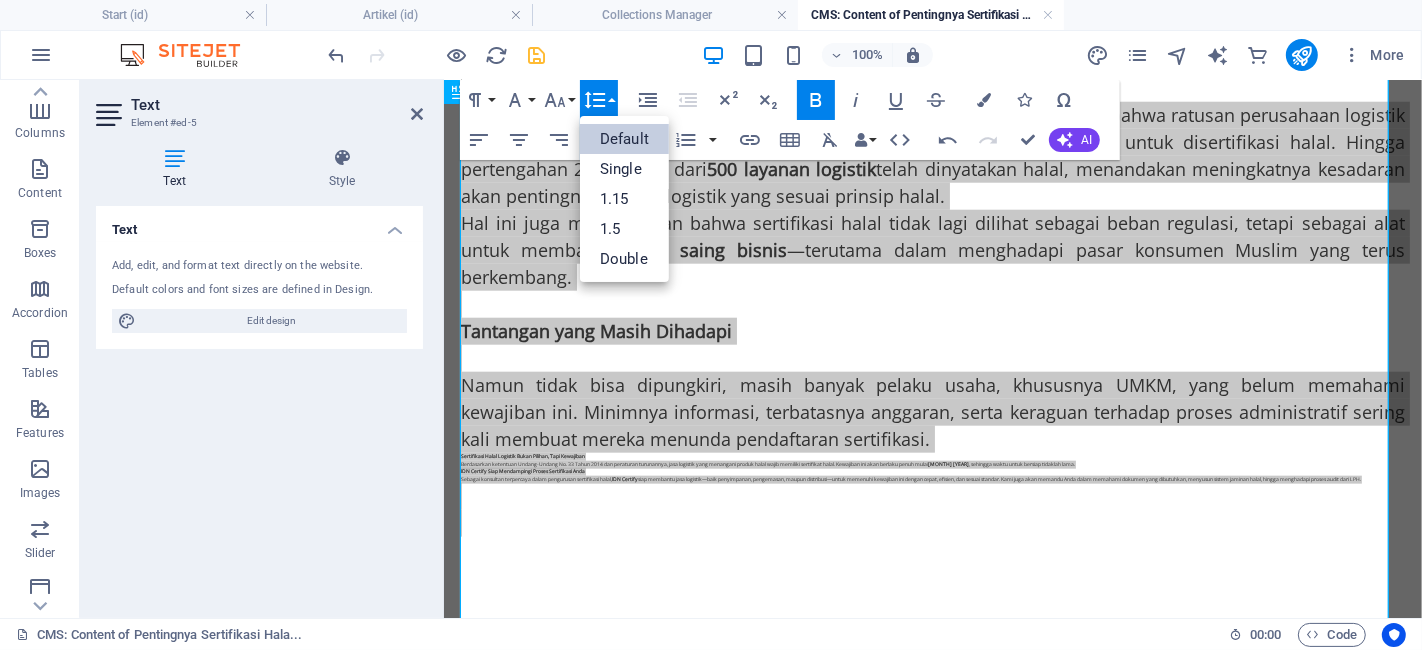 scroll, scrollTop: 0, scrollLeft: 0, axis: both 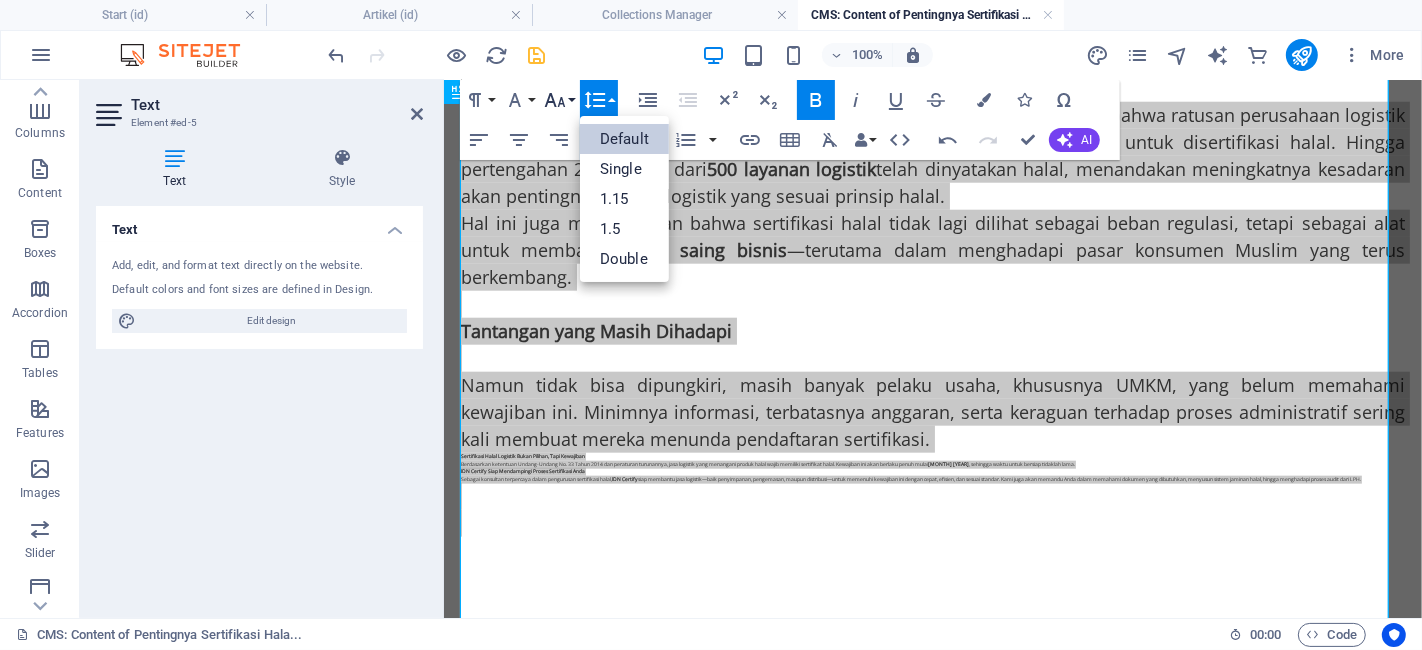 click on "Font Size" at bounding box center [559, 100] 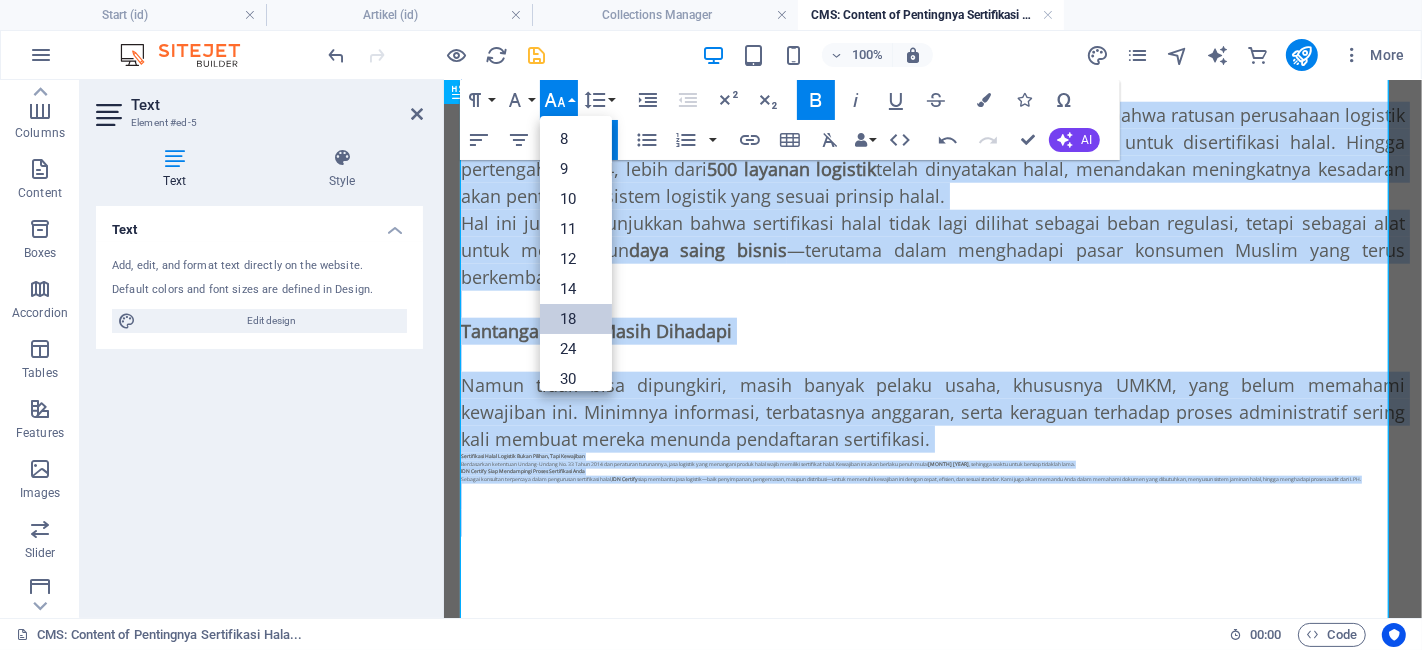 click on "18" at bounding box center (576, 319) 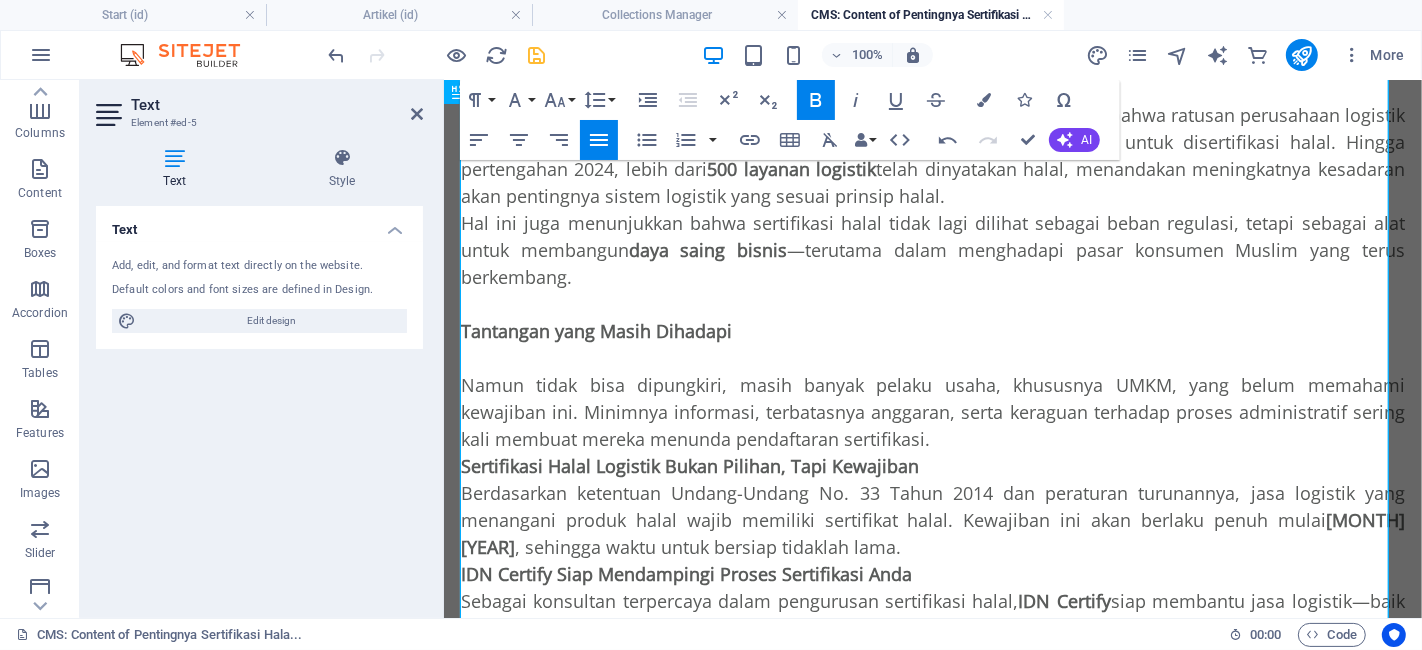 click on "Namun tidak bisa dipungkiri, masih banyak pelaku usaha, khususnya UMKM, yang belum memahami kewajiban ini. Minimnya informasi, terbatasnya anggaran, serta keraguan terhadap proses administratif sering kali membuat mereka menunda pendaftaran sertifikasi." at bounding box center [932, 411] 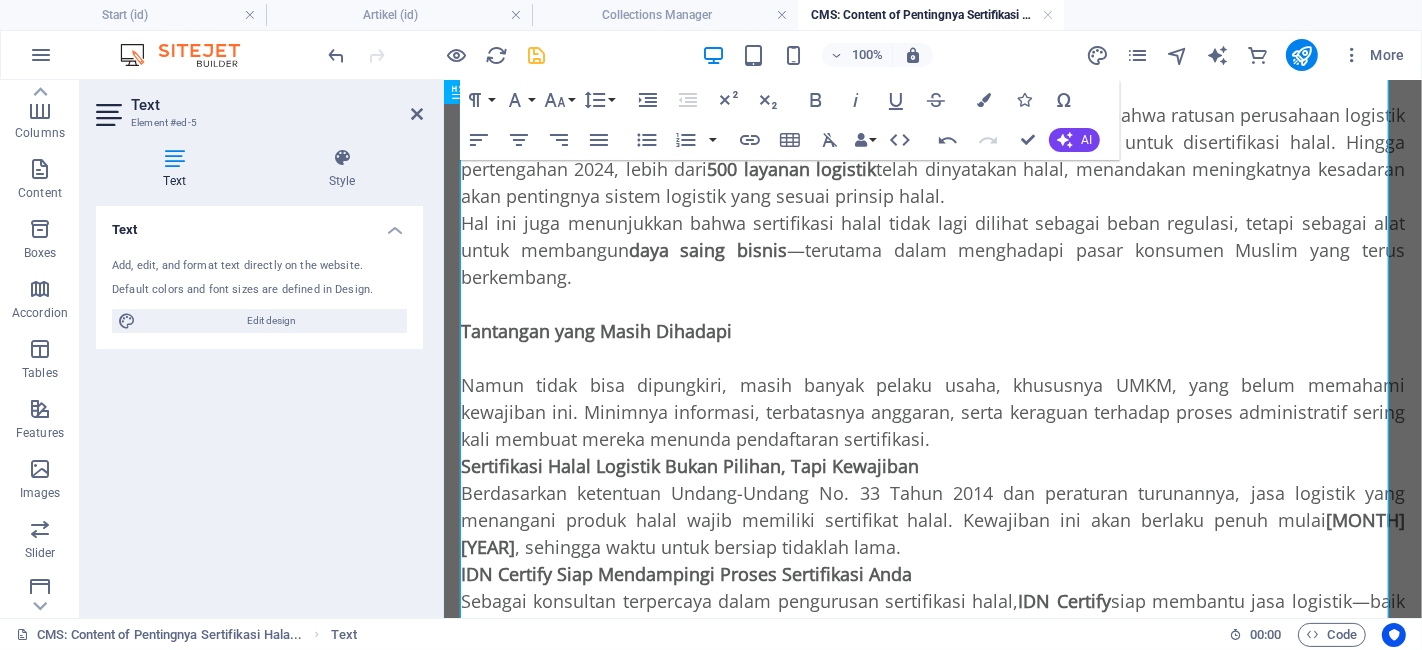 scroll, scrollTop: 1711, scrollLeft: 0, axis: vertical 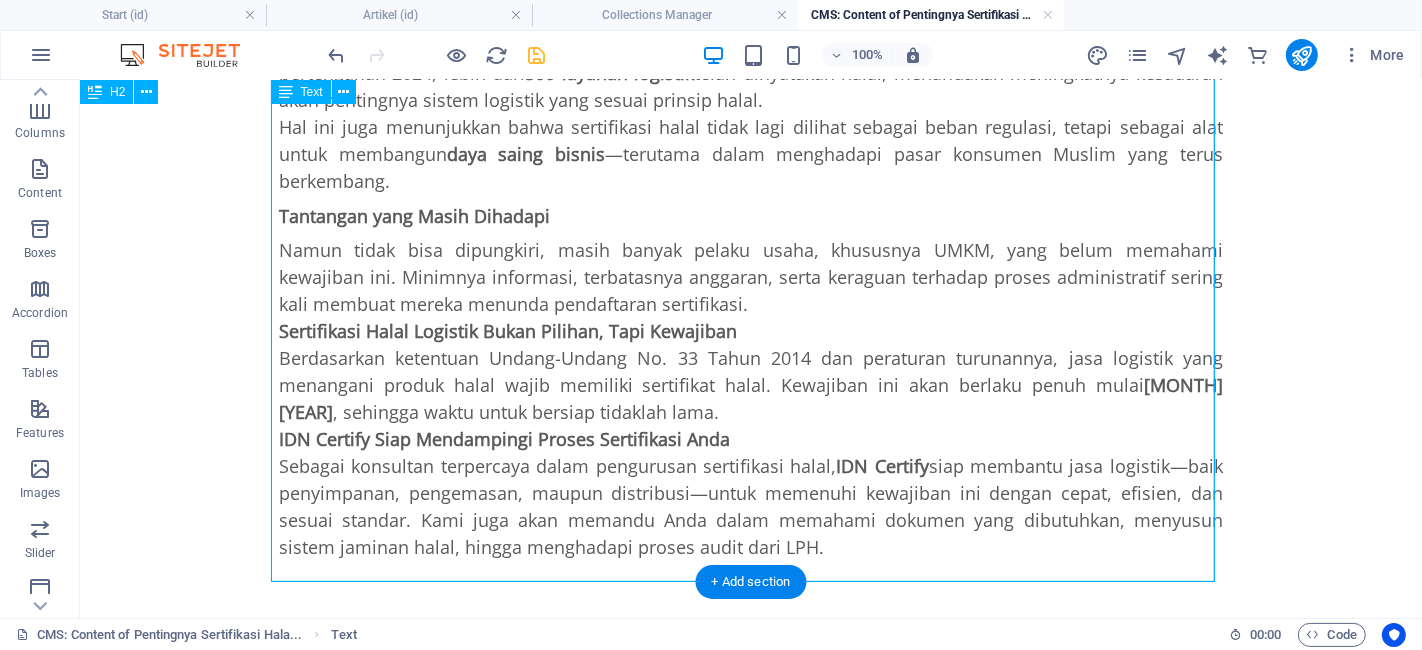 click on "Dalam ekosistem industri halal, rantai distribusi produk bukanlah sekadar proses teknis, tetapi menjadi bagian penting dalam menjaga kehalalan produk sampai ke tangan konsumen. Di sinilah peran sertifikasi halal untuk jasa logistik menjadi sangat krusial. Bukan hanya produsen, tetapi pelaku distribusi seperti jasa pengemasan, penyimpanan, dan pendistribusian juga memiliki tanggung jawab terhadap jaminan halal produk. Apa Sebenarnya yang Wajib Tersertifikasi? Penting untuk diluruskan: yang diwajibkan untuk disertifikasi halal bukan kendaraan angkutannya , melainkan layanan atau jasa logistiknya . Hal ini mencakup aktivitas penyimpanan, pengemasan, hingga distribusi produk makanan, minuman, obat, dan kosmetik. Sertifikasi ini menyasar pada prosedur dan sistem kerja jasa logistik—apakah sudah sesuai dengan prinsip halal dan thayyib atau belum. Kenapa Hal Ini Urgen? jasa logistik menjadi titik kritis dalam sistem jaminan produk halal . Bagaimana Jika Logistik Dikelola Internal oleh Produsen? . Oktober 2024" at bounding box center [750, -74] 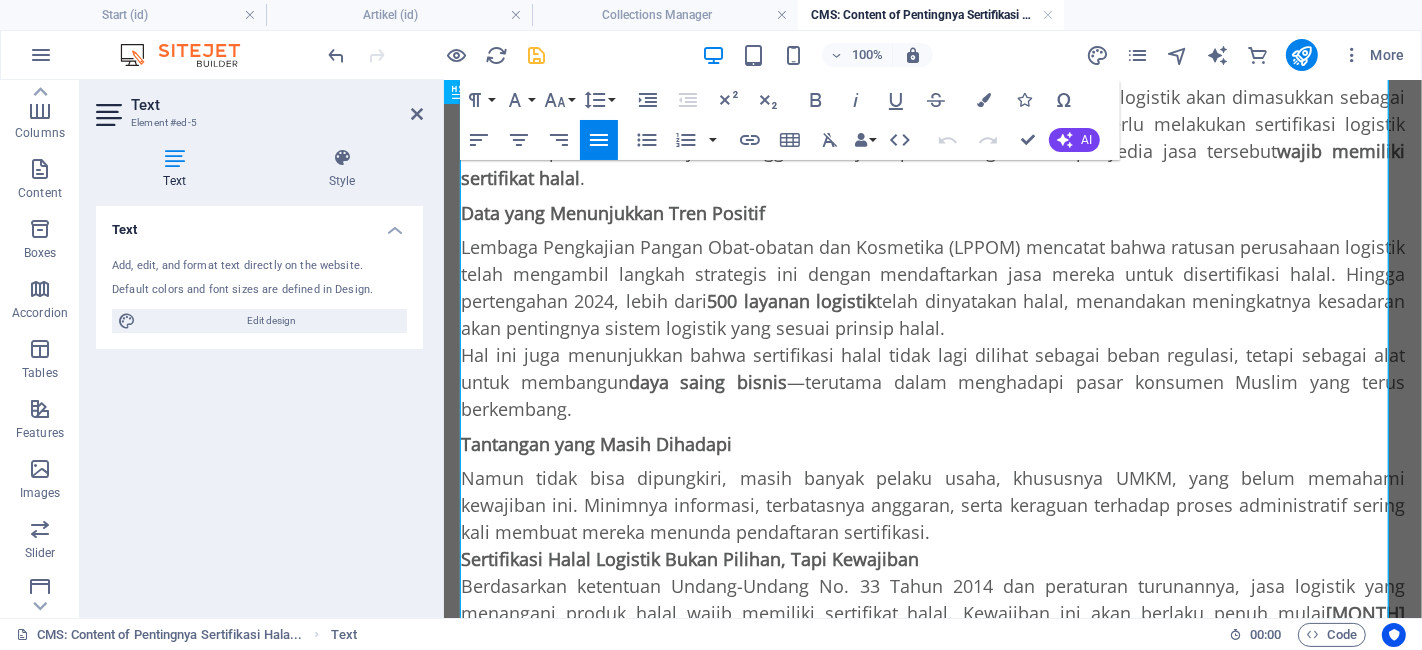 scroll, scrollTop: 1815, scrollLeft: 0, axis: vertical 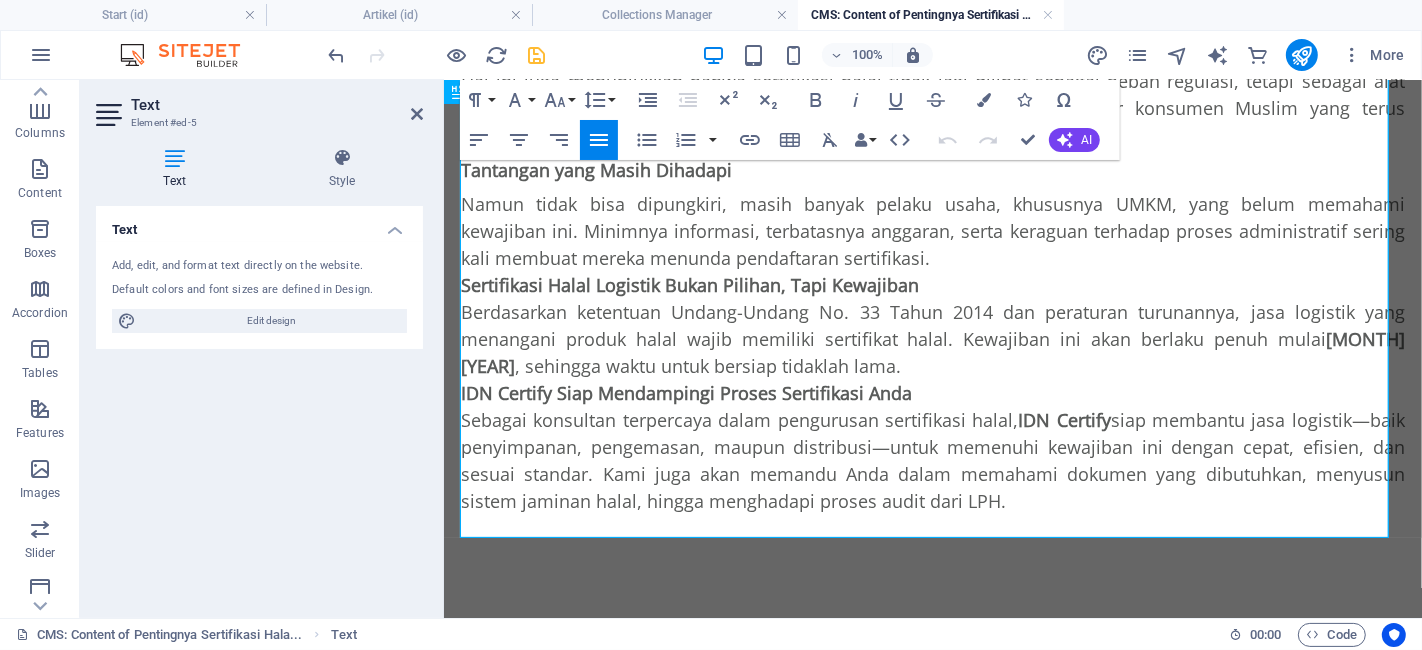 click on "Berdasarkan ketentuan Undang-Undang No. 33 Tahun 2014 dan peraturan turunannya, jasa logistik yang menangani produk halal wajib memiliki sertifikat halal. Kewajiban ini akan berlaku penuh mulai Oktober 2024, sehingga waktu untuk bersiap tidaklah lama." at bounding box center [932, 338] 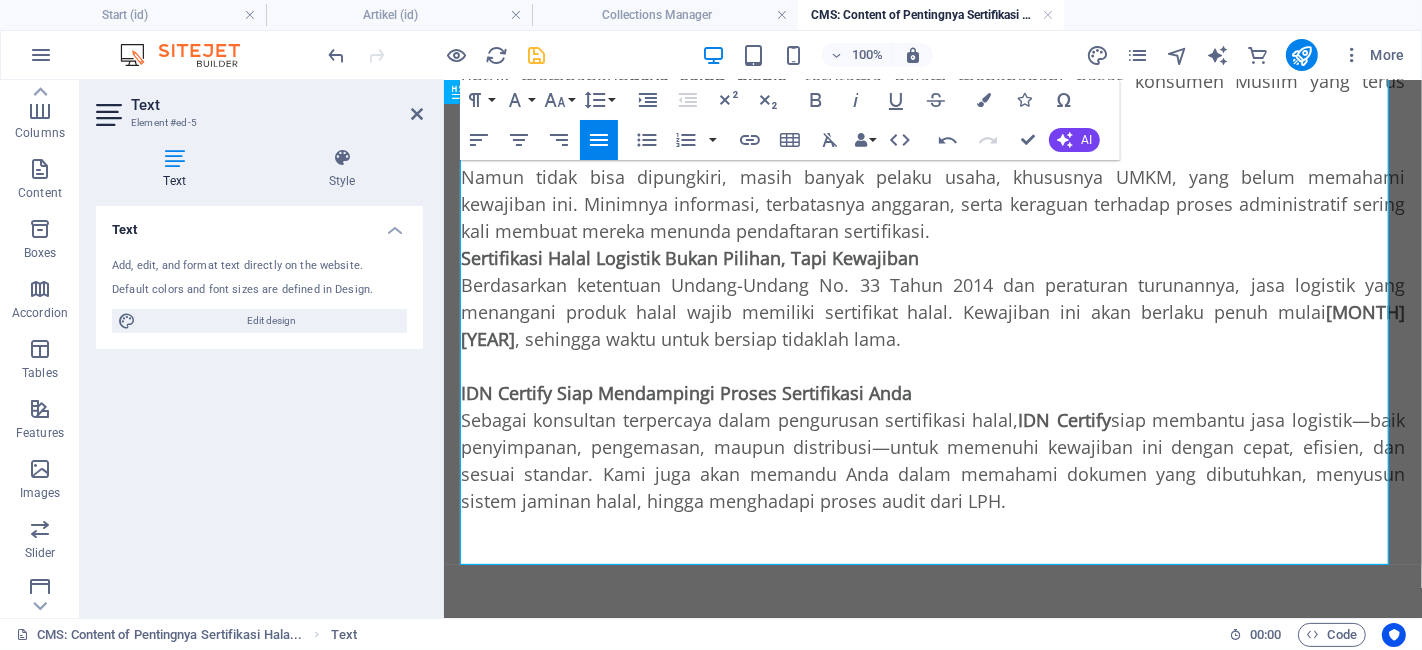 click on "Sebagai konsultan terpercaya dalam pengurusan sertifikasi halal, IDN Certify siap membantu jasa logistik—baik penyimpanan, pengemasan, maupun distribusi—untuk memenuhi kewajiban ini dengan cepat, efisien, dan sesuai standar. Kami juga akan memandu Anda dalam memahami dokumen yang dibutuhkan, menyusun sistem jaminan halal, hingga menghadapi proses audit dari LPH." at bounding box center (932, 460) 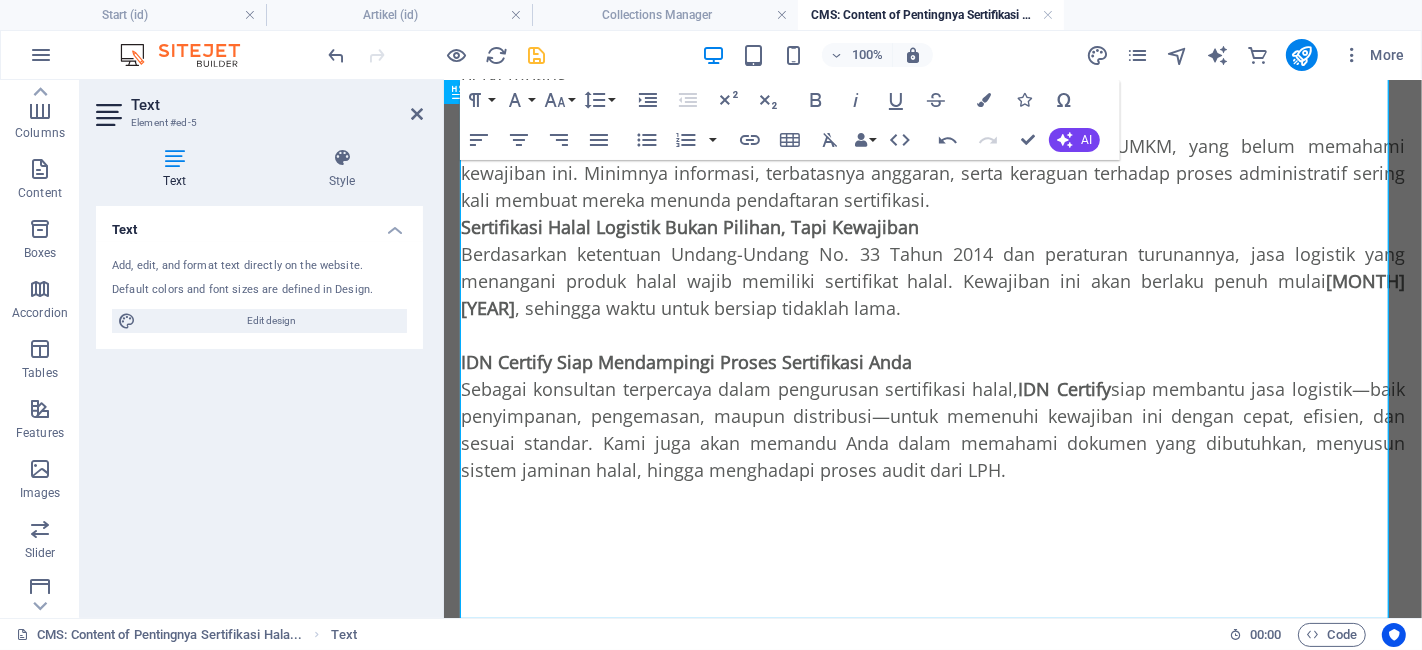 click on "​" at bounding box center (932, 496) 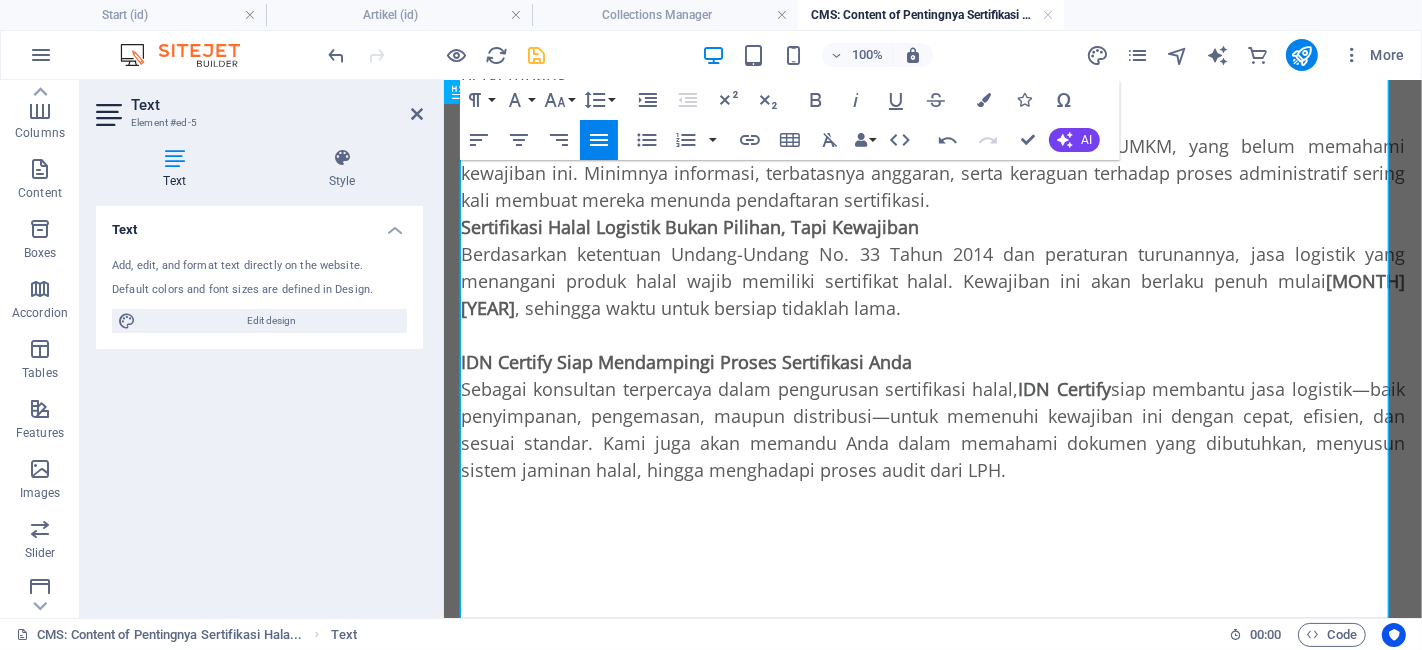 click on "Dalam ekosistem industri halal, rantai distribusi produk bukanlah sekadar proses teknis, tetapi menjadi bagian penting dalam menjaga kehalalan produk sampai ke tangan konsumen. Di sinilah peran sertifikasi halal untuk jasa logistik menjadi sangat krusial. Bukan hanya produsen, tetapi pelaku distribusi seperti jasa pengemasan, penyimpanan, dan pendistribusian juga memiliki tanggung jawab terhadap jaminan halal produk. Apa Sebenarnya yang Wajib Tersertifikasi? Penting untuk diluruskan: yang diwajibkan untuk disertifikasi halal bukan kendaraan angkutannya , melainkan layanan atau jasa logistiknya . Hal ini mencakup aktivitas penyimpanan, pengemasan, hingga distribusi produk makanan, minuman, obat, dan kosmetik. Sertifikasi ini menyasar pada prosedur dan sistem kerja jasa logistik—apakah sudah sesuai dengan prinsip halal dan thayyib atau belum. Kenapa Hal Ini Urgen? jasa logistik menjadi titik kritis dalam sistem jaminan produk halal . Bagaimana Jika Logistik Dikelola Internal oleh Produsen? . Oktober 2024" at bounding box center (932, -137) 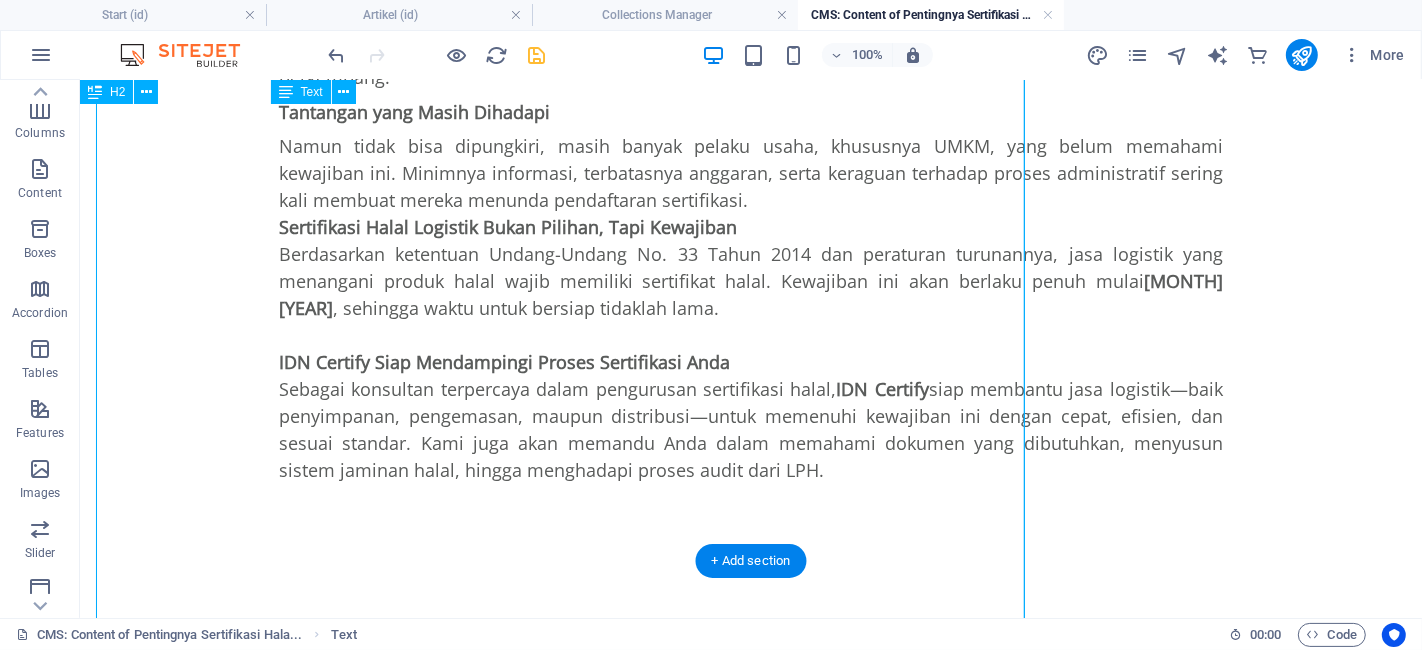 click on "Dalam ekosistem industri halal, rantai distribusi produk bukanlah sekadar proses teknis, tetapi menjadi bagian penting dalam menjaga kehalalan produk sampai ke tangan konsumen. Di sinilah peran sertifikasi halal untuk jasa logistik menjadi sangat krusial. Bukan hanya produsen, tetapi pelaku distribusi seperti jasa pengemasan, penyimpanan, dan pendistribusian juga memiliki tanggung jawab terhadap jaminan halal produk. Apa Sebenarnya yang Wajib Tersertifikasi? Penting untuk diluruskan: yang diwajibkan untuk disertifikasi halal bukan kendaraan angkutannya , melainkan layanan atau jasa logistiknya . Hal ini mencakup aktivitas penyimpanan, pengemasan, hingga distribusi produk makanan, minuman, obat, dan kosmetik. Sertifikasi ini menyasar pada prosedur dan sistem kerja jasa logistik—apakah sudah sesuai dengan prinsip halal dan thayyib atau belum. Kenapa Hal Ini Urgen? jasa logistik menjadi titik kritis dalam sistem jaminan produk halal . Bagaimana Jika Logistik Dikelola Internal oleh Produsen? . Oktober 2024" at bounding box center [750, -137] 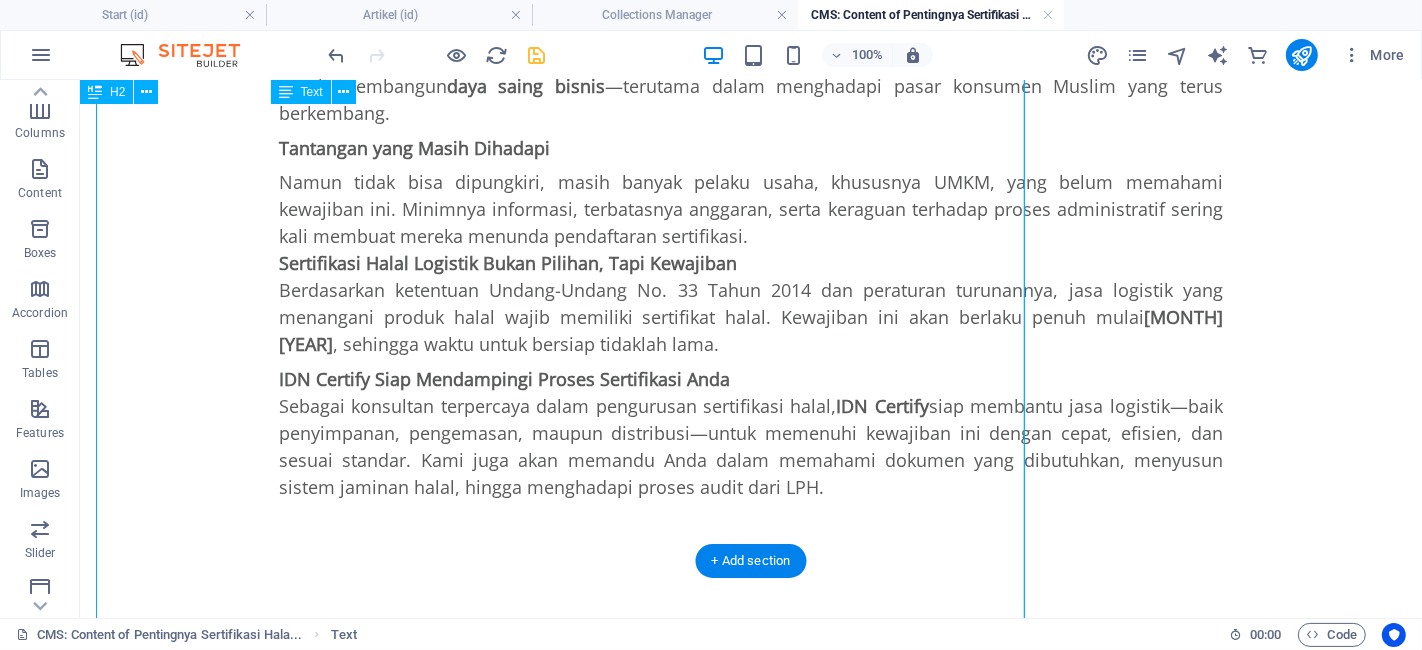 scroll, scrollTop: 1777, scrollLeft: 0, axis: vertical 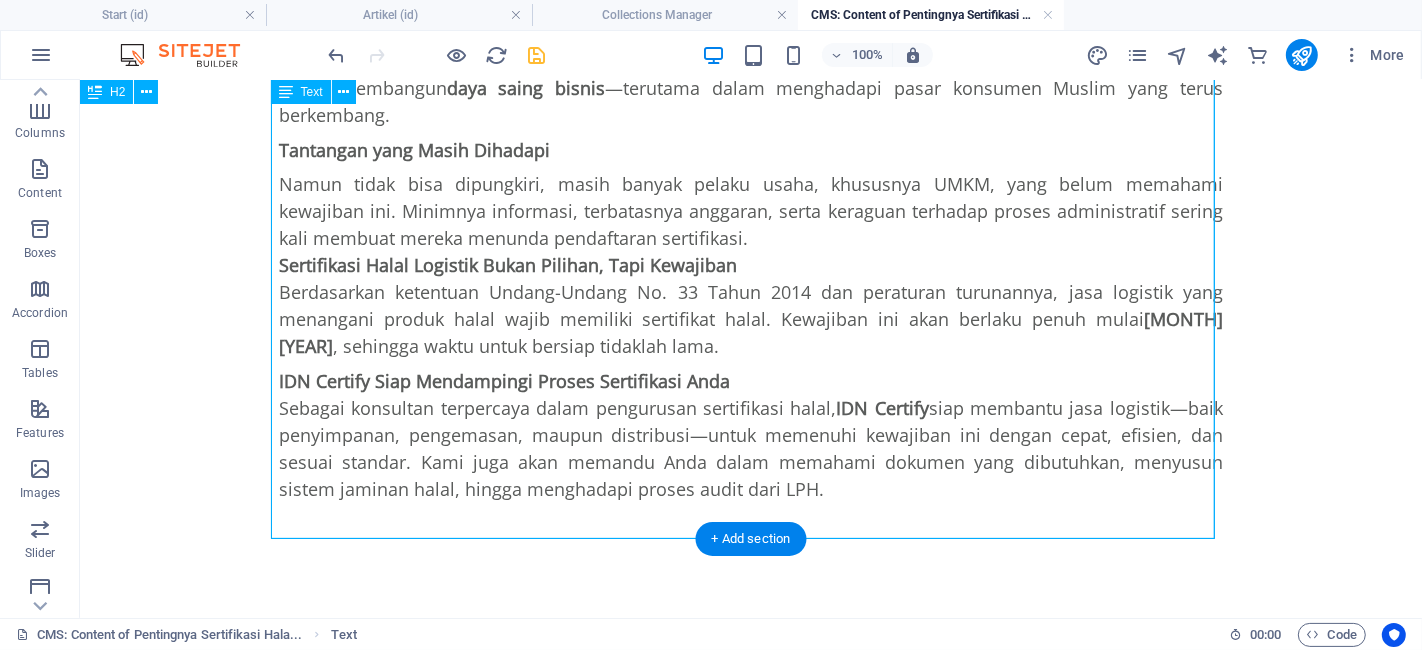 click on "Dalam ekosistem industri halal, rantai distribusi produk bukanlah sekadar proses teknis, tetapi menjadi bagian penting dalam menjaga kehalalan produk sampai ke tangan konsumen. Di sinilah peran sertifikasi halal untuk jasa logistik menjadi sangat krusial. Bukan hanya produsen, tetapi pelaku distribusi seperti jasa pengemasan, penyimpanan, dan pendistribusian juga memiliki tanggung jawab terhadap jaminan halal produk. Apa Sebenarnya yang Wajib Tersertifikasi? Penting untuk diluruskan: yang diwajibkan untuk disertifikasi halal bukan kendaraan angkutannya , melainkan layanan atau jasa logistiknya . Hal ini mencakup aktivitas penyimpanan, pengemasan, hingga distribusi produk makanan, minuman, obat, dan kosmetik. Sertifikasi ini menyasar pada prosedur dan sistem kerja jasa logistik—apakah sudah sesuai dengan prinsip halal dan thayyib atau belum. Kenapa Hal Ini Urgen? jasa logistik menjadi titik kritis dalam sistem jaminan produk halal . Bagaimana Jika Logistik Dikelola Internal oleh Produsen? . Oktober 2024" at bounding box center [750, -129] 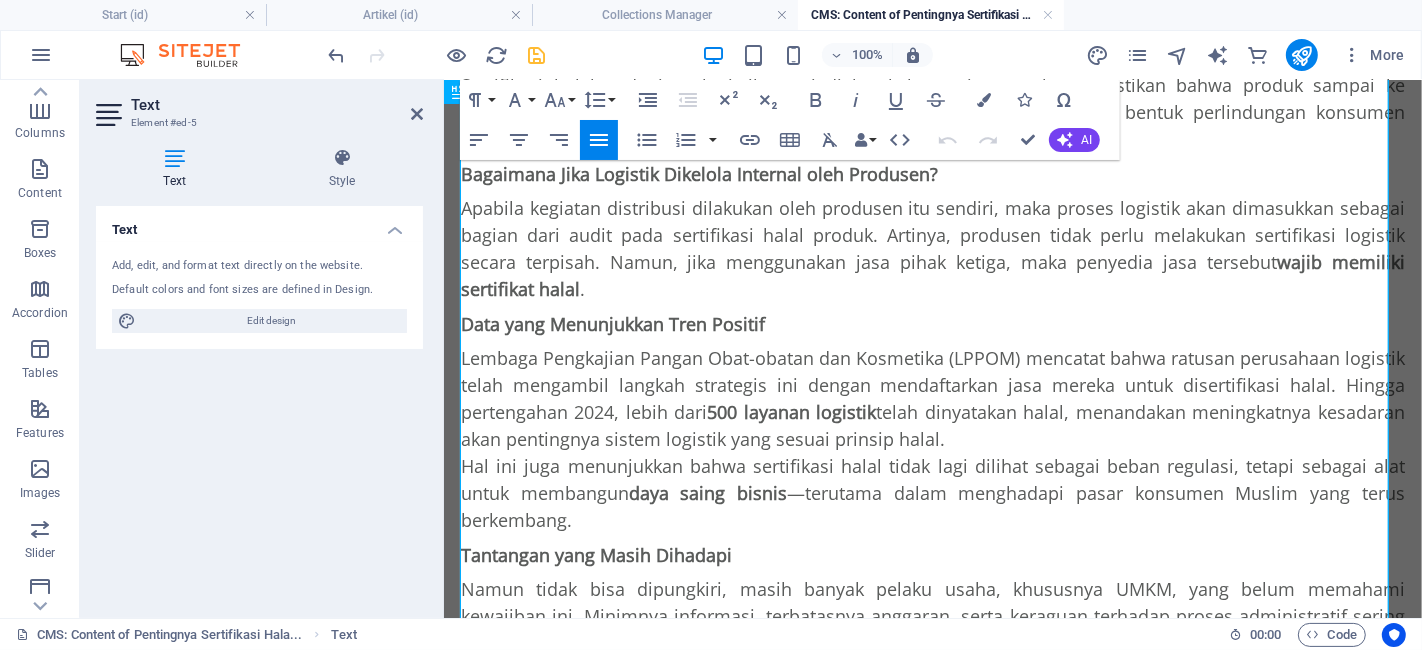 scroll, scrollTop: 1837, scrollLeft: 0, axis: vertical 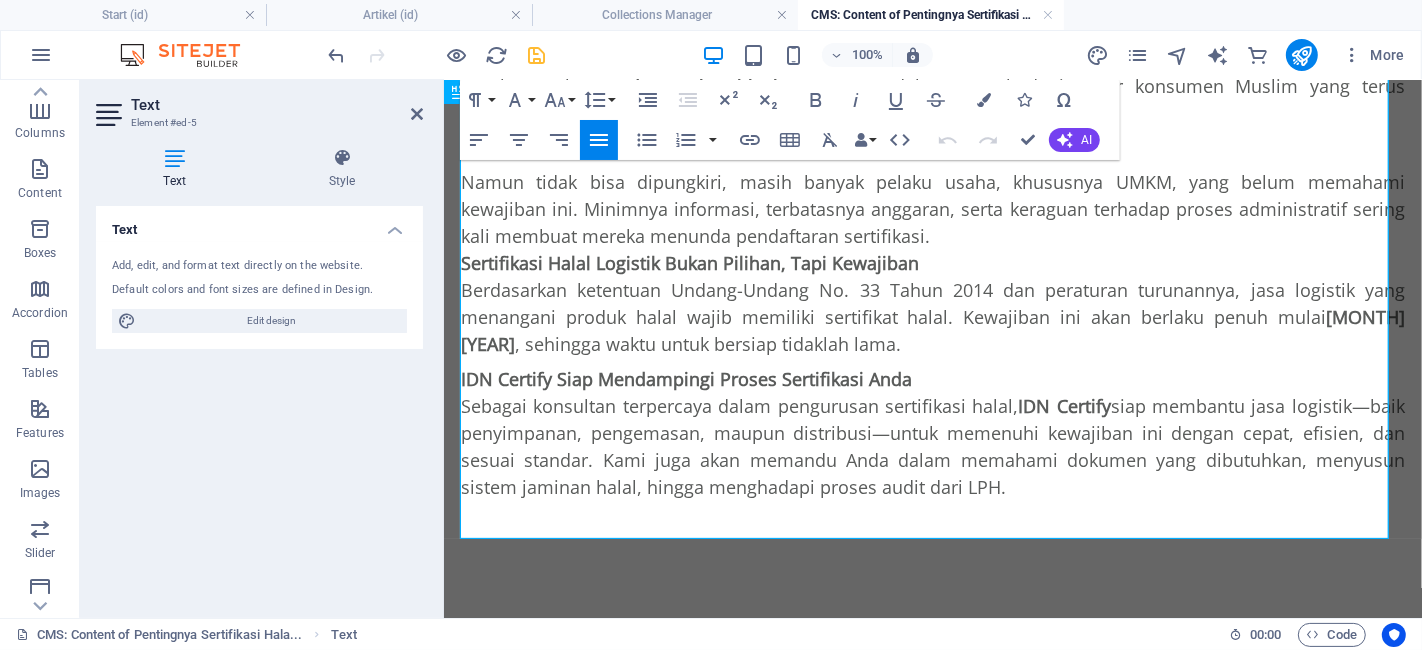 click on "Sebagai konsultan terpercaya dalam pengurusan sertifikasi halal, IDN Certify siap membantu jasa logistik—baik penyimpanan, pengemasan, maupun distribusi—untuk memenuhi kewajiban ini dengan cepat, efisien, dan sesuai standar. Kami juga akan memandu Anda dalam memahami dokumen yang dibutuhkan, menyusun sistem jaminan halal, hingga menghadapi proses audit dari LPH." at bounding box center (932, 446) 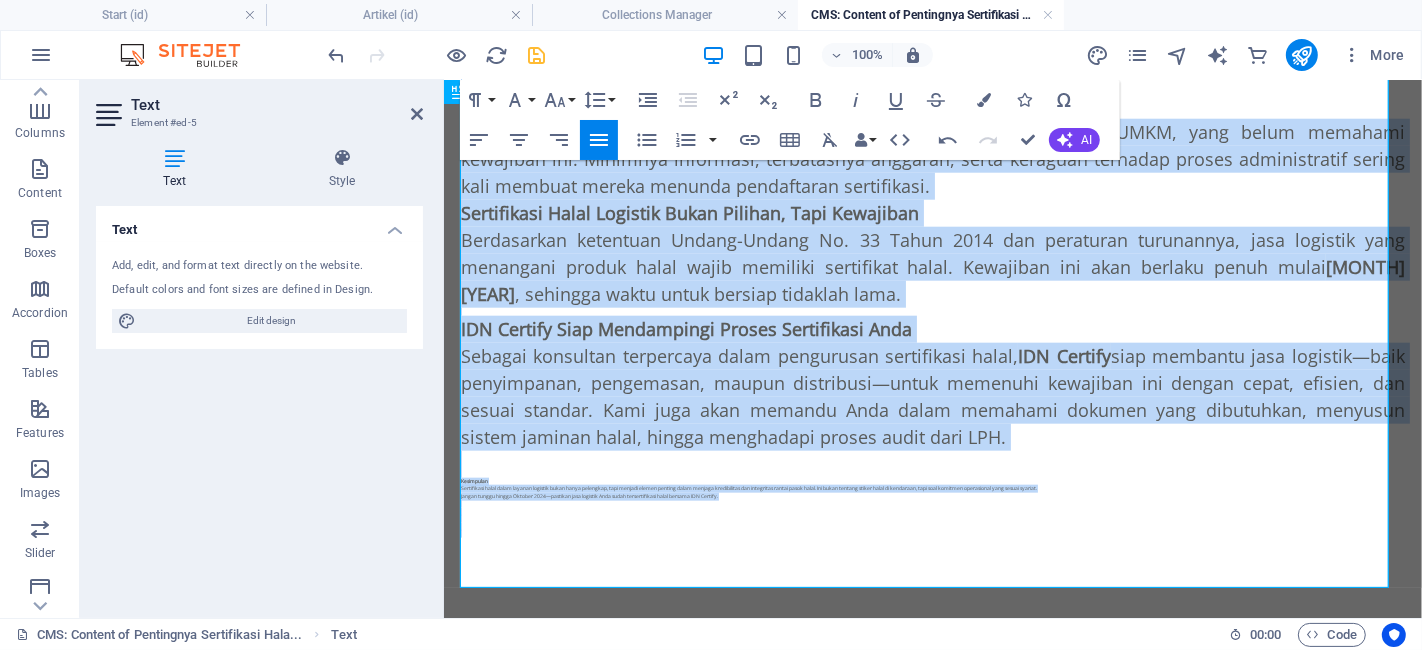 click on "Jangan tunggu hingga Oktober 2024—pastikan jasa logistik Anda sudah tersertifikasi halal bersama IDN Certify." at bounding box center (932, 496) 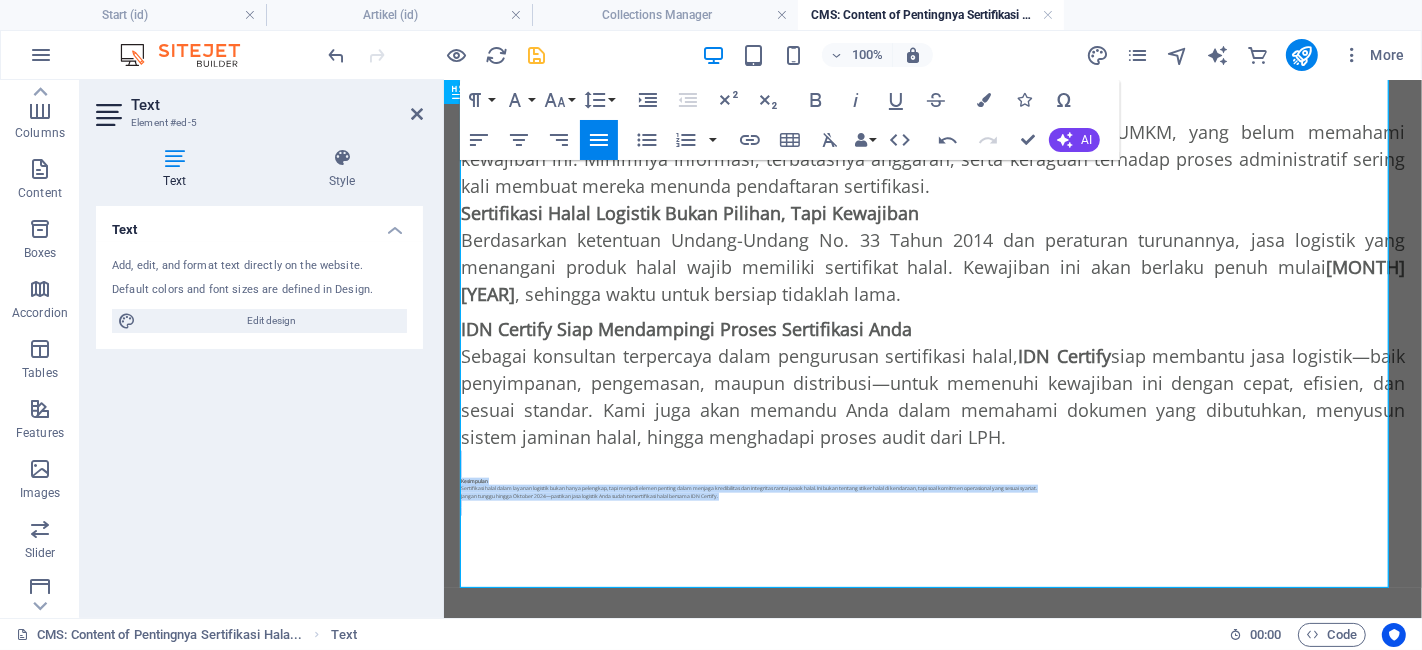 drag, startPoint x: 704, startPoint y: 545, endPoint x: 470, endPoint y: 523, distance: 235.0319 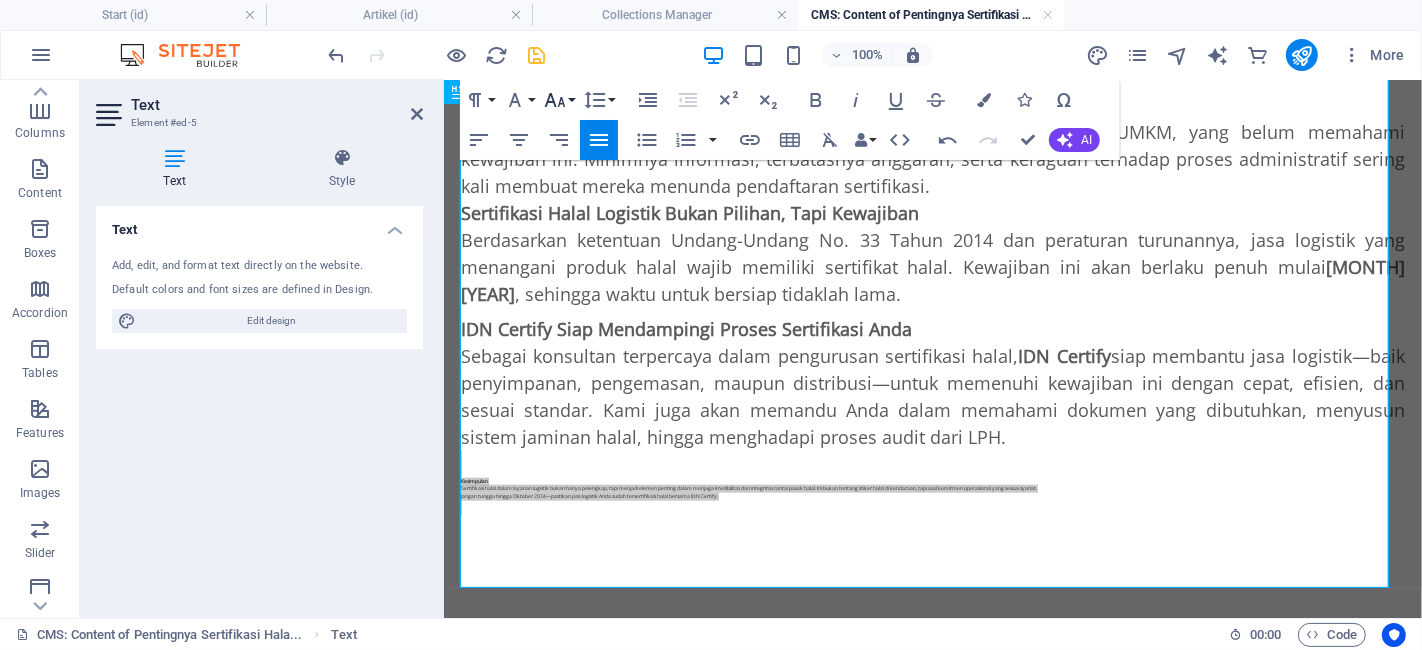click 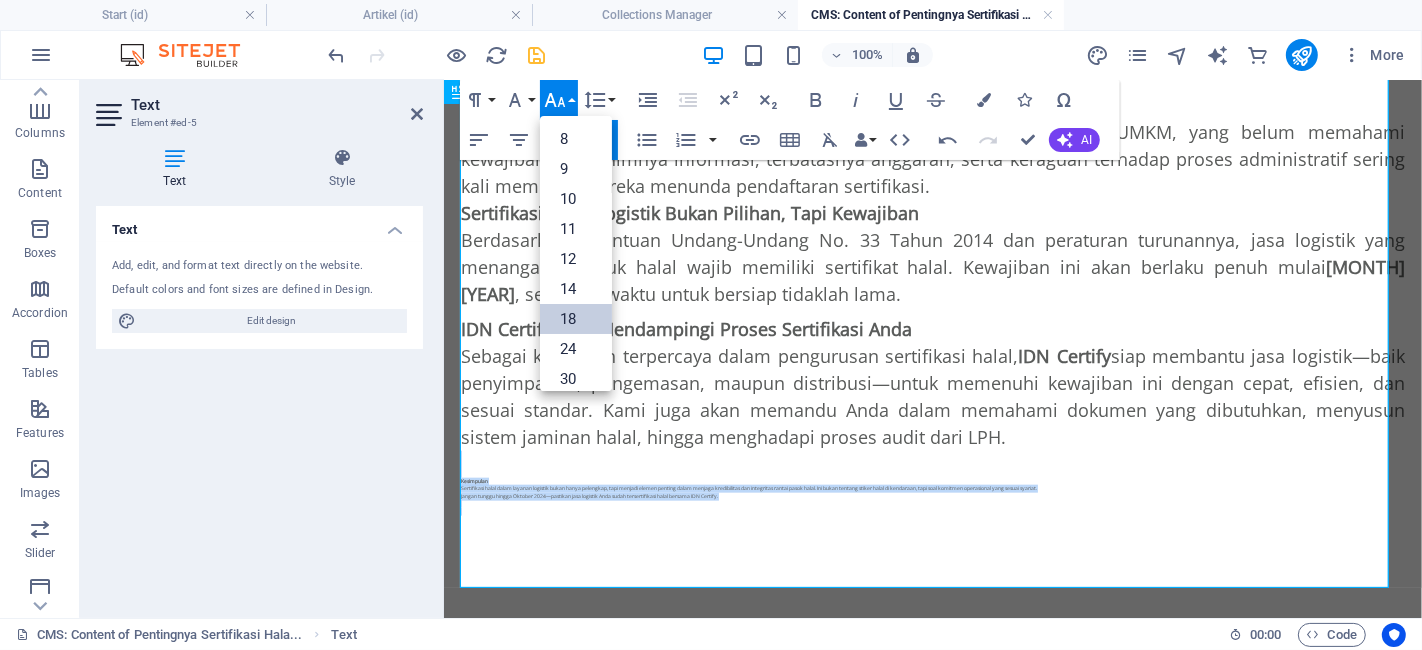 click on "18" at bounding box center [576, 319] 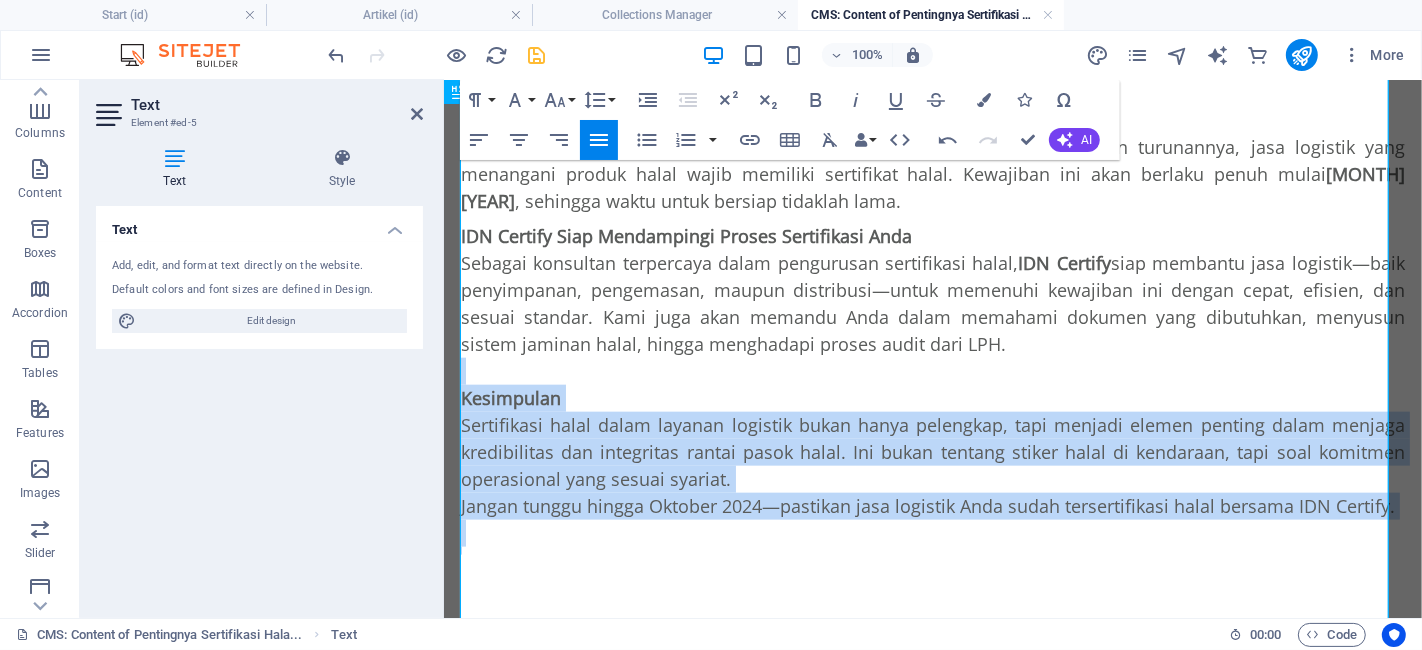 scroll, scrollTop: 2019, scrollLeft: 0, axis: vertical 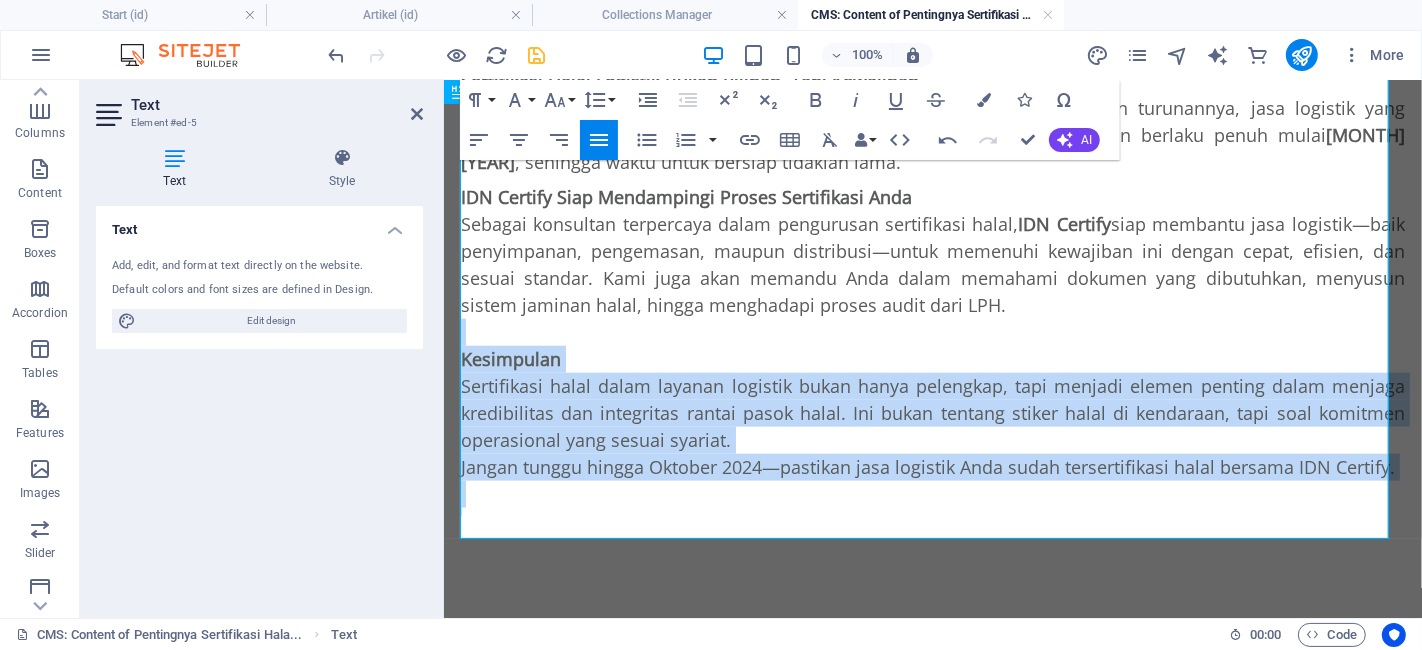 click on "Sertifikasi halal dalam layanan logistik bukan hanya pelengkap, tapi menjadi elemen penting dalam menjaga kredibilitas dan integritas rantai pasok halal. Ini bukan tentang stiker halal di kendaraan, tapi soal komitmen operasional yang sesuai syariat." at bounding box center (932, 412) 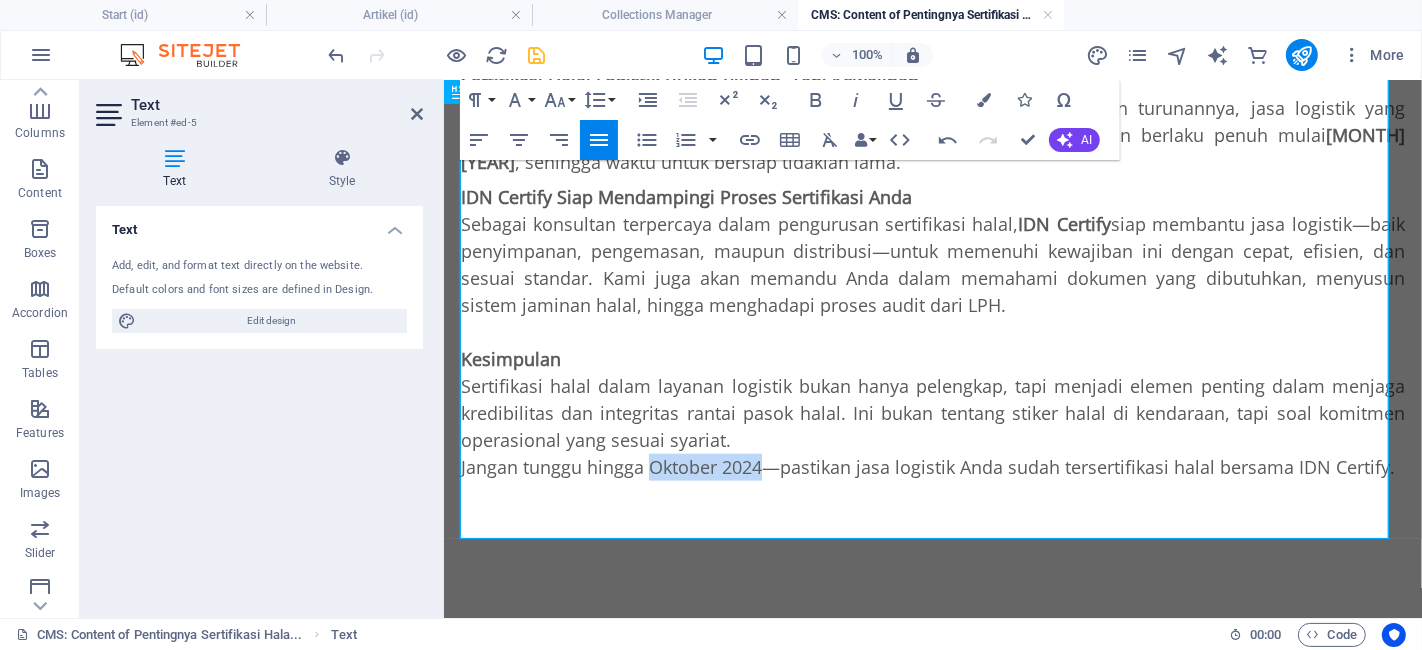 drag, startPoint x: 755, startPoint y: 470, endPoint x: 646, endPoint y: 463, distance: 109.22454 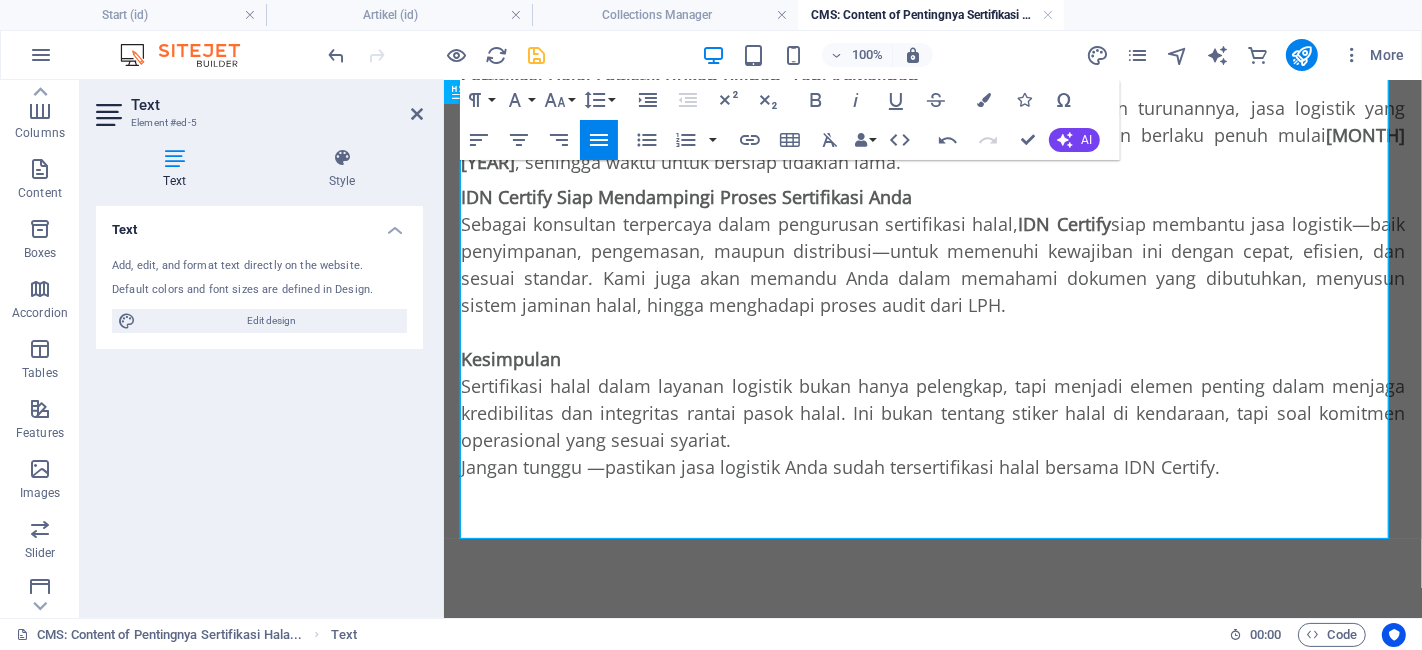 type 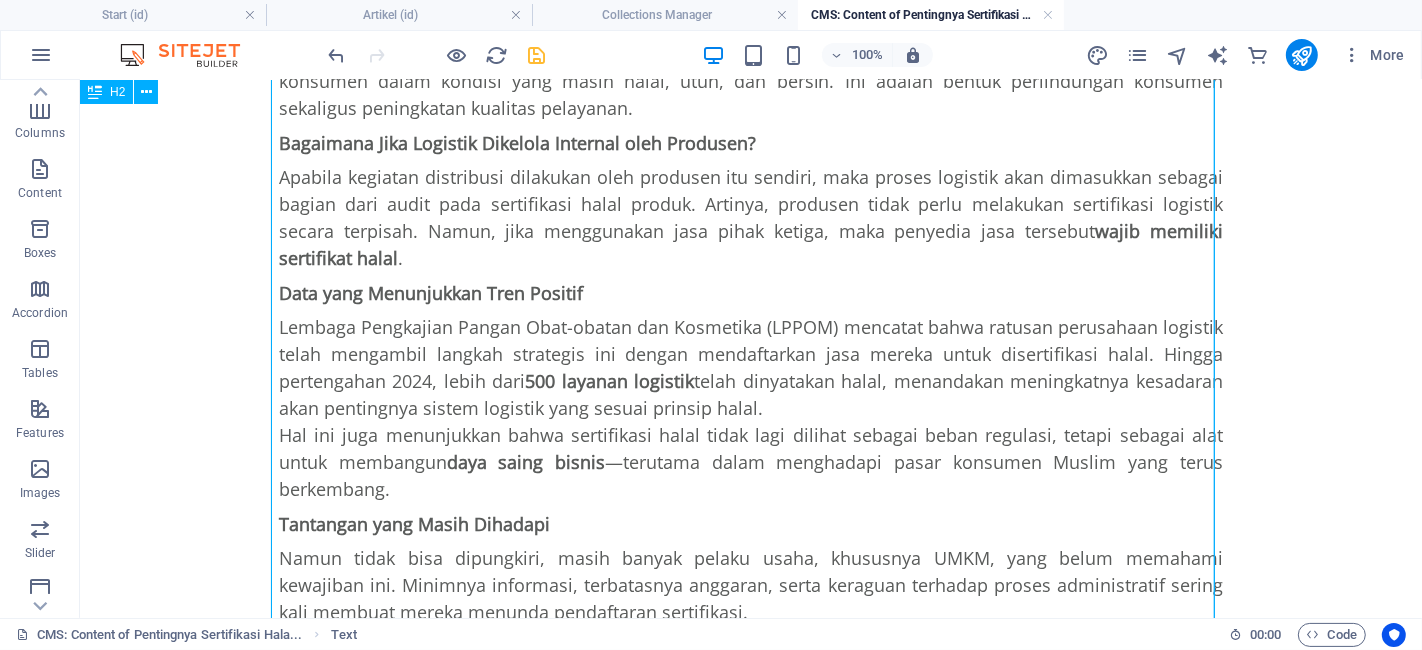 scroll, scrollTop: 1959, scrollLeft: 0, axis: vertical 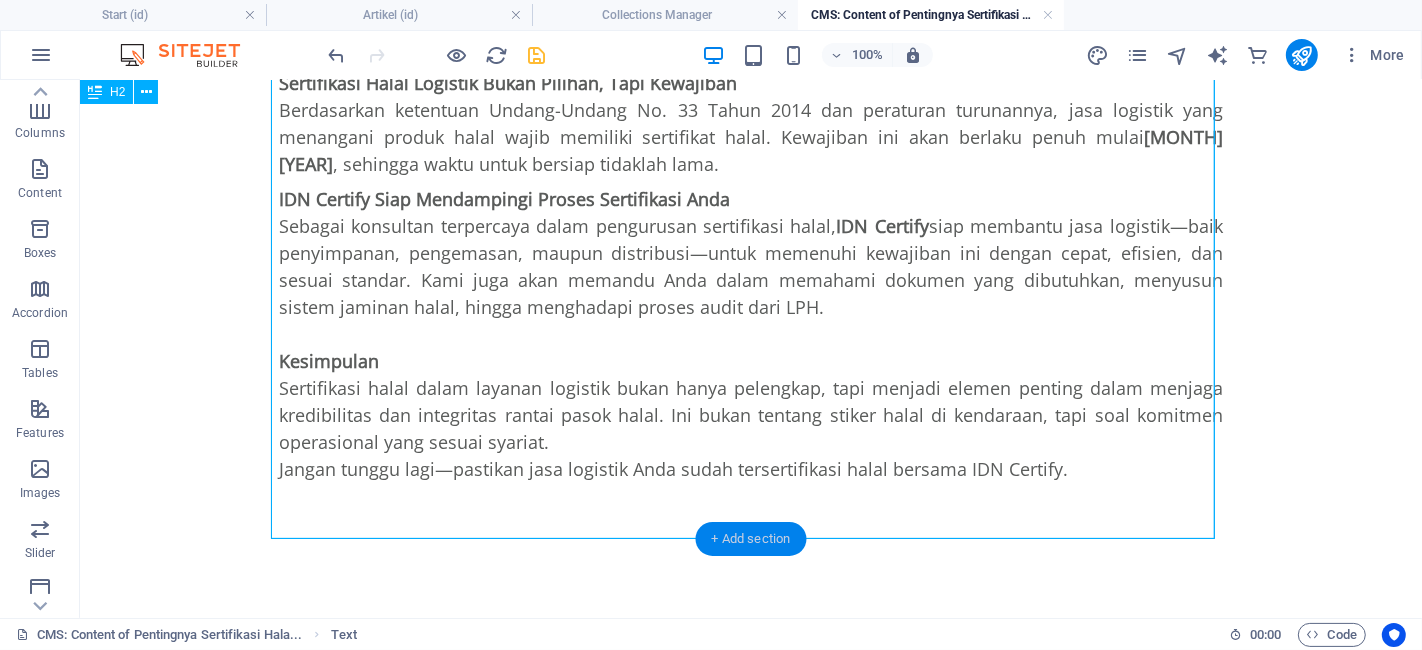 drag, startPoint x: 774, startPoint y: 530, endPoint x: 349, endPoint y: 451, distance: 432.28 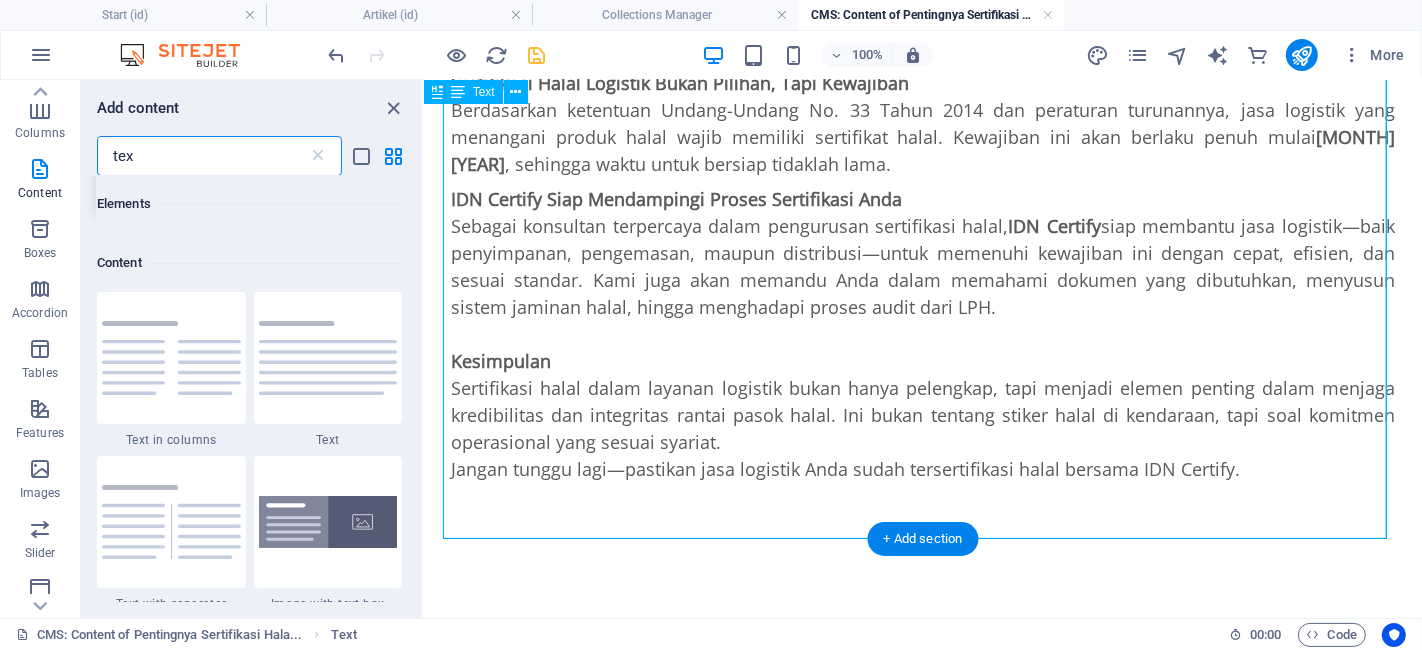 scroll, scrollTop: 153, scrollLeft: 0, axis: vertical 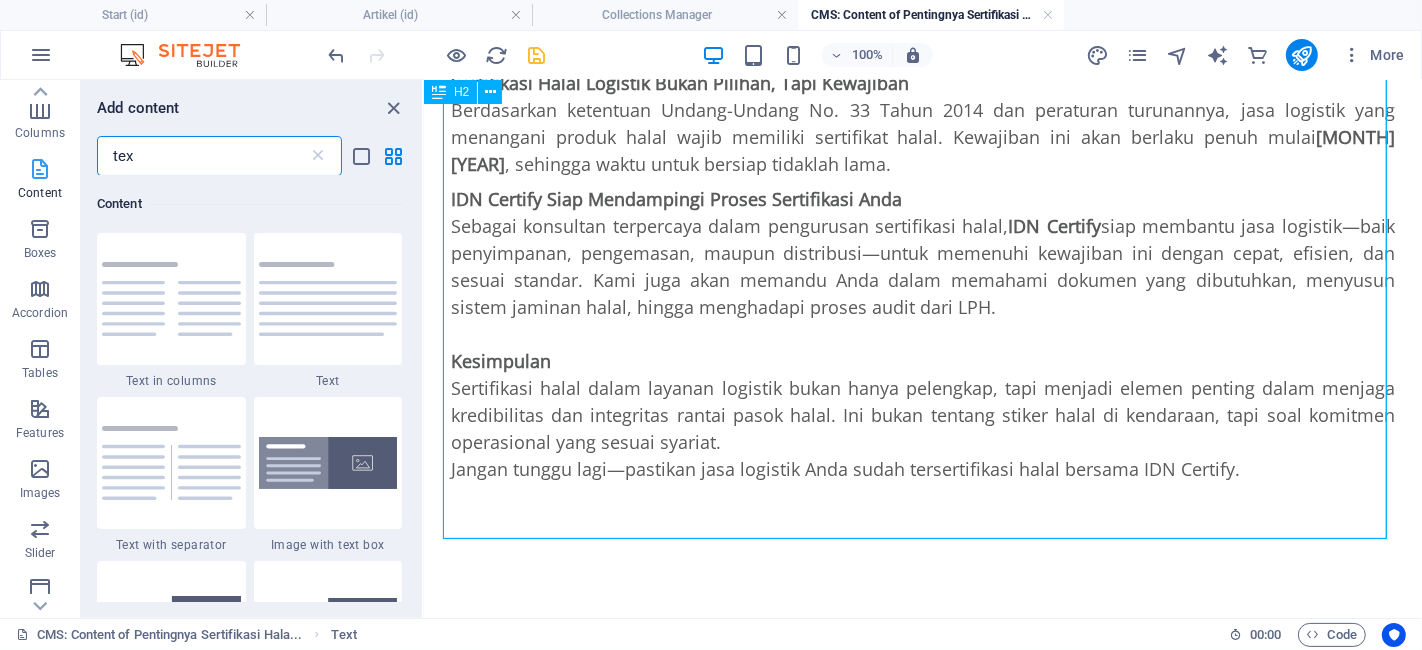 drag, startPoint x: 185, startPoint y: 165, endPoint x: 9, endPoint y: 168, distance: 176.02557 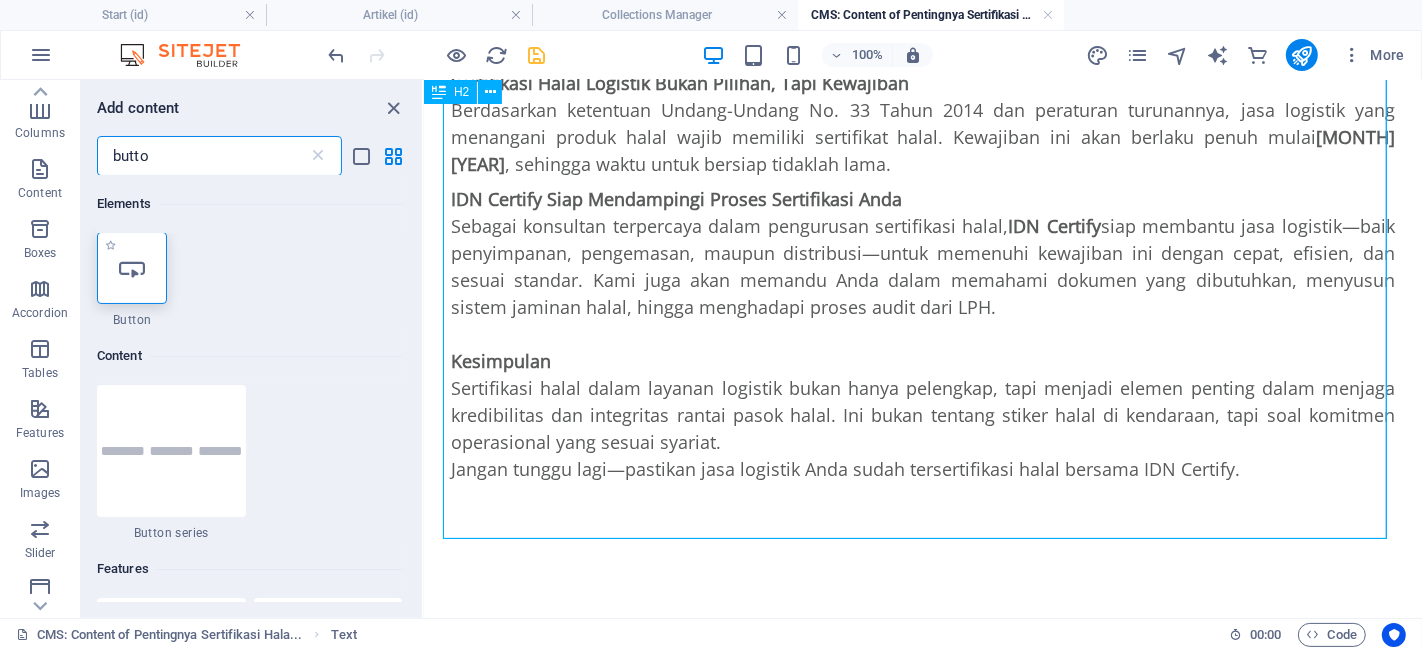 scroll, scrollTop: 0, scrollLeft: 0, axis: both 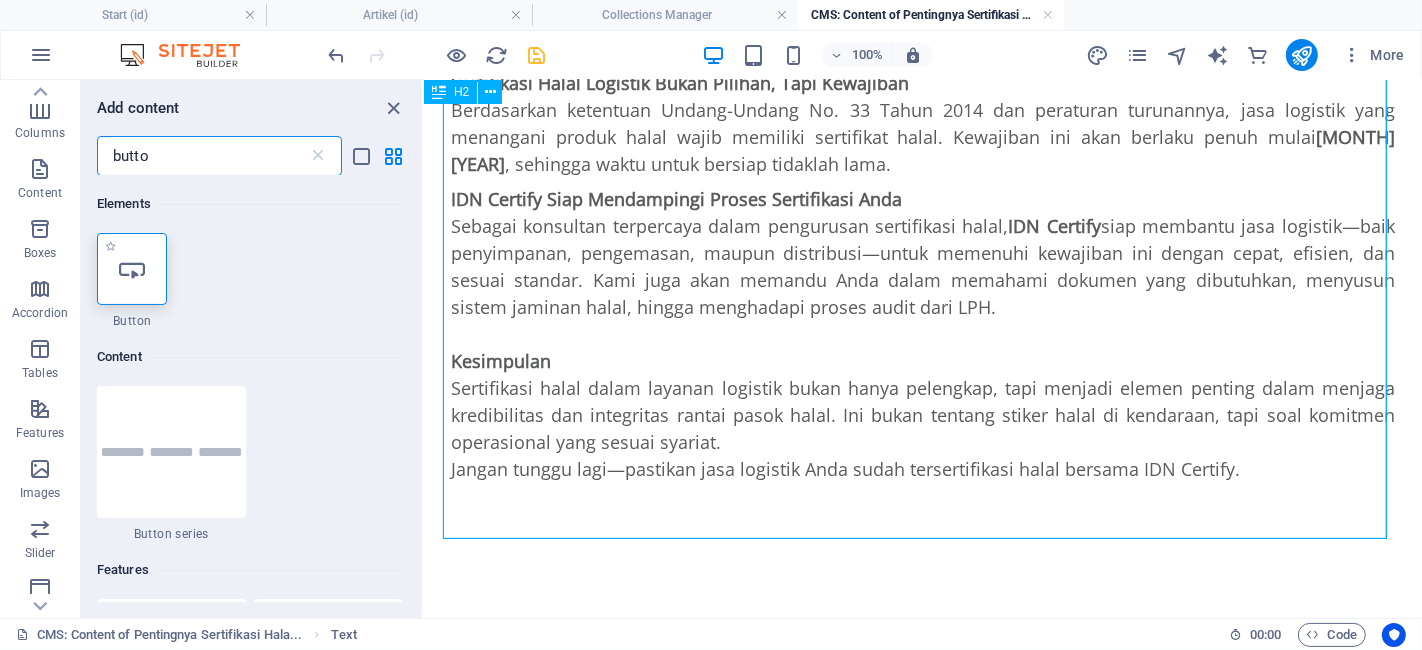 type on "butto" 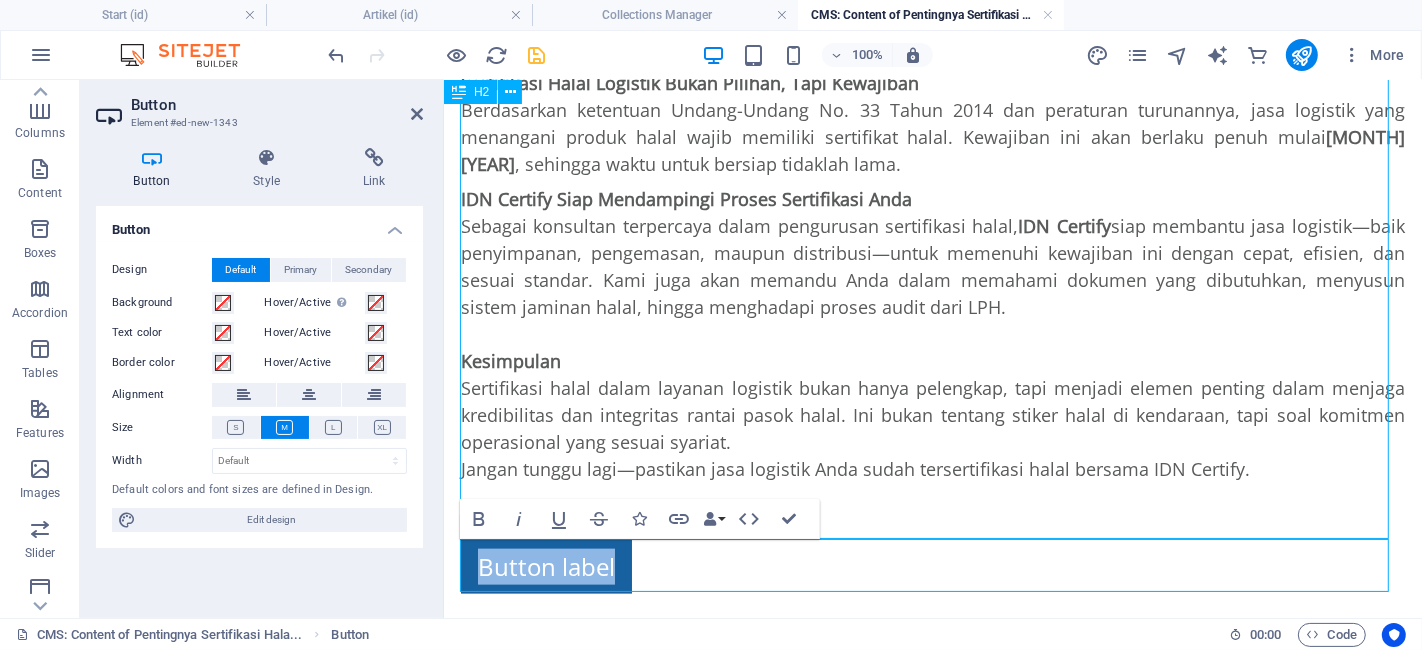 scroll, scrollTop: 2019, scrollLeft: 0, axis: vertical 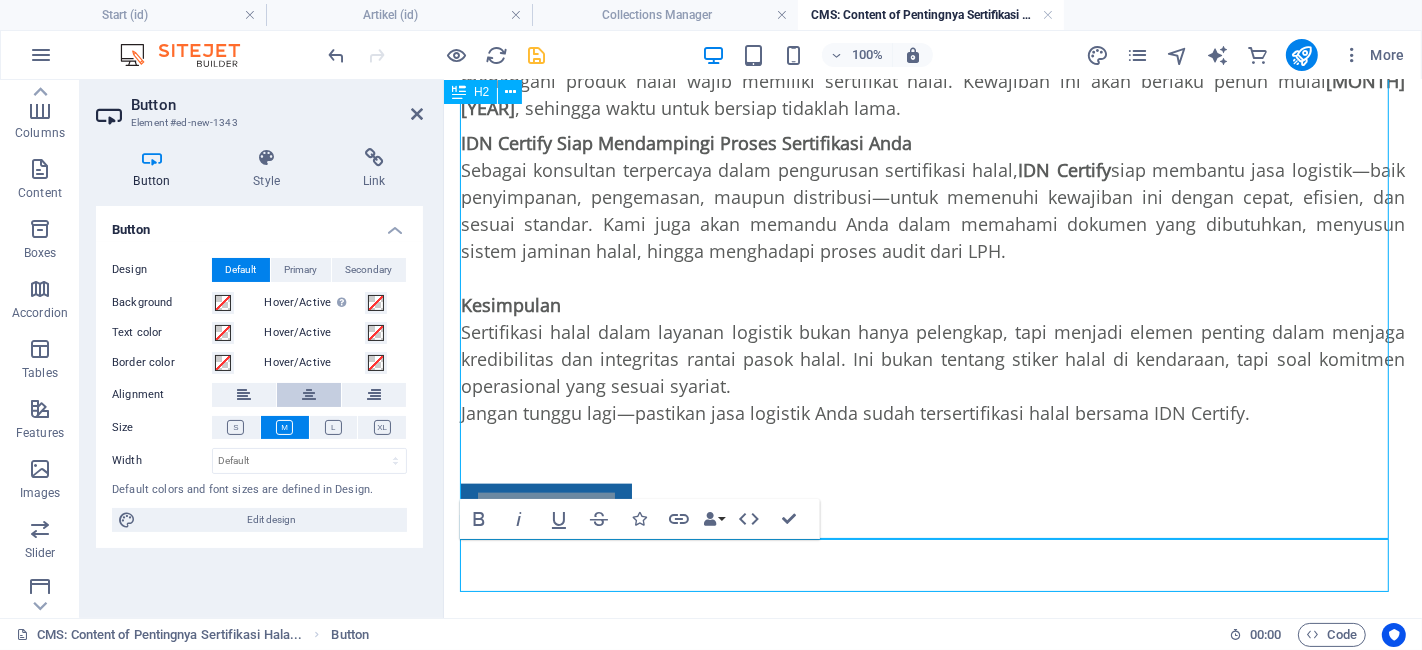 click at bounding box center (309, 395) 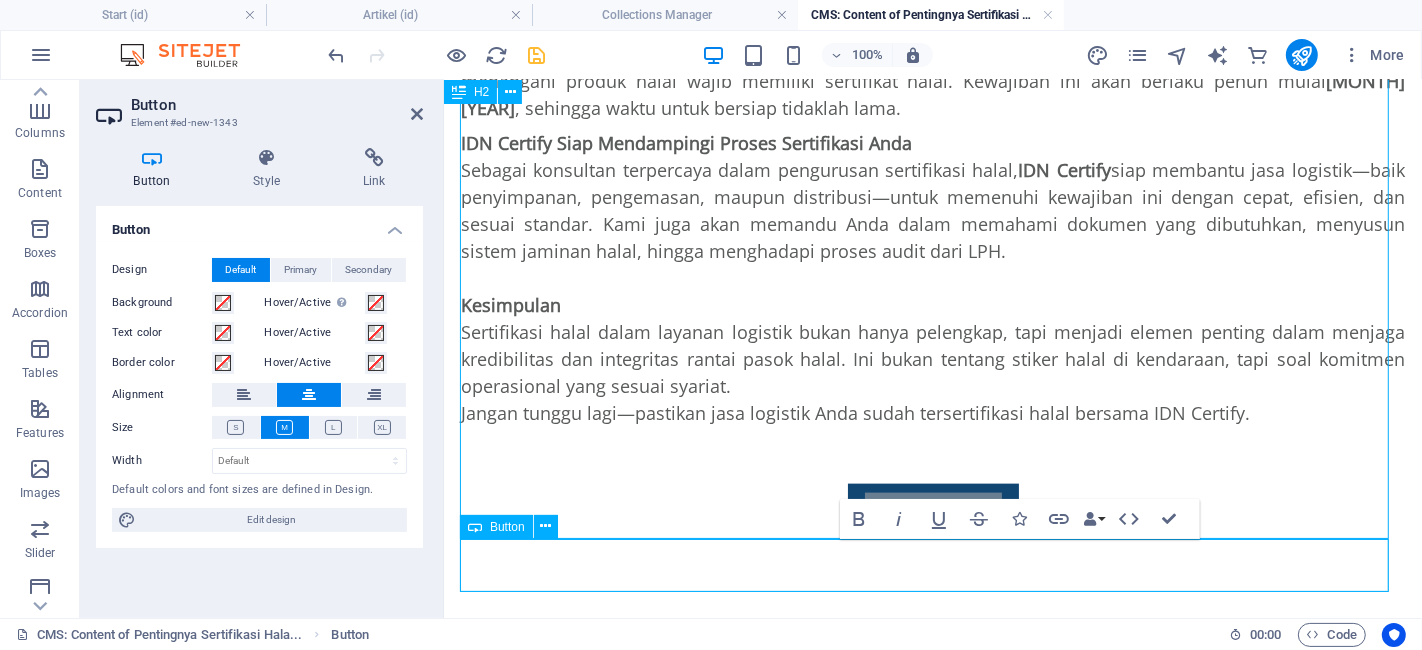 type 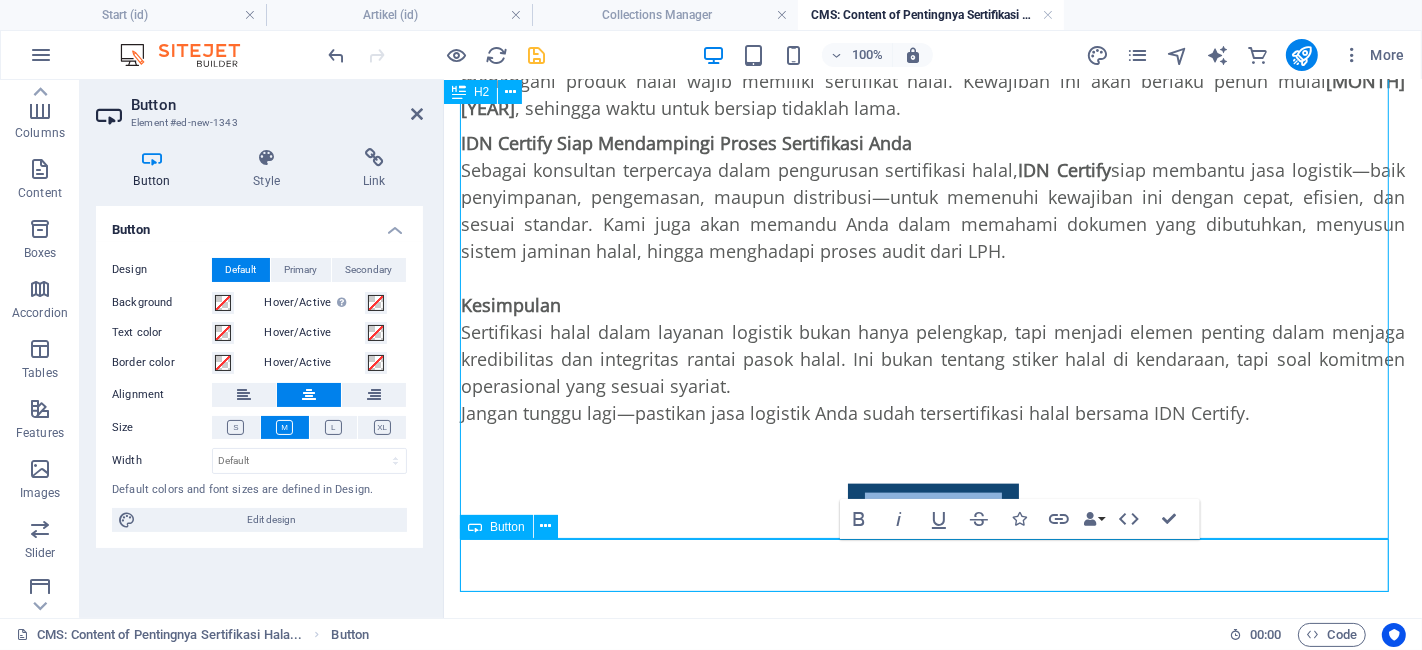 click on "Button label" at bounding box center (932, 510) 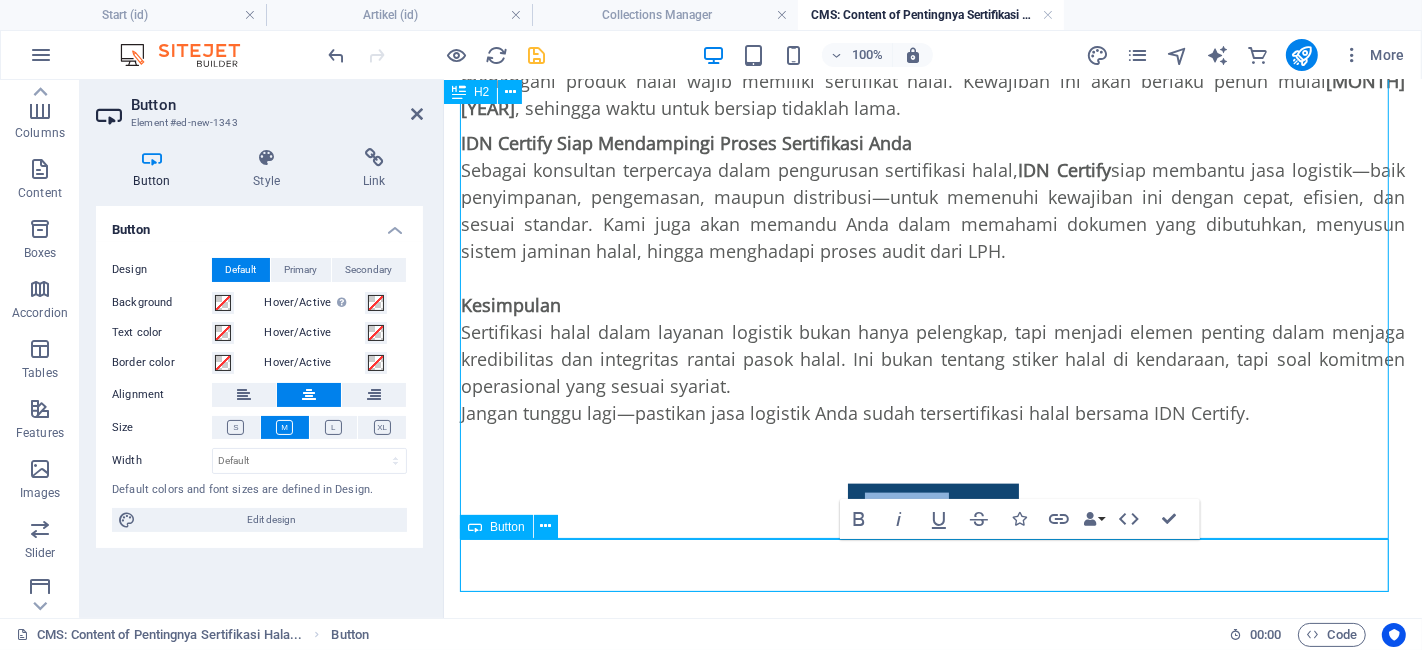 click on "Button label" at bounding box center (932, 510) 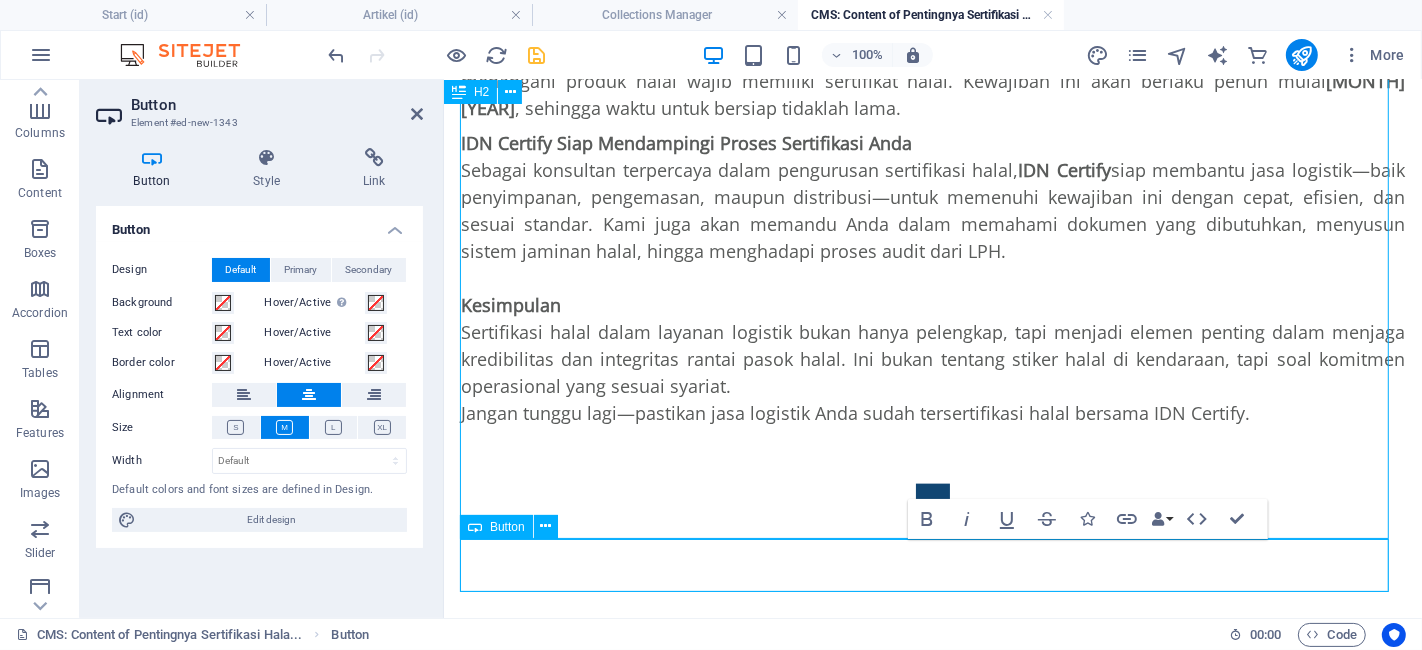 type 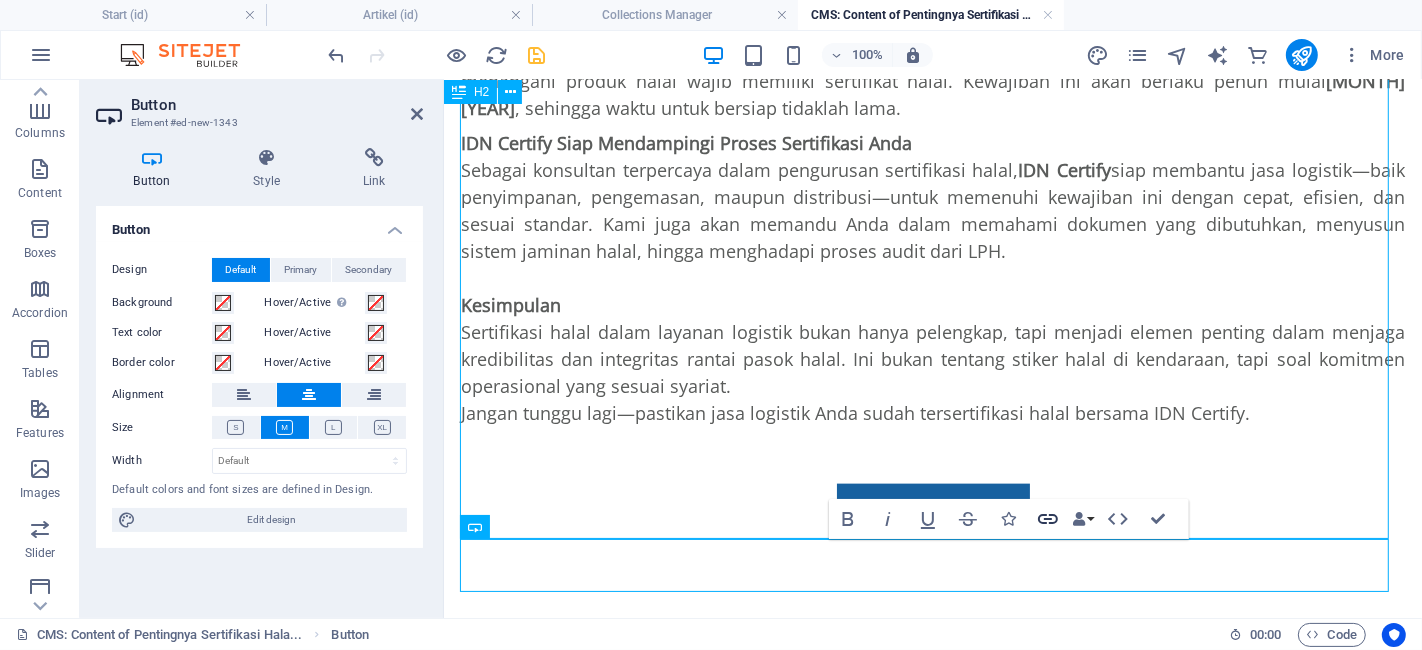 click 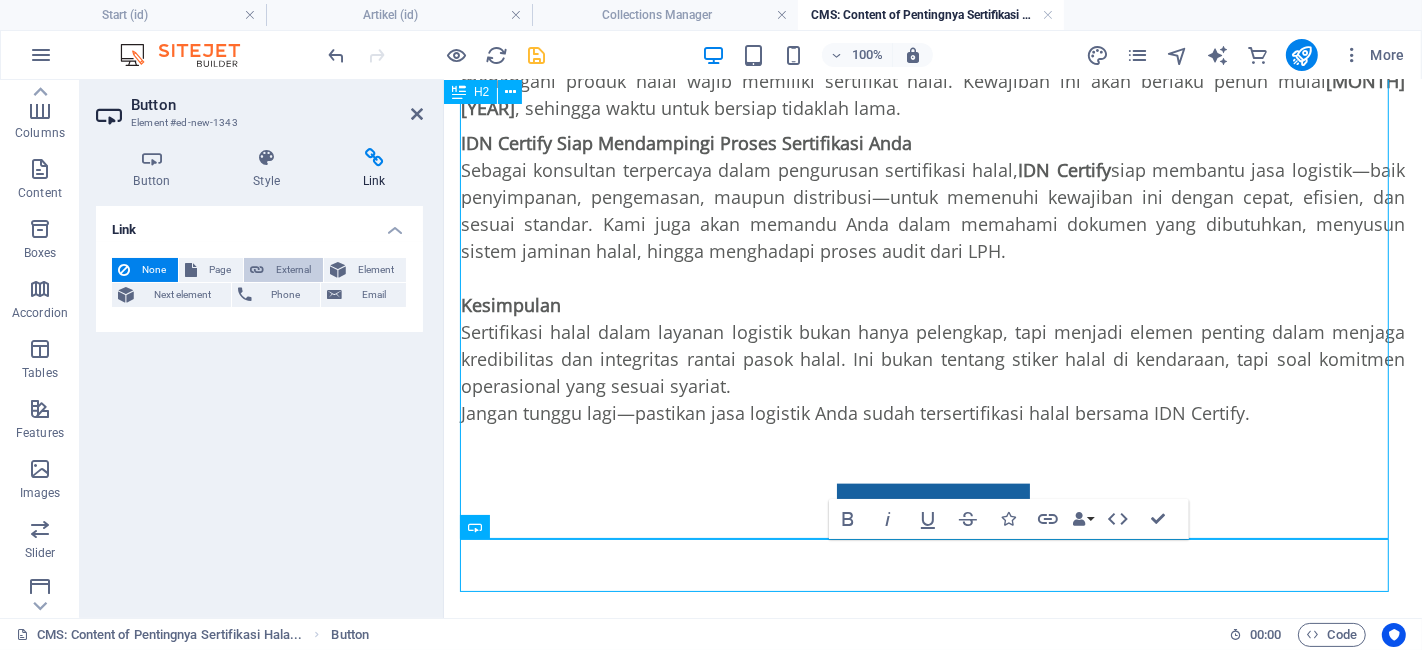 click on "External" at bounding box center [293, 270] 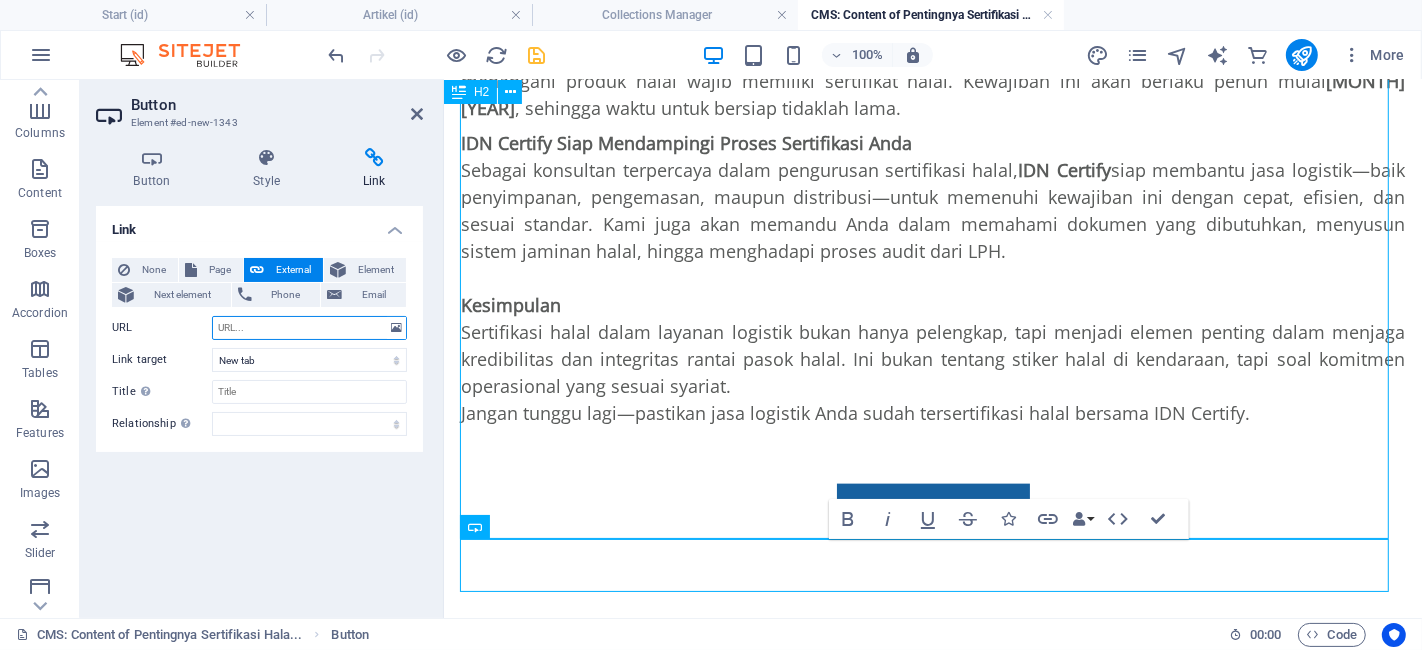 paste on "https://wa.me/62[NUMBER]" 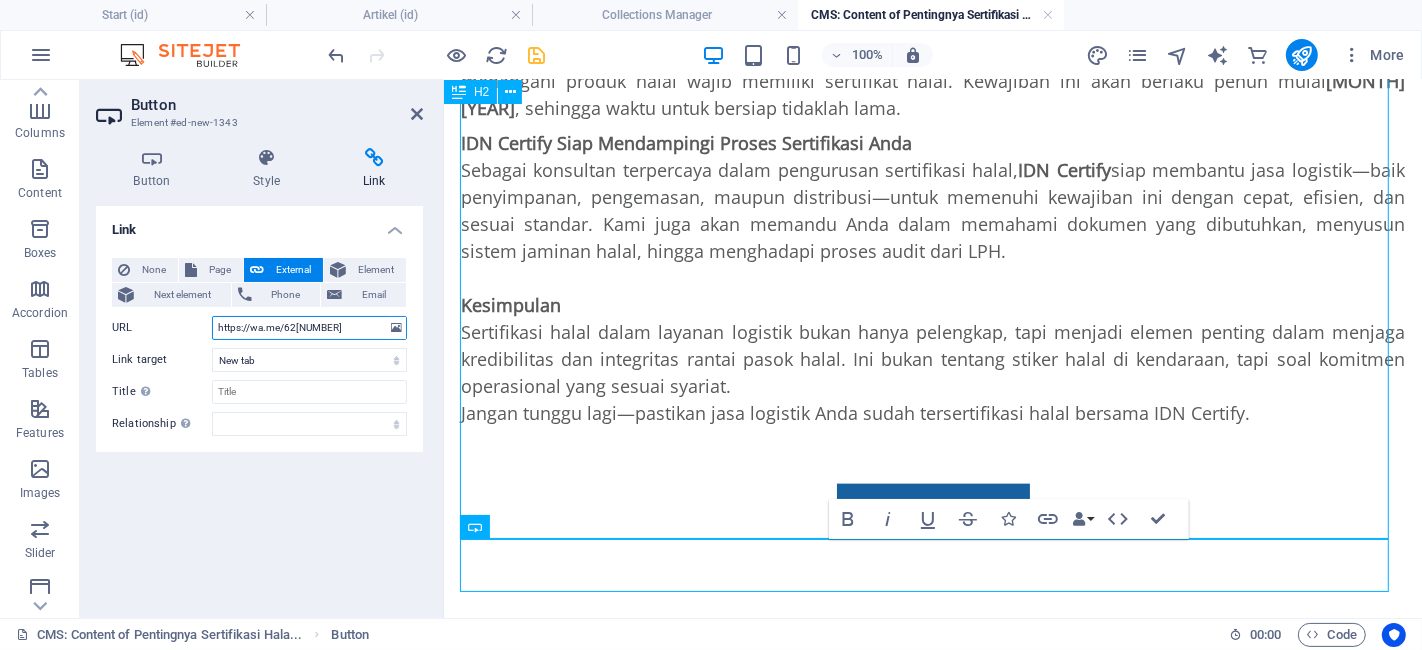 type on "https://wa.me/62[NUMBER]" 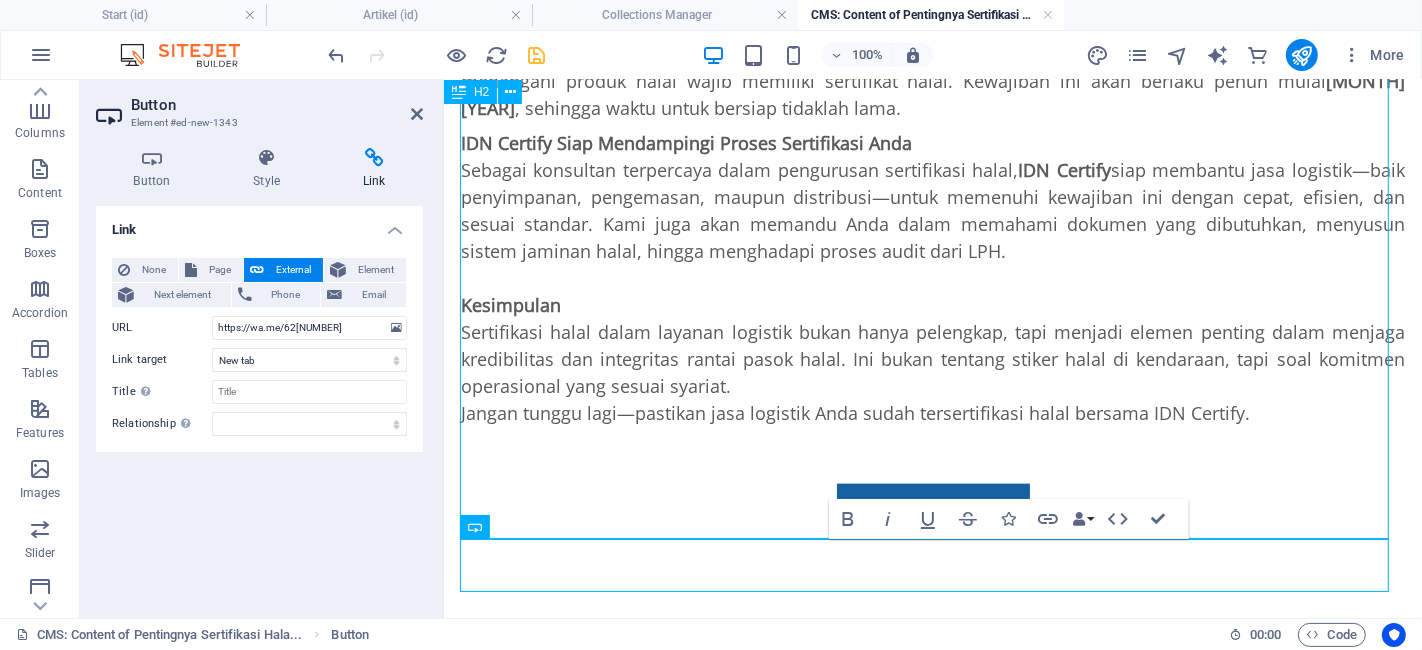 click on "Link None Page External Element Next element Phone Email Page Start Sertifikat Halal Artikel IZIN EDAR BPOM ISO 9001 HAKI MEREK PT Perorangan ISO 22000 Privacy Start Halal Certification BPOM Distribution Permit ISO 9001 Certification Trademark Intellectual Property Rights PT Perorangan ISO 22000 Privacy Element
URL https://wa.me/62[PHONE] Phone Email Link target New tab Same tab Overlay Title Additional link description, should not be the same as the link text. The title is most often shown as a tooltip text when the mouse moves over the element. Leave empty if uncertain. Relationship Sets the relationship of this link to the link target . For example, the value "nofollow" instructs search engines not to follow the link. Can be left empty. alternate author bookmark external help license next nofollow noreferrer noopener prev search tag" at bounding box center [259, 404] 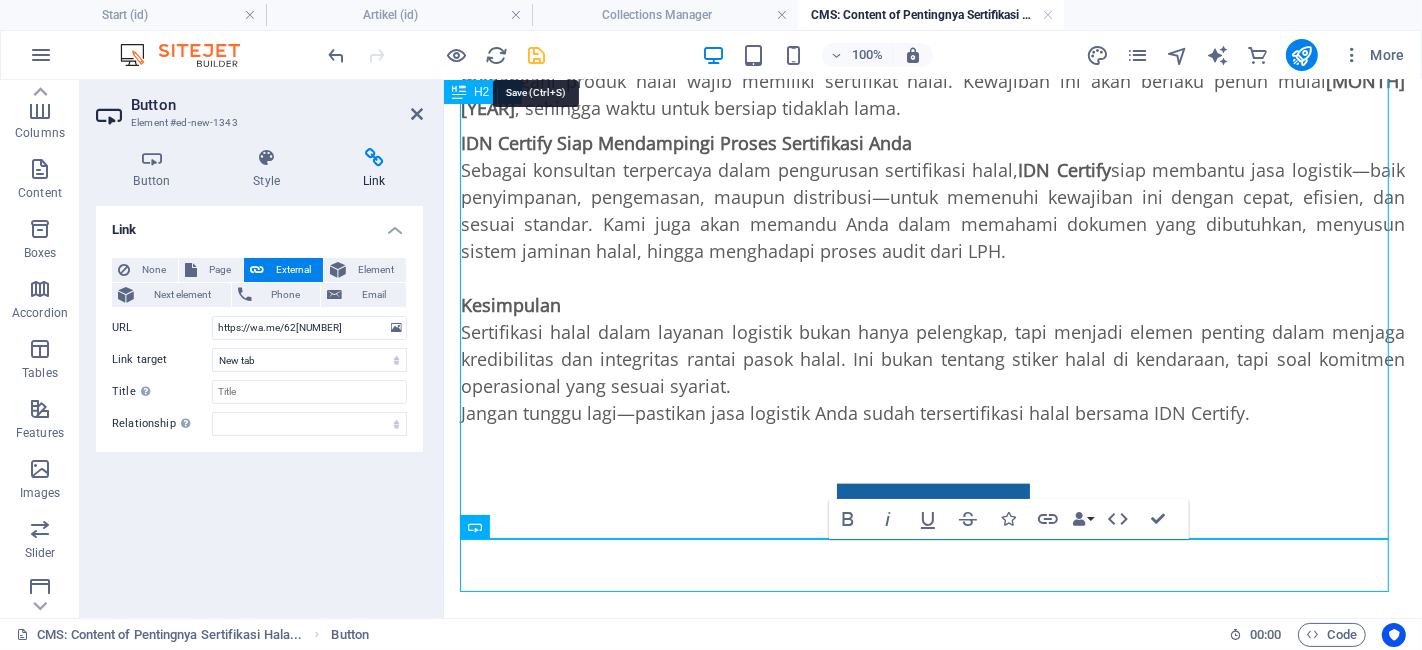 click at bounding box center (537, 55) 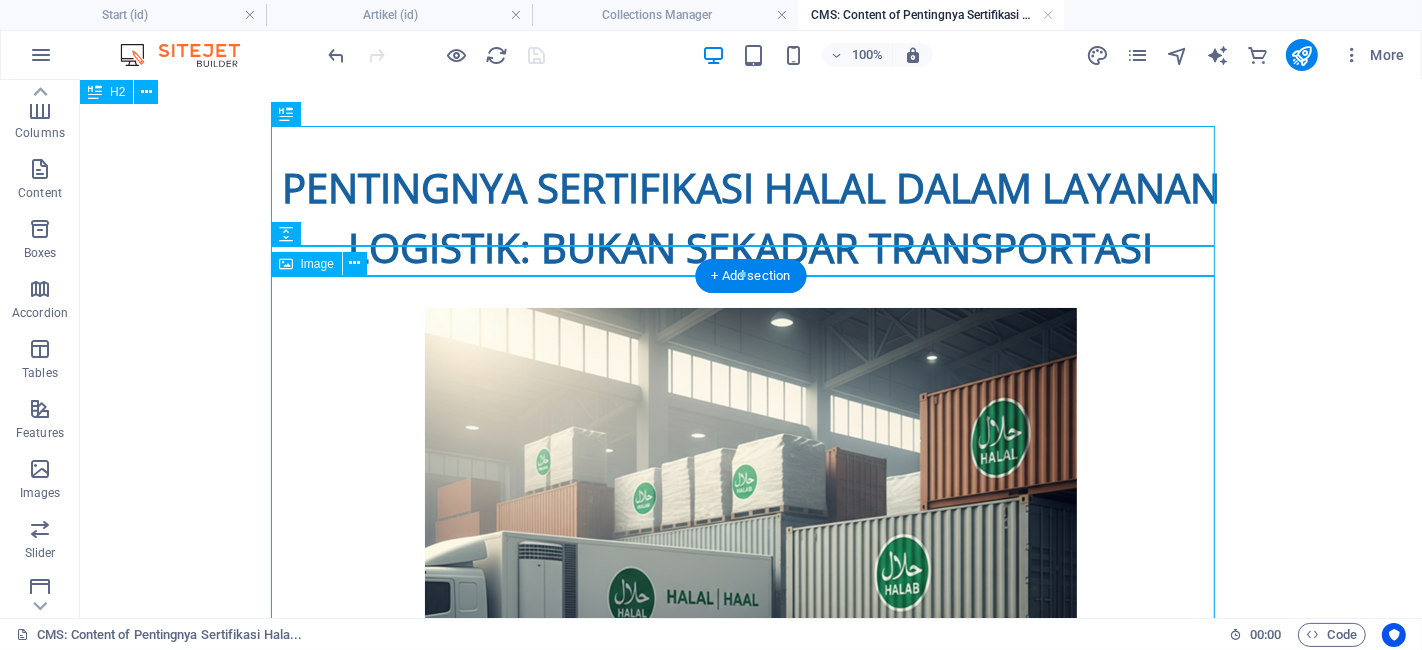 scroll, scrollTop: 0, scrollLeft: 0, axis: both 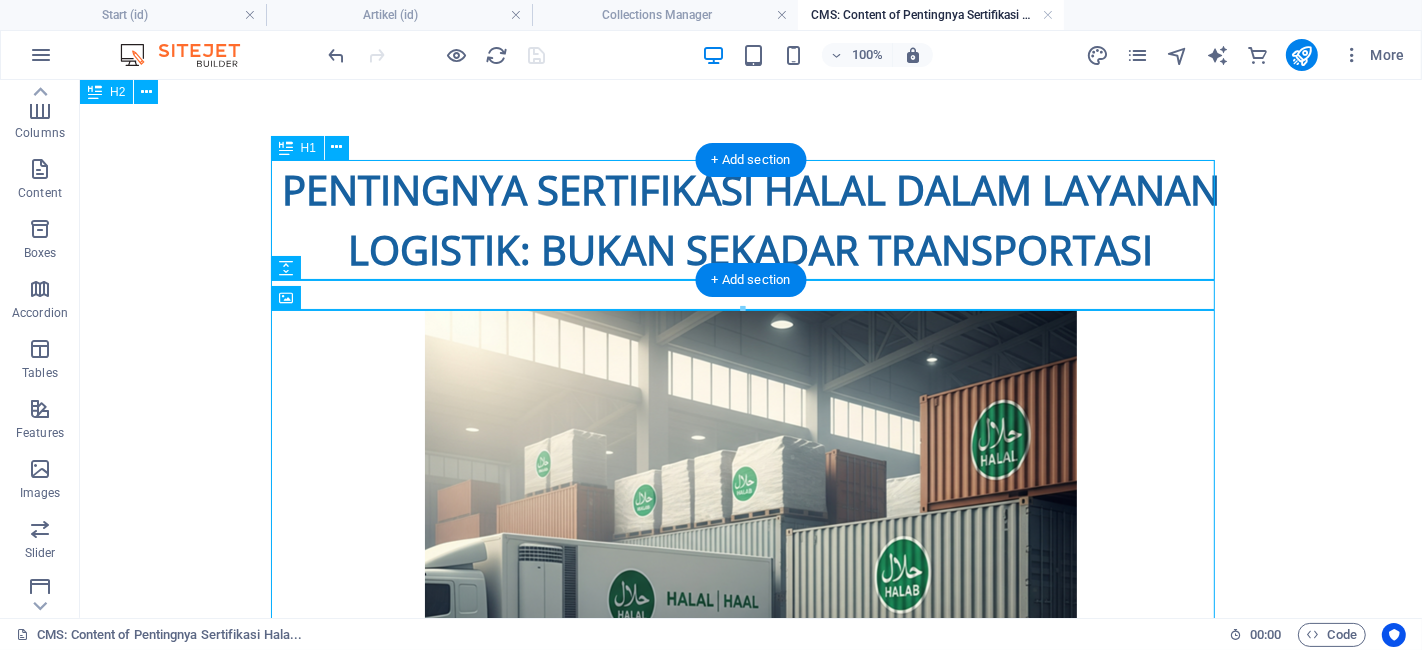 click on "Pentingnya Sertifikasi Halal dalam Layanan Logistik: Bukan Sekadar Transportasi" at bounding box center (750, 219) 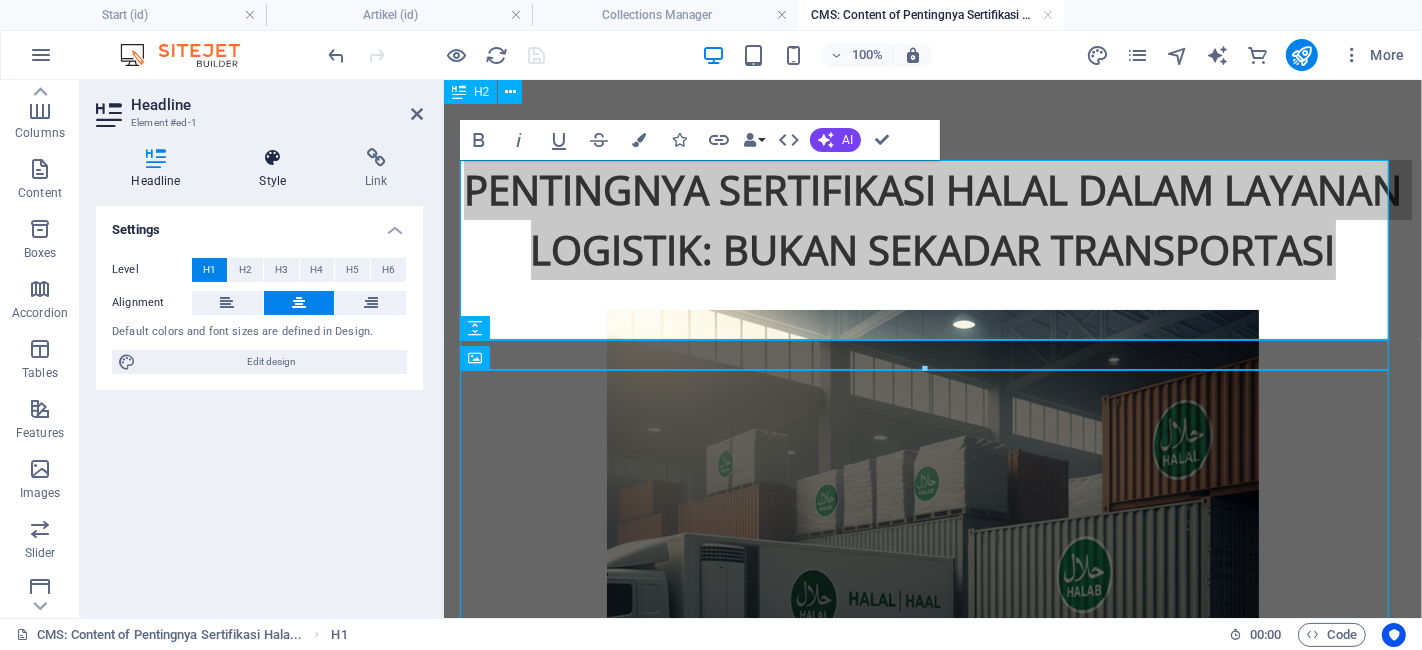 click on "Style" at bounding box center [277, 169] 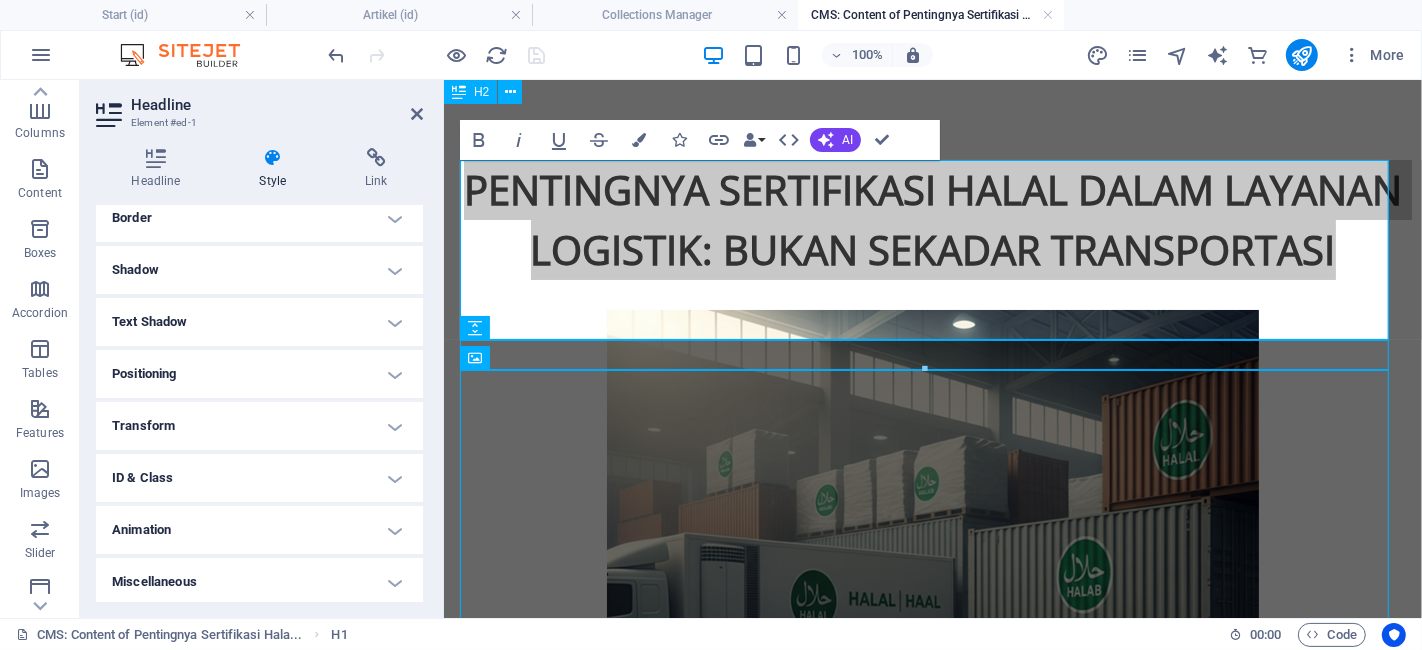 scroll, scrollTop: 234, scrollLeft: 0, axis: vertical 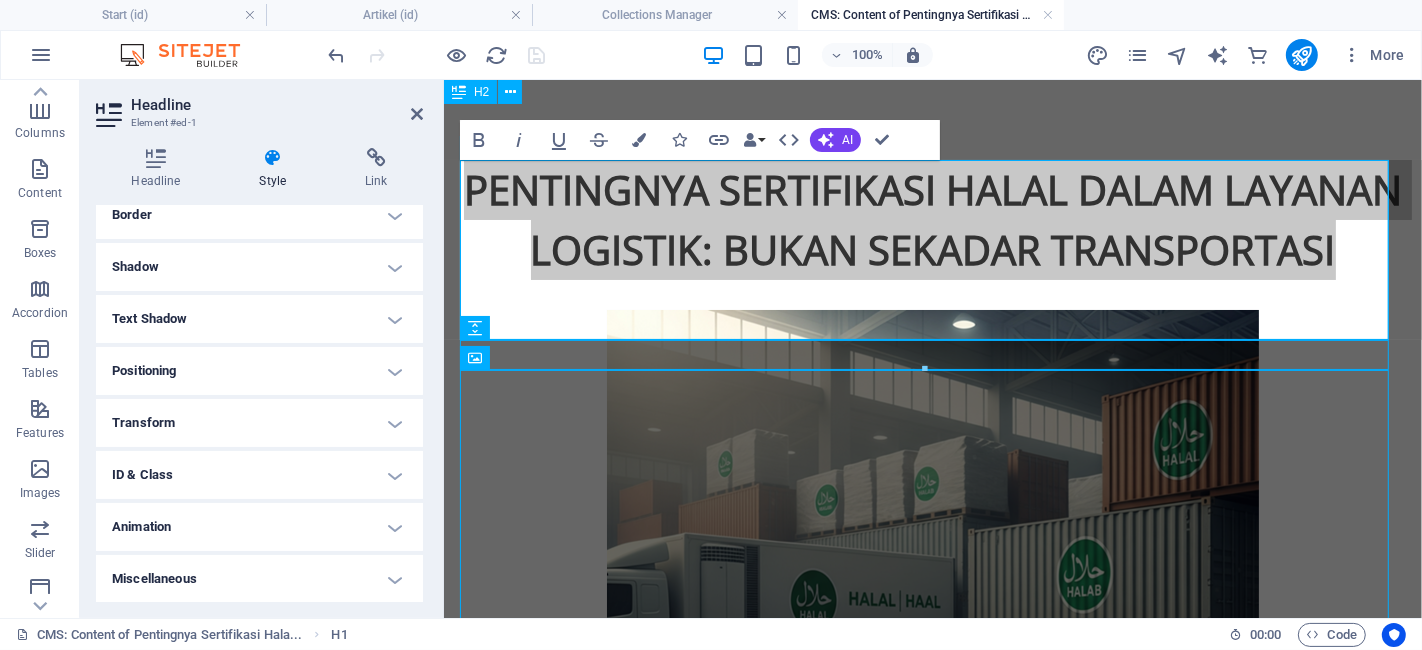 click on "Animation" at bounding box center (259, 527) 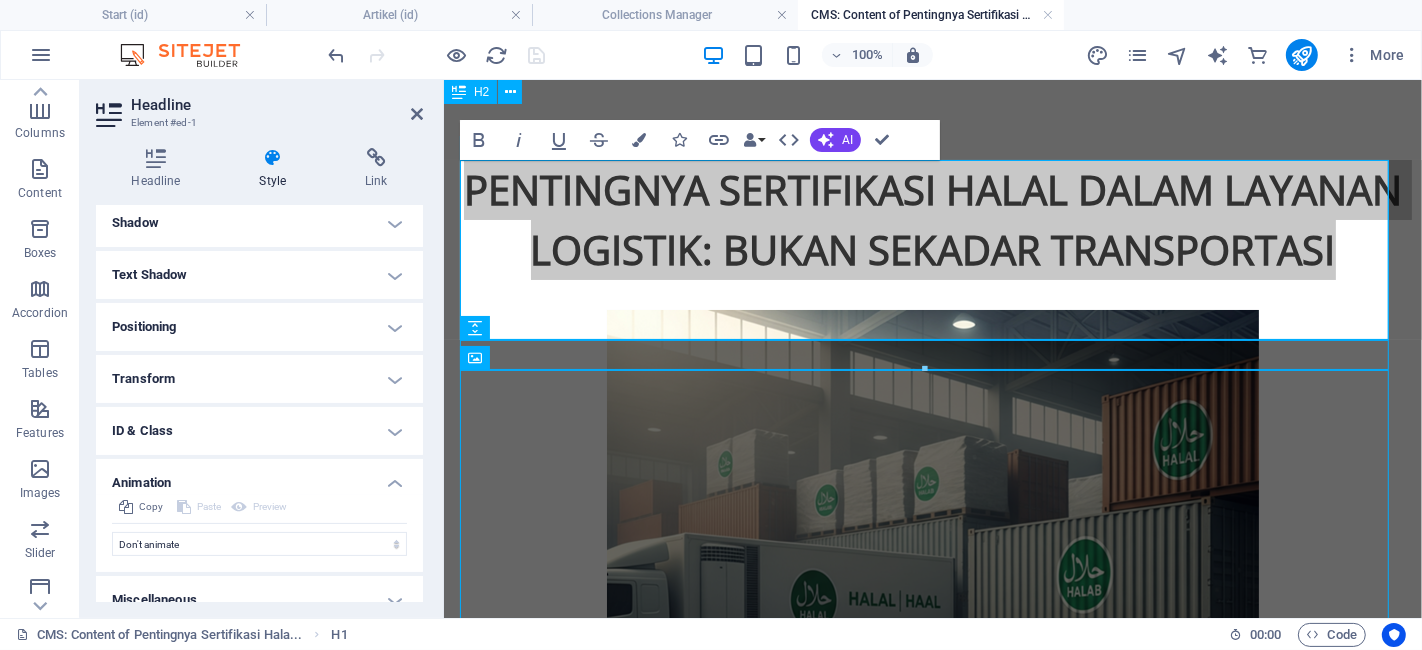 scroll, scrollTop: 298, scrollLeft: 0, axis: vertical 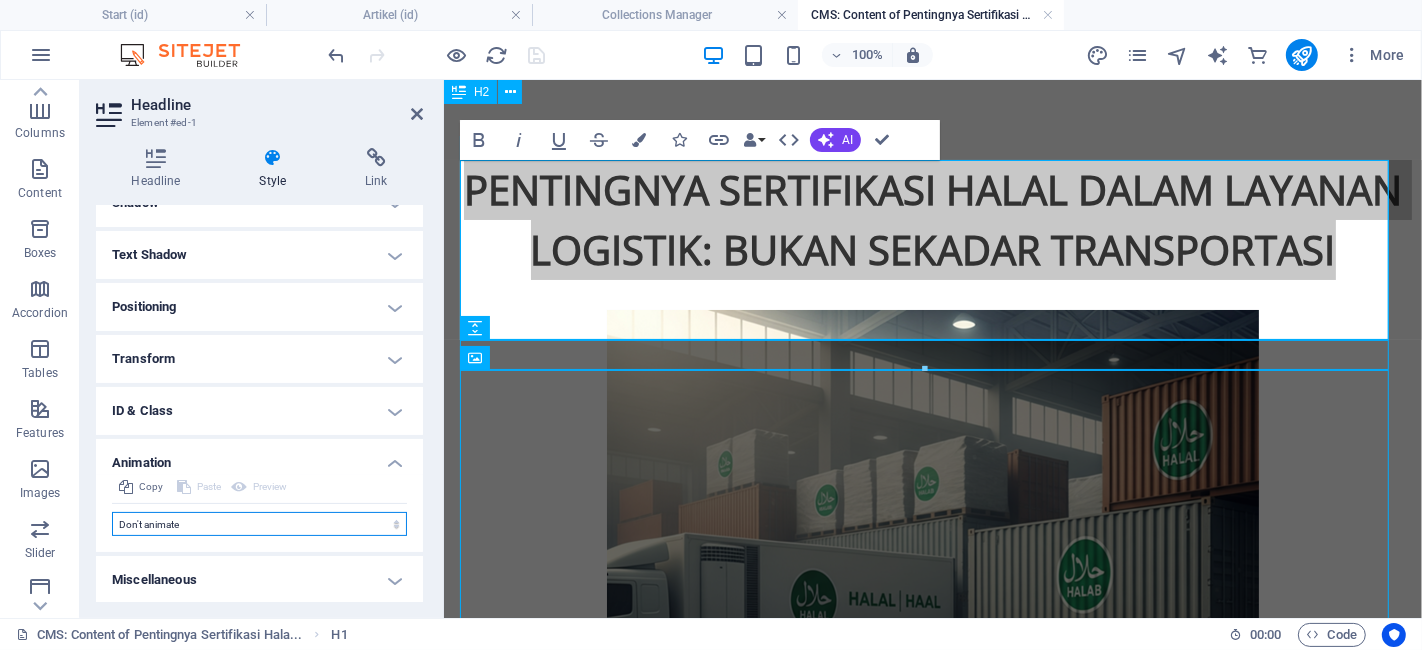 click on "Don't animate Show / Hide Slide up/down Zoom in/out Slide left to right Slide right to left Slide top to bottom Slide bottom to top Pulse Blink Open as overlay" at bounding box center (259, 524) 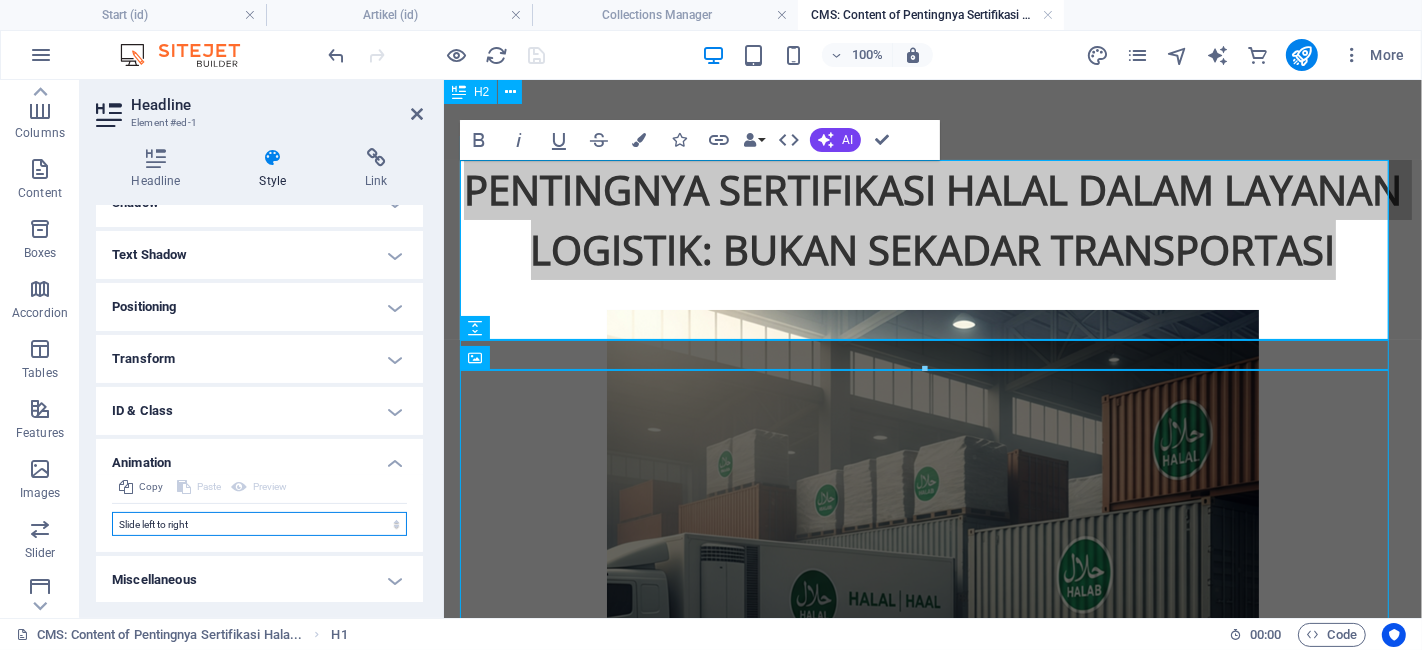 click on "Don't animate Show / Hide Slide up/down Zoom in/out Slide left to right Slide right to left Slide top to bottom Slide bottom to top Pulse Blink Open as overlay" at bounding box center [259, 524] 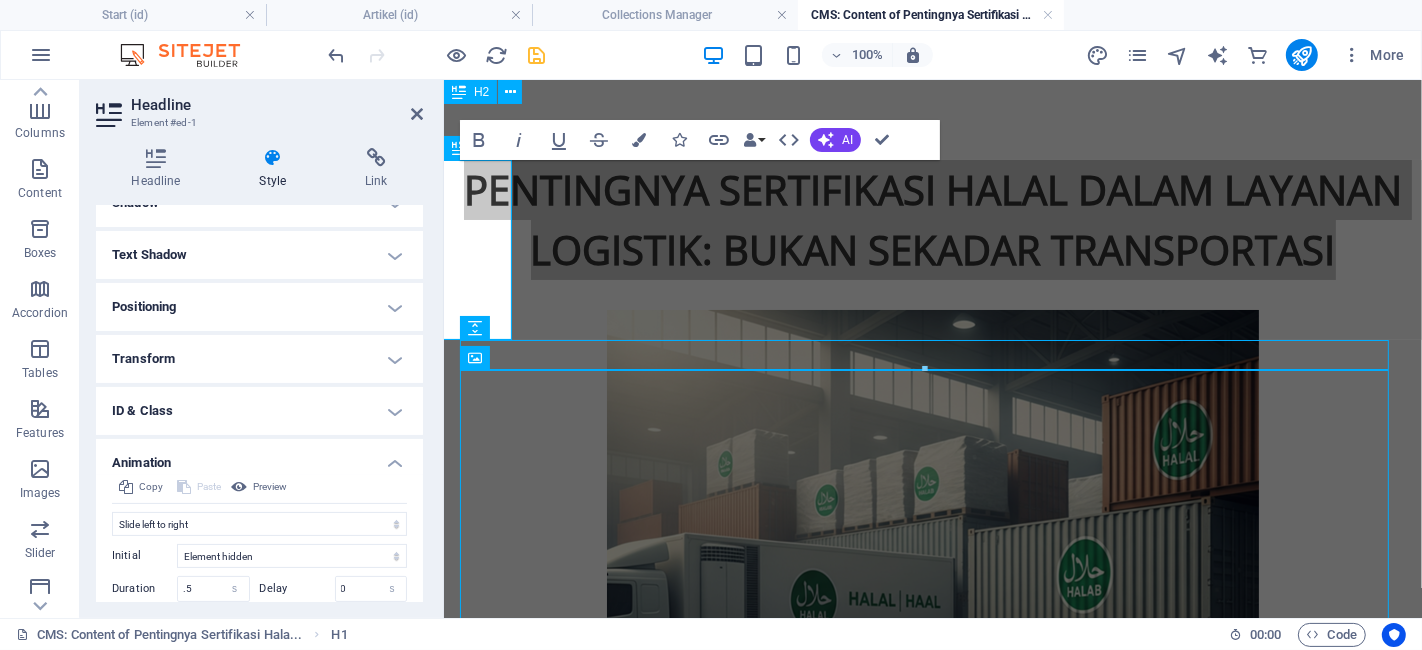 click at bounding box center [932, 635] 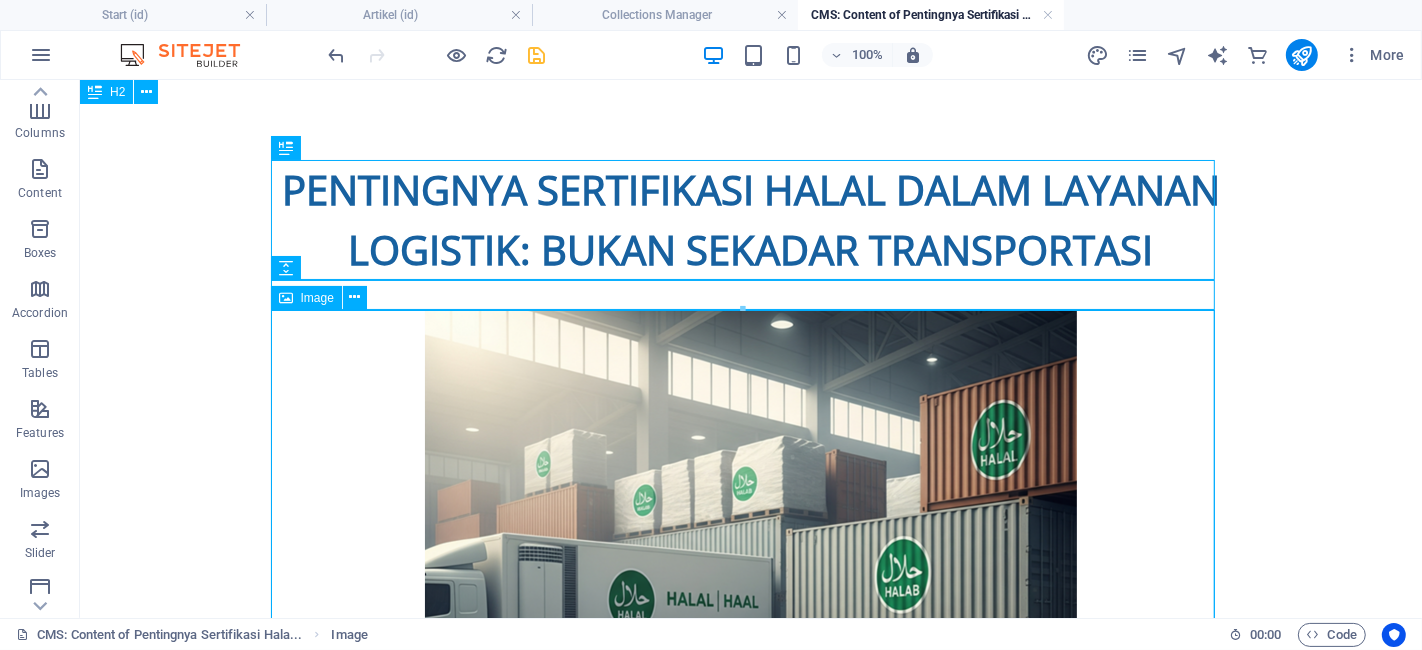 click at bounding box center [750, 635] 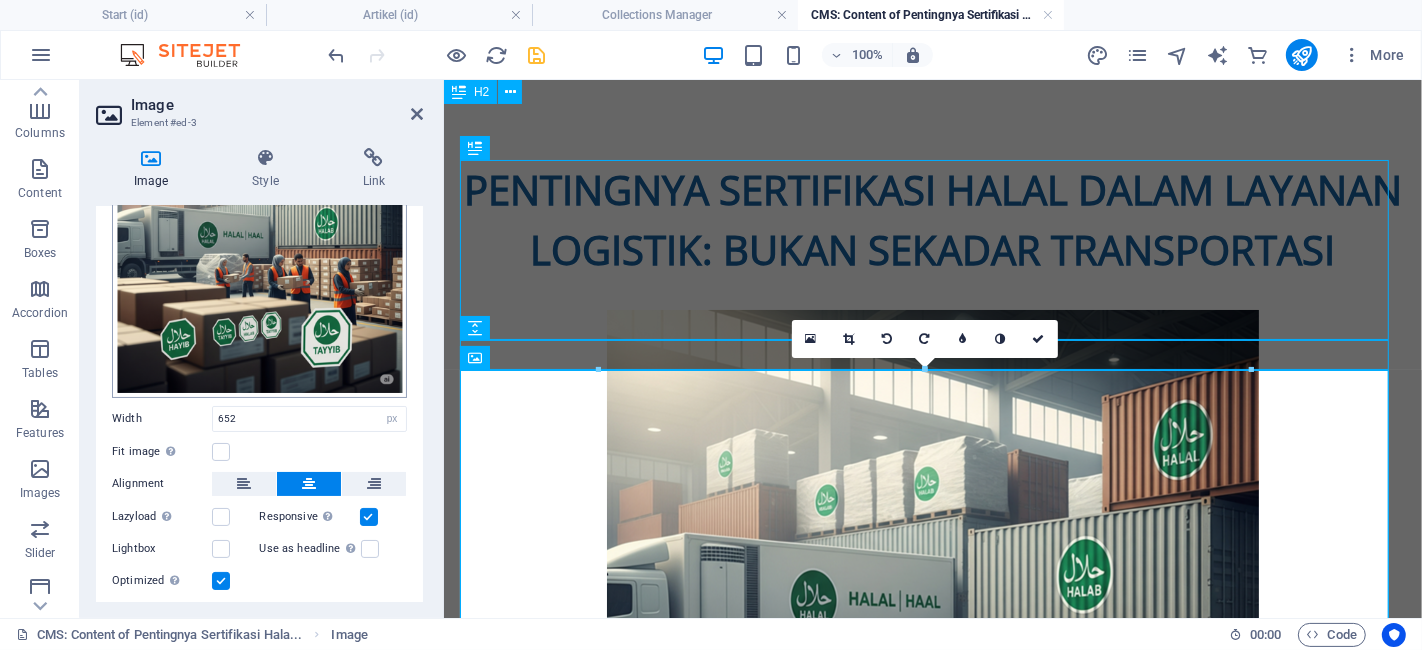 scroll, scrollTop: 222, scrollLeft: 0, axis: vertical 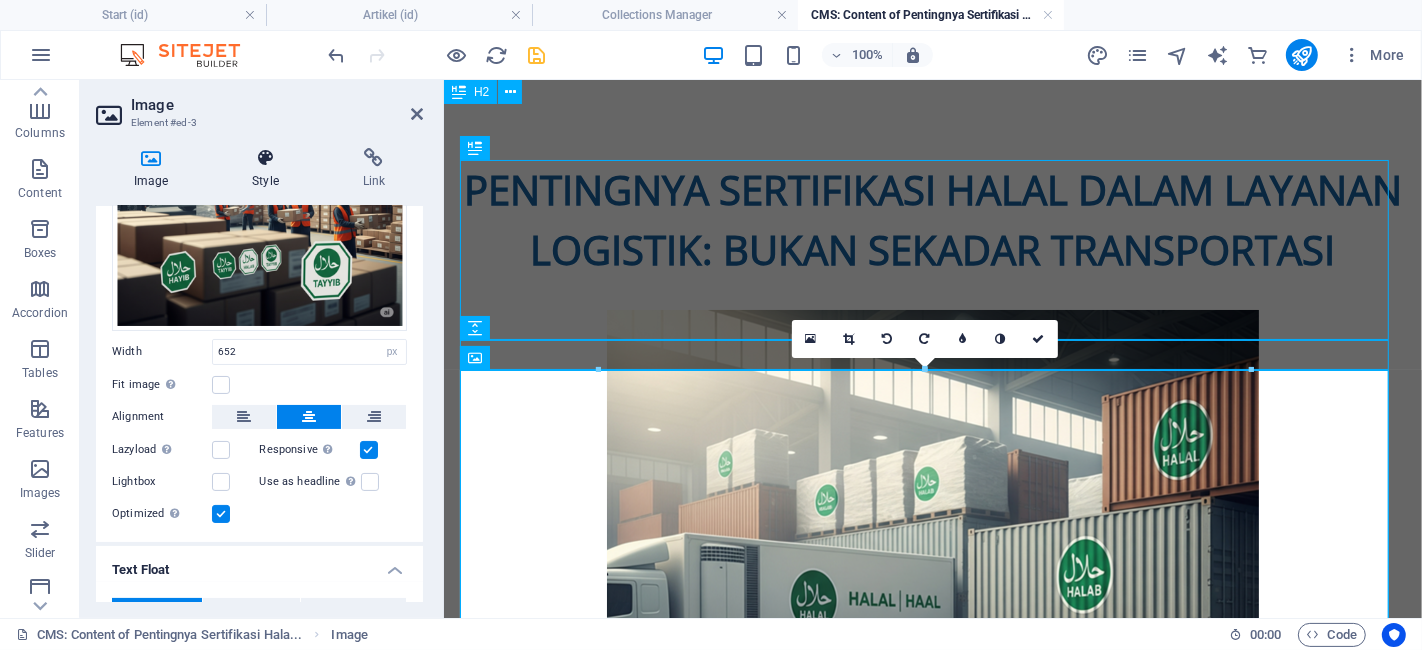 click on "Style" at bounding box center (269, 169) 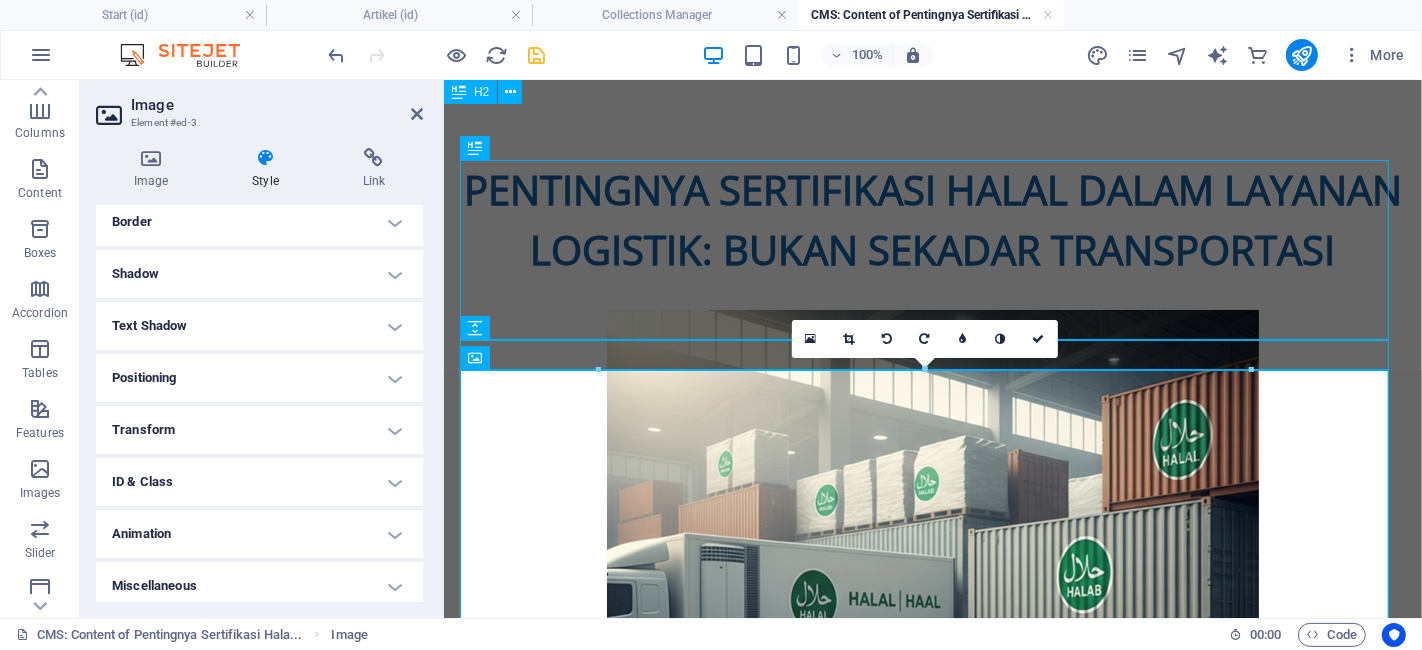 scroll, scrollTop: 234, scrollLeft: 0, axis: vertical 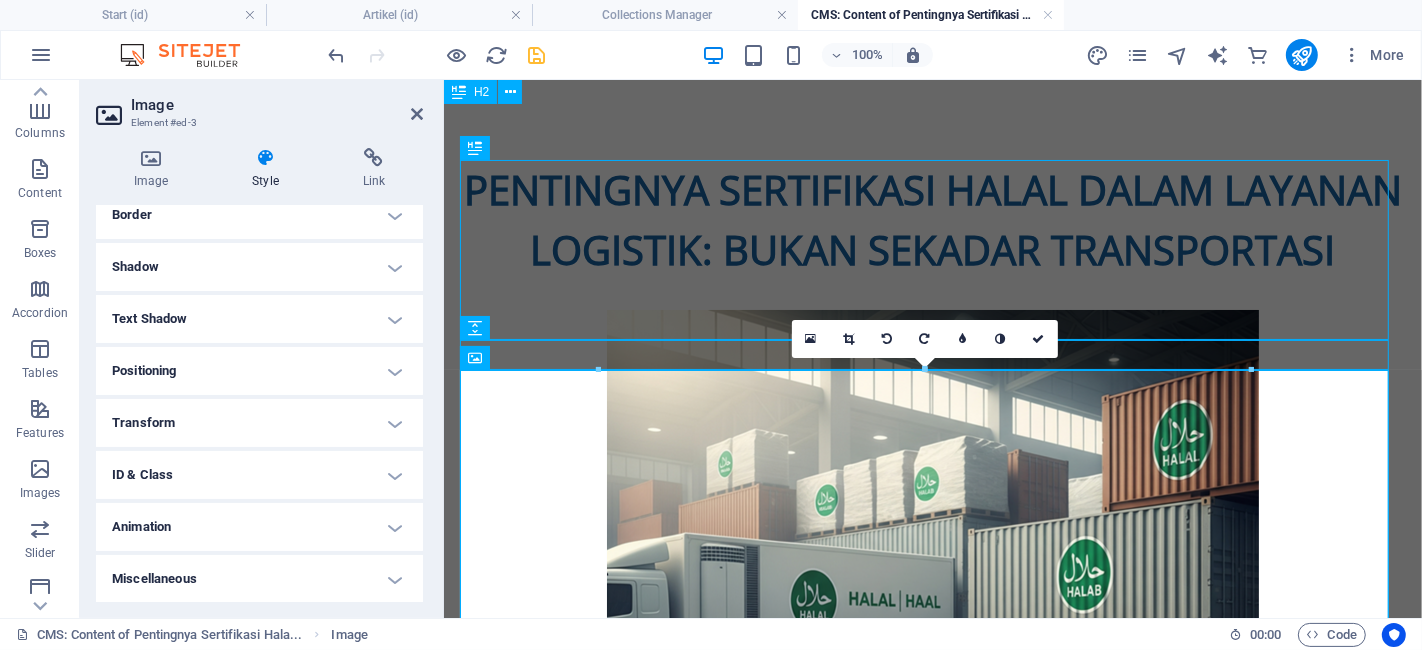 click on "Animation" at bounding box center (259, 527) 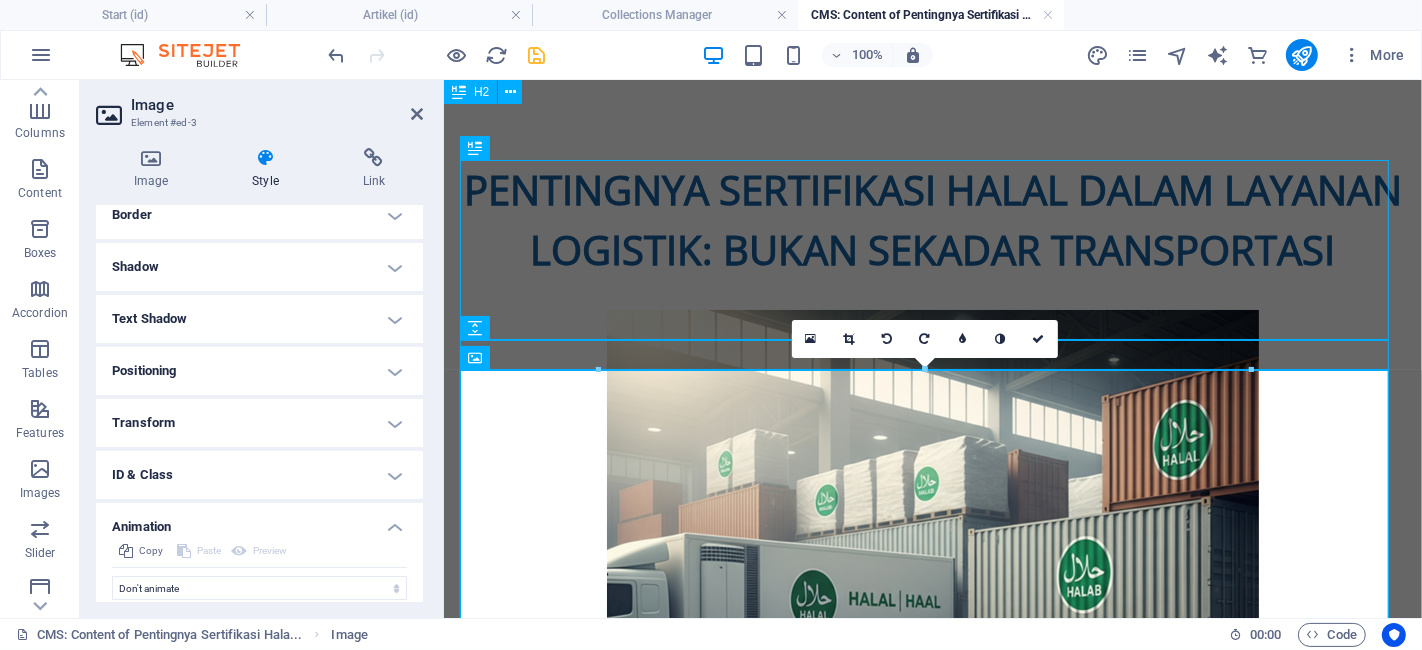 scroll, scrollTop: 298, scrollLeft: 0, axis: vertical 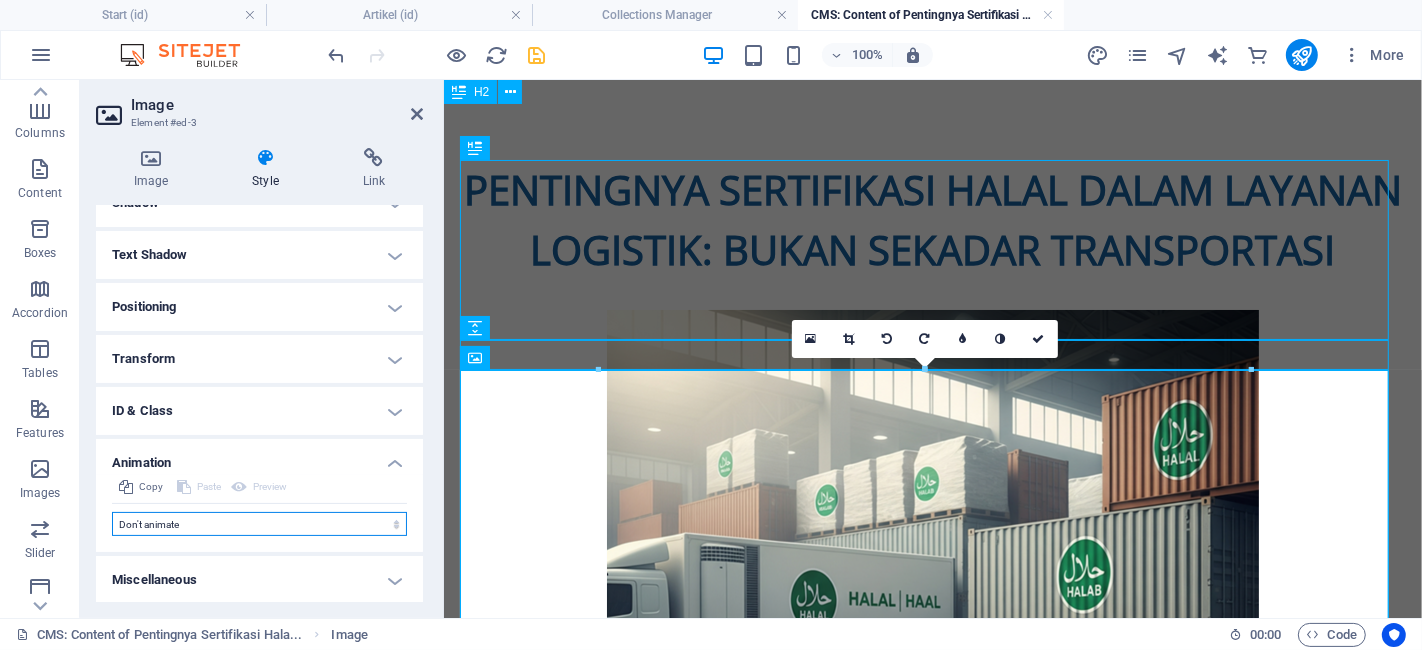 click on "Don't animate Show / Hide Slide up/down Zoom in/out Slide left to right Slide right to left Slide top to bottom Slide bottom to top Pulse Blink Open as overlay" at bounding box center (259, 524) 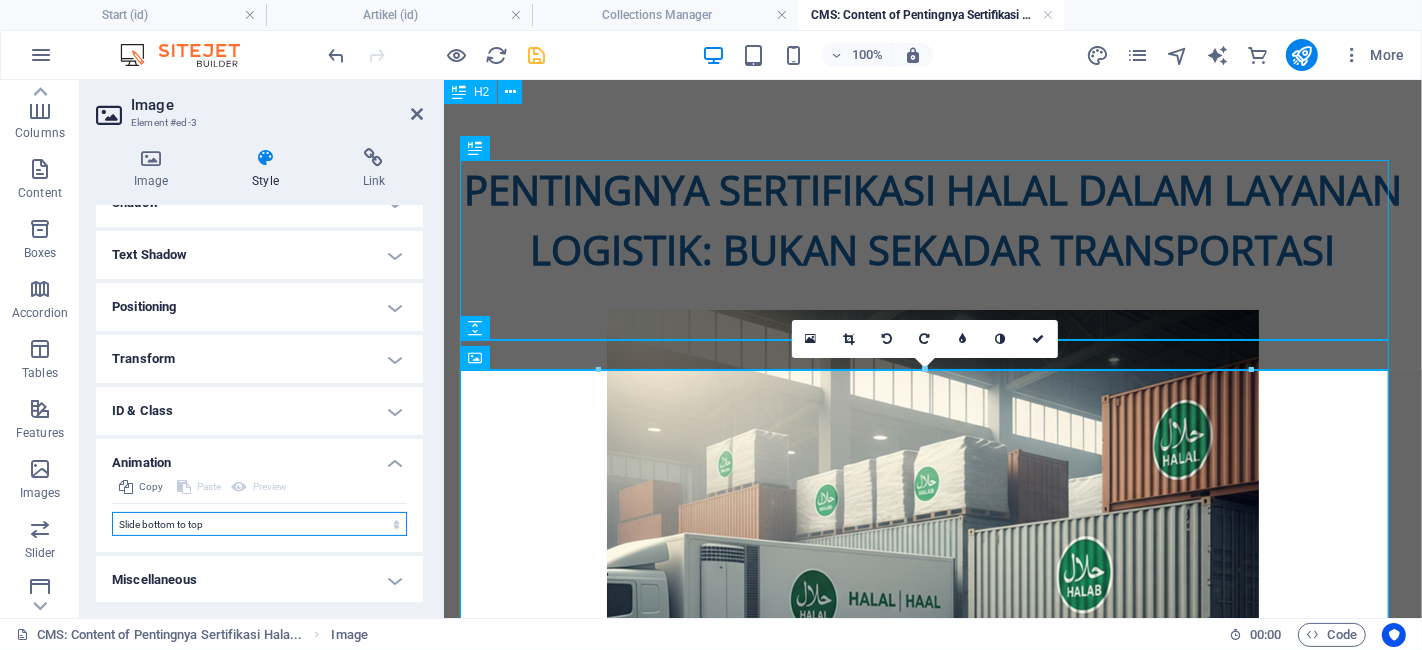 click on "Don't animate Show / Hide Slide up/down Zoom in/out Slide left to right Slide right to left Slide top to bottom Slide bottom to top Pulse Blink Open as overlay" at bounding box center [259, 524] 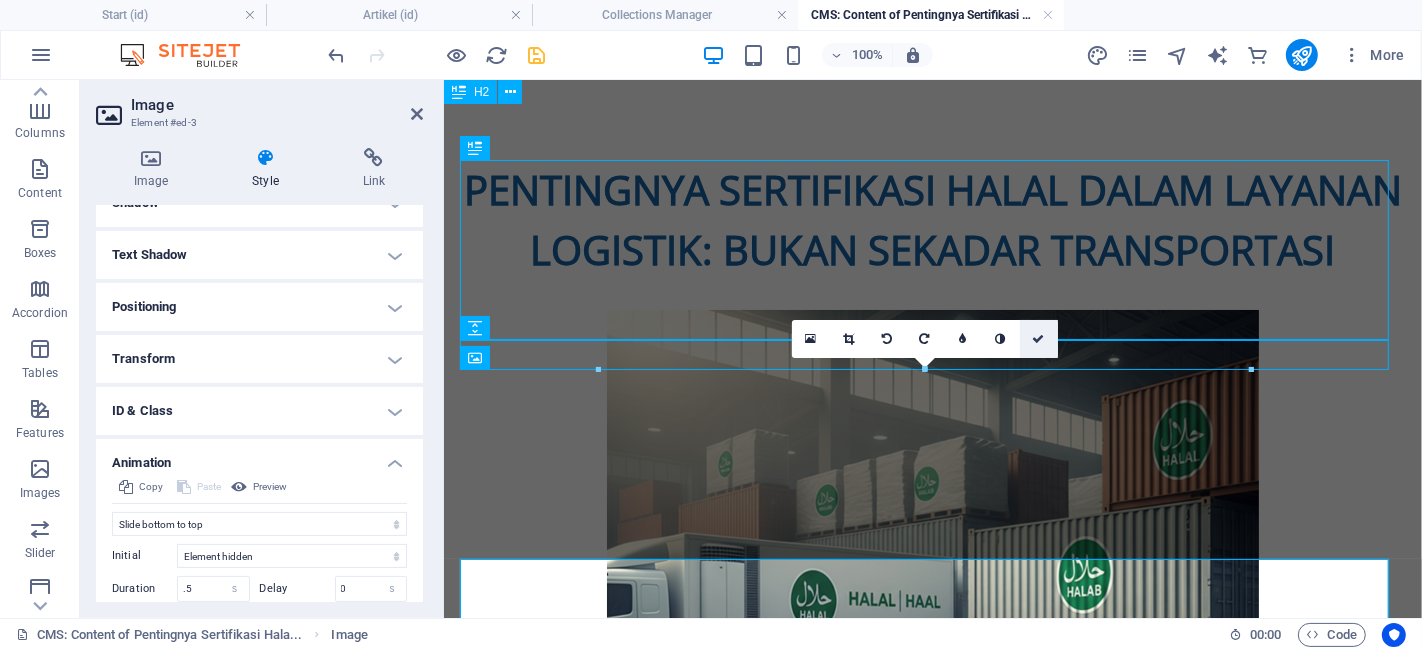 click at bounding box center (1039, 339) 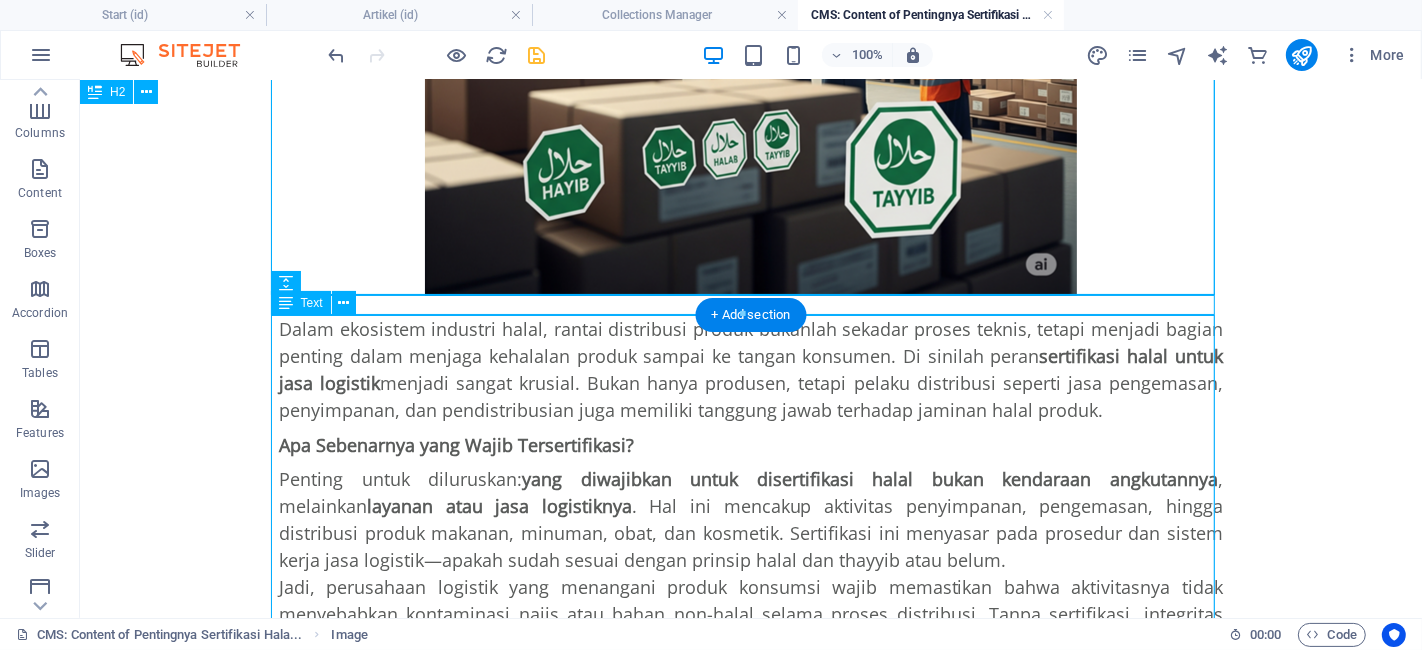 click on "Dalam ekosistem industri halal, rantai distribusi produk bukanlah sekadar proses teknis, tetapi menjadi bagian penting dalam menjaga kehalalan produk sampai ke tangan konsumen. Di sinilah peran sertifikasi halal untuk jasa logistik menjadi sangat krusial. Bukan hanya produsen, tetapi pelaku distribusi seperti jasa pengemasan, penyimpanan, dan pendistribusian juga memiliki tanggung jawab terhadap jaminan halal produk. Apa Sebenarnya yang Wajib Tersertifikasi? Penting untuk diluruskan: yang diwajibkan untuk disertifikasi halal bukan kendaraan angkutannya , melainkan layanan atau jasa logistiknya . Hal ini mencakup aktivitas penyimpanan, pengemasan, hingga distribusi produk makanan, minuman, obat, dan kosmetik. Sertifikasi ini menyasar pada prosedur dan sistem kerja jasa logistik—apakah sudah sesuai dengan prinsip halal dan thayyib atau belum. Kenapa Hal Ini Urgen? jasa logistik menjadi titik kritis dalam sistem jaminan produk halal . Bagaimana Jika Logistik Dikelola Internal oleh Produsen? . Oktober 2024" at bounding box center (750, 1073) 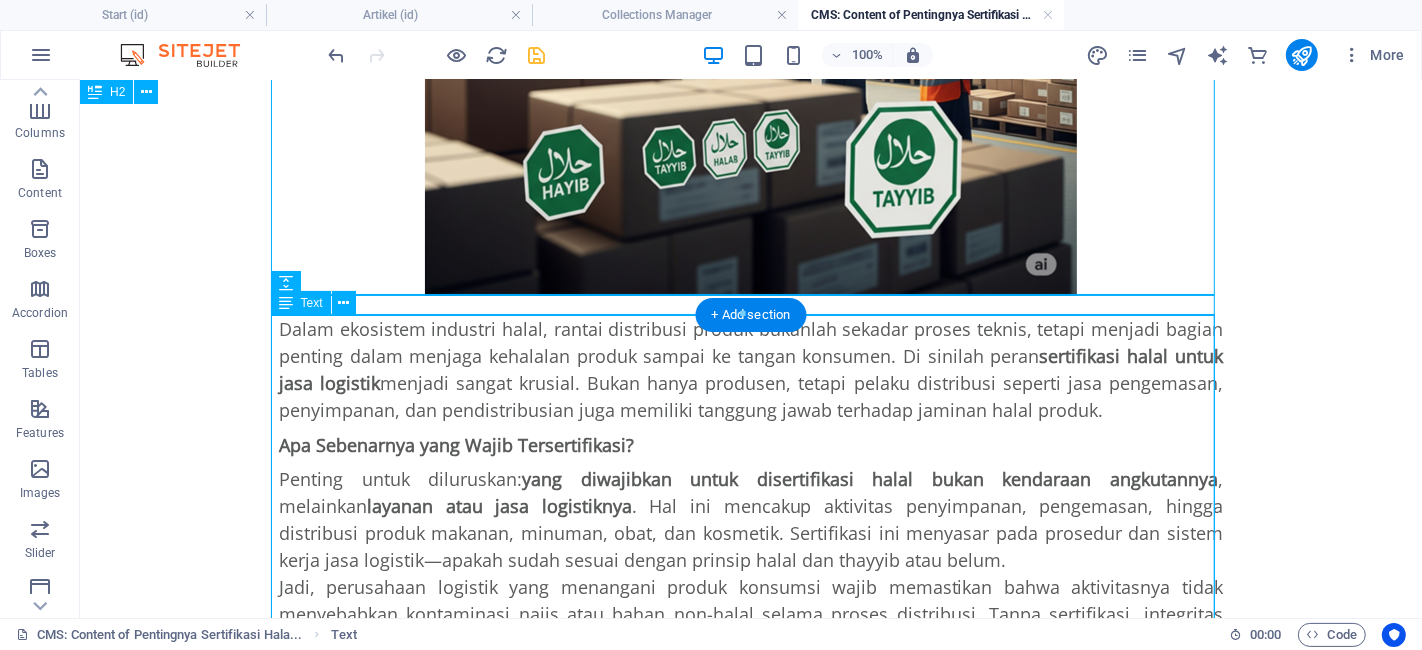 click on "Dalam ekosistem industri halal, rantai distribusi produk bukanlah sekadar proses teknis, tetapi menjadi bagian penting dalam menjaga kehalalan produk sampai ke tangan konsumen. Di sinilah peran sertifikasi halal untuk jasa logistik menjadi sangat krusial. Bukan hanya produsen, tetapi pelaku distribusi seperti jasa pengemasan, penyimpanan, dan pendistribusian juga memiliki tanggung jawab terhadap jaminan halal produk. Apa Sebenarnya yang Wajib Tersertifikasi? Penting untuk diluruskan: yang diwajibkan untuk disertifikasi halal bukan kendaraan angkutannya , melainkan layanan atau jasa logistiknya . Hal ini mencakup aktivitas penyimpanan, pengemasan, hingga distribusi produk makanan, minuman, obat, dan kosmetik. Sertifikasi ini menyasar pada prosedur dan sistem kerja jasa logistik—apakah sudah sesuai dengan prinsip halal dan thayyib atau belum. Kenapa Hal Ini Urgen? jasa logistik menjadi titik kritis dalam sistem jaminan produk halal . Bagaimana Jika Logistik Dikelola Internal oleh Produsen? . Oktober 2024" at bounding box center [750, 1073] 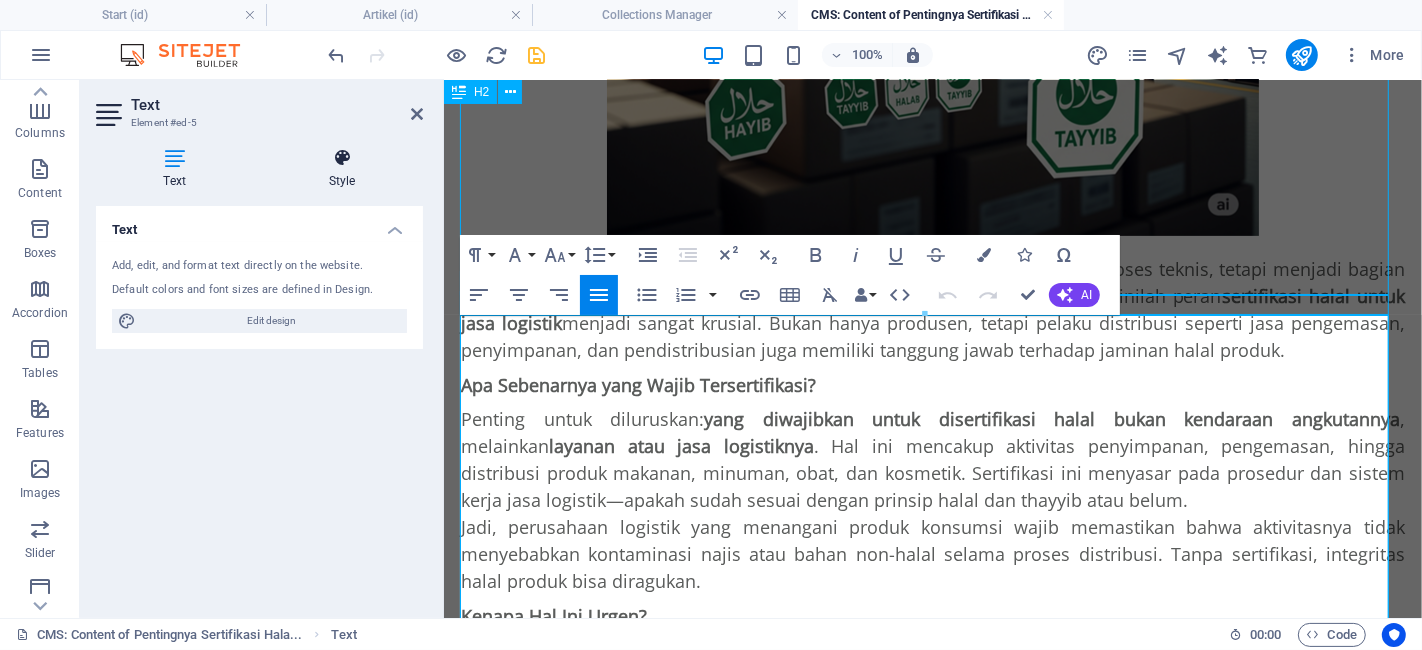 click at bounding box center (342, 158) 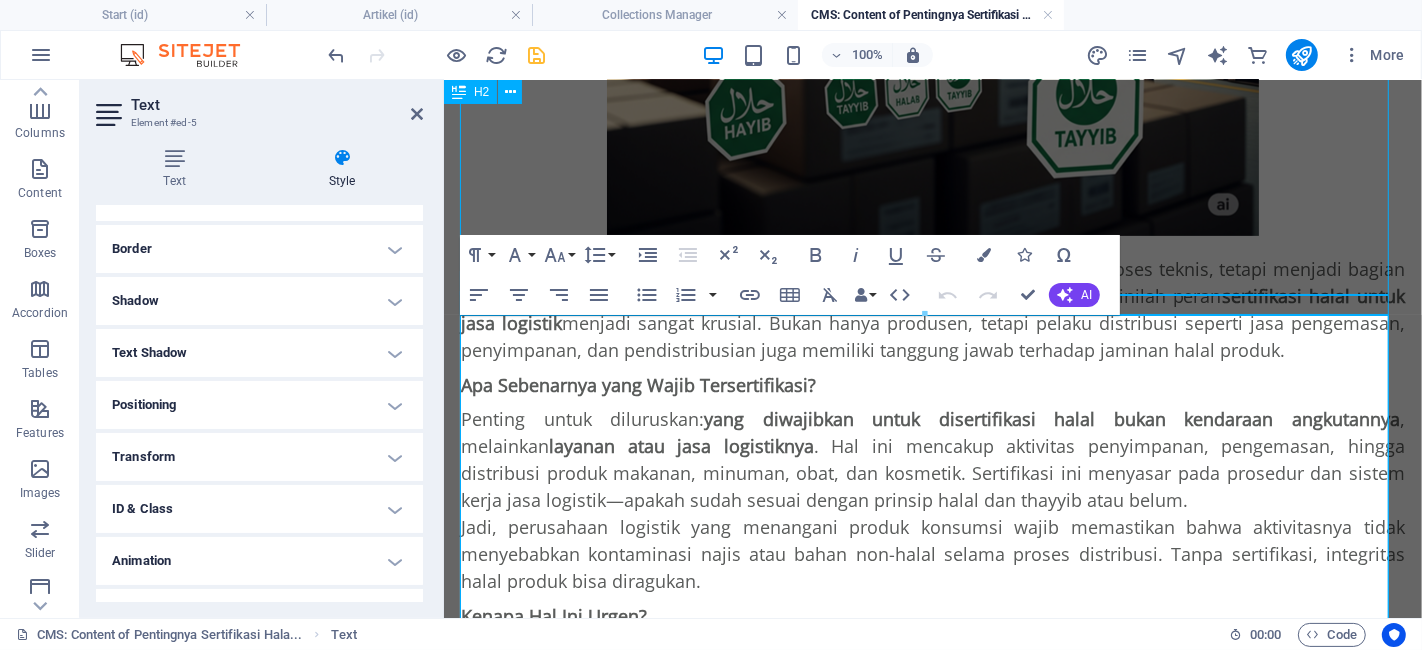 scroll, scrollTop: 222, scrollLeft: 0, axis: vertical 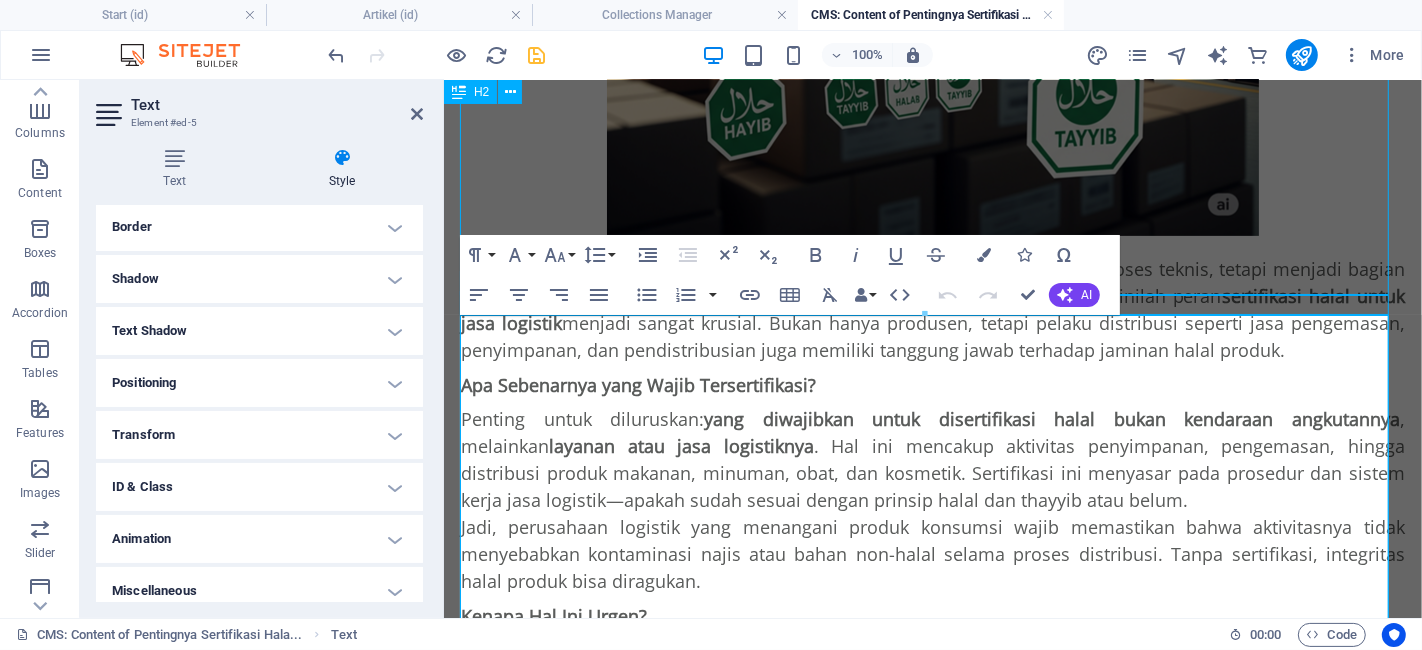 click on "Positioning" at bounding box center [259, 383] 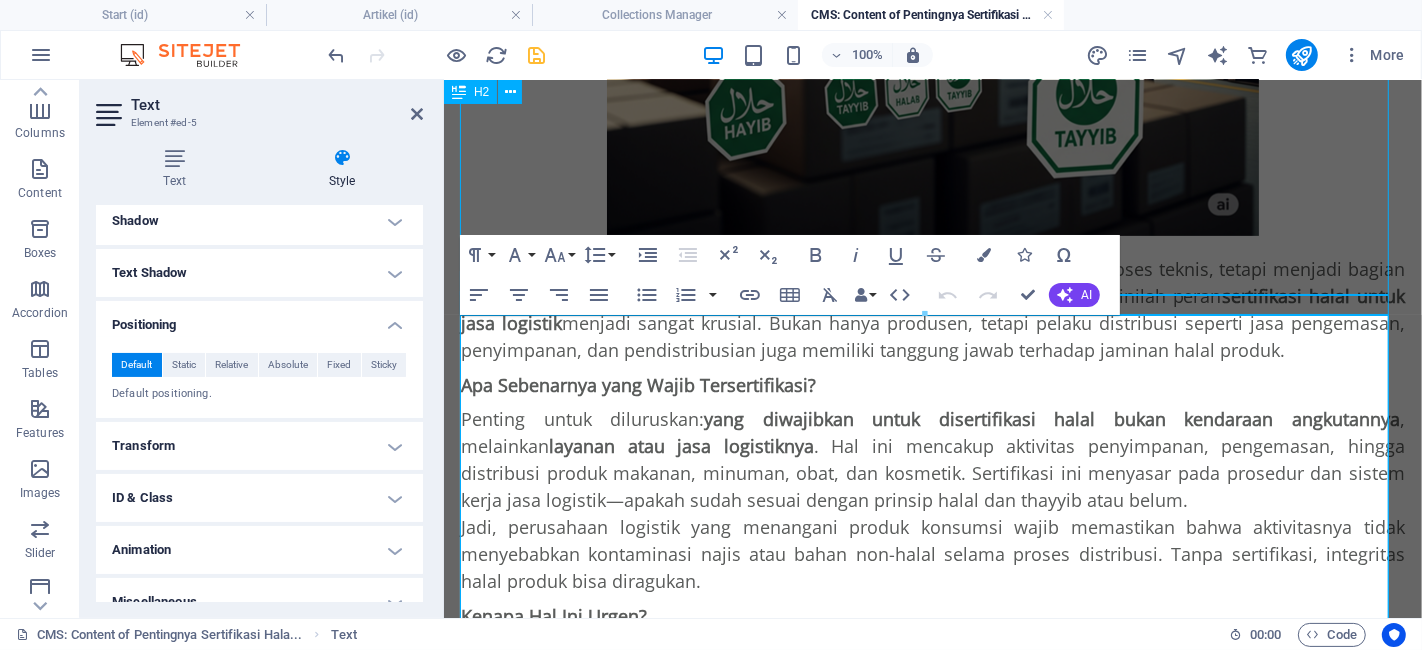 scroll, scrollTop: 302, scrollLeft: 0, axis: vertical 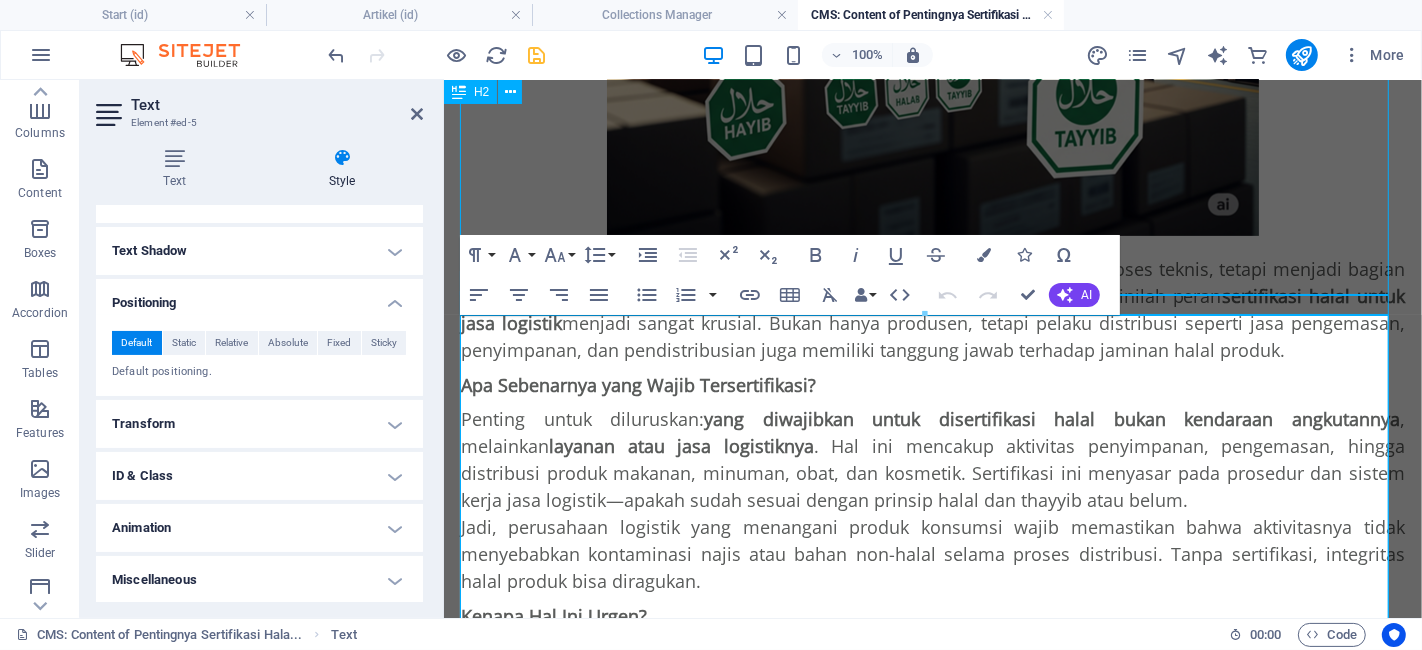 click on "Animation" at bounding box center [259, 528] 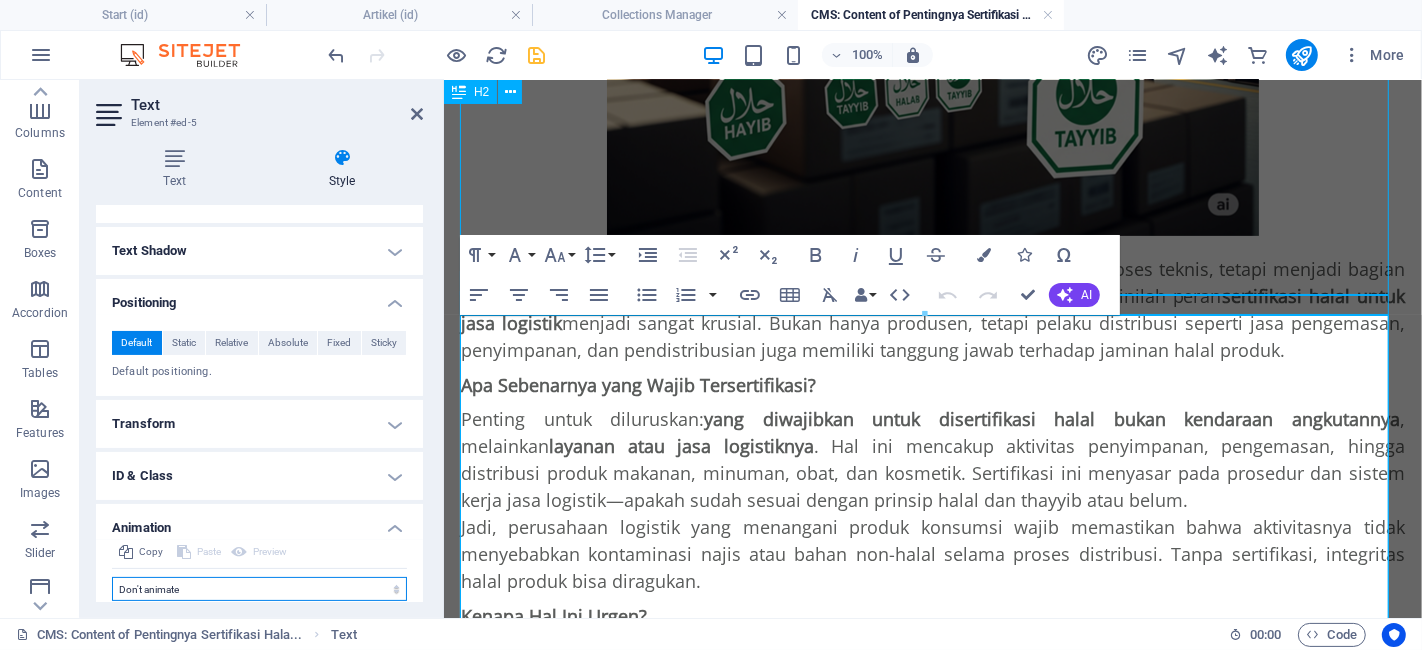 click on "Don't animate Show / Hide Slide up/down Zoom in/out Slide left to right Slide right to left Slide top to bottom Slide bottom to top Pulse Blink Open as overlay" at bounding box center (259, 589) 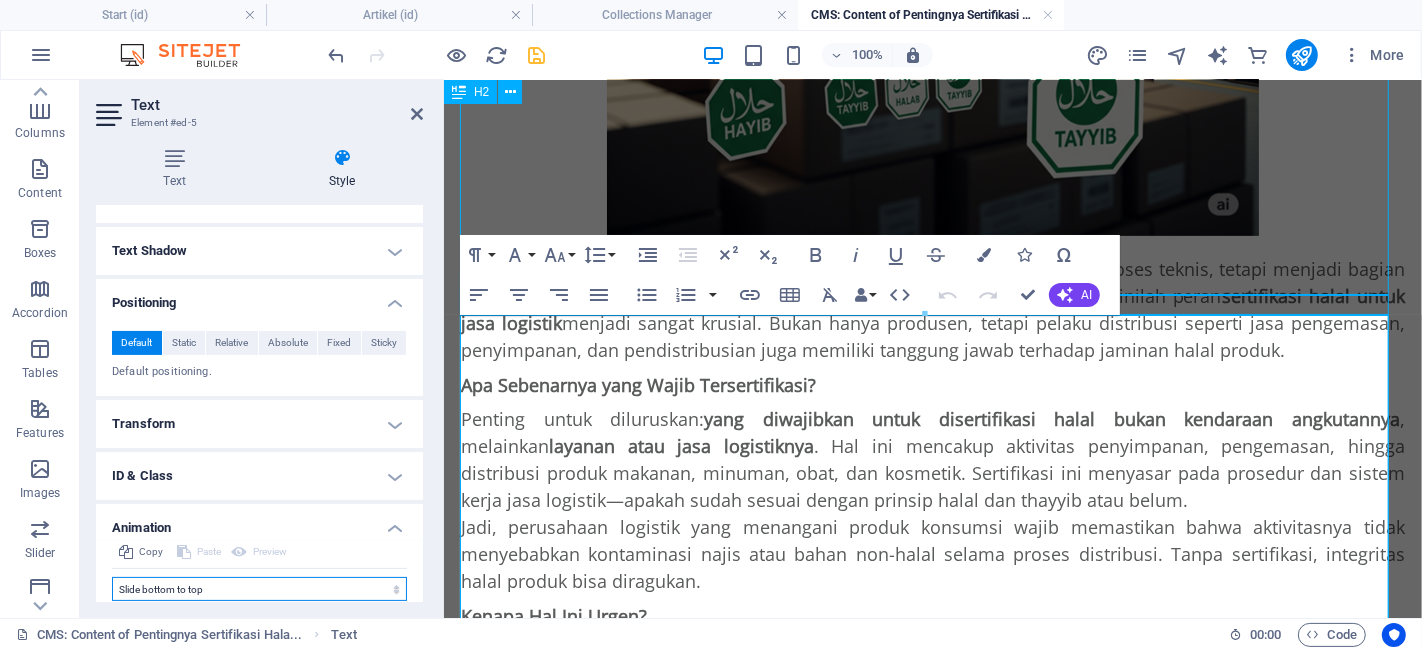 click on "Don't animate Show / Hide Slide up/down Zoom in/out Slide left to right Slide right to left Slide top to bottom Slide bottom to top Pulse Blink Open as overlay" at bounding box center [259, 589] 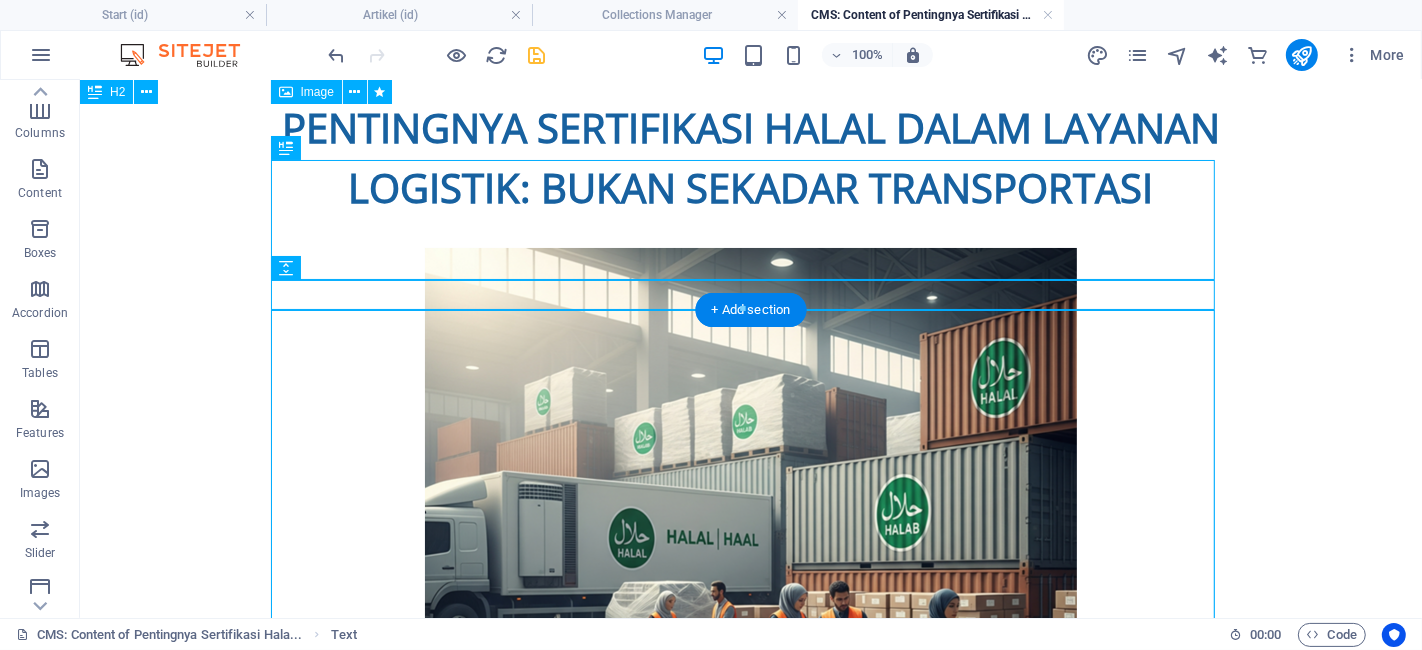 scroll, scrollTop: 0, scrollLeft: 0, axis: both 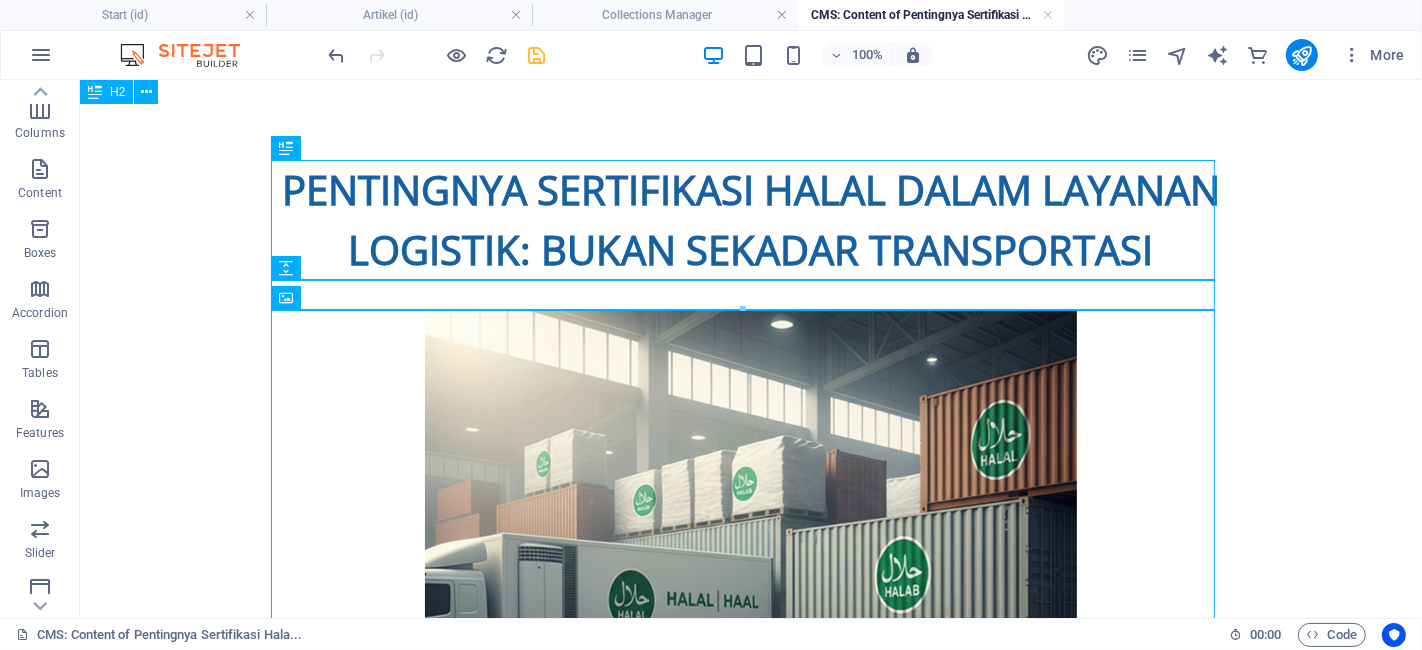 click on "100% More" at bounding box center [869, 55] 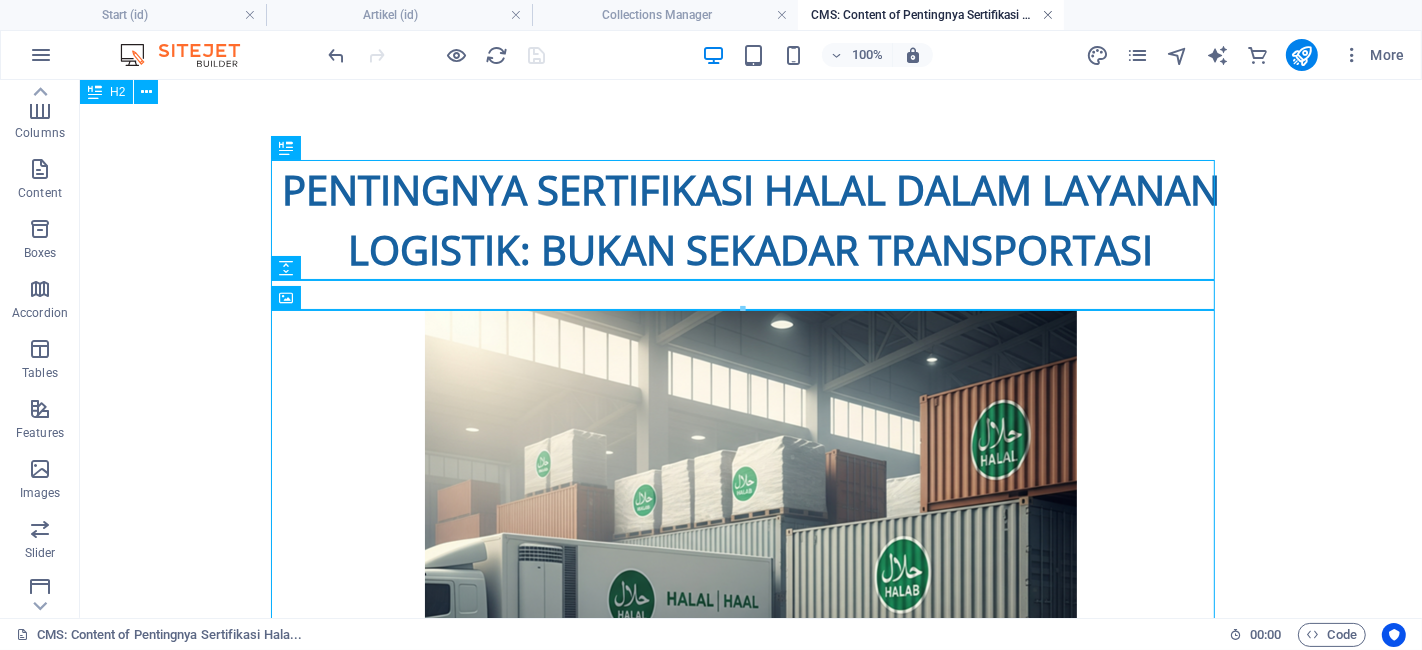 click at bounding box center [1048, 15] 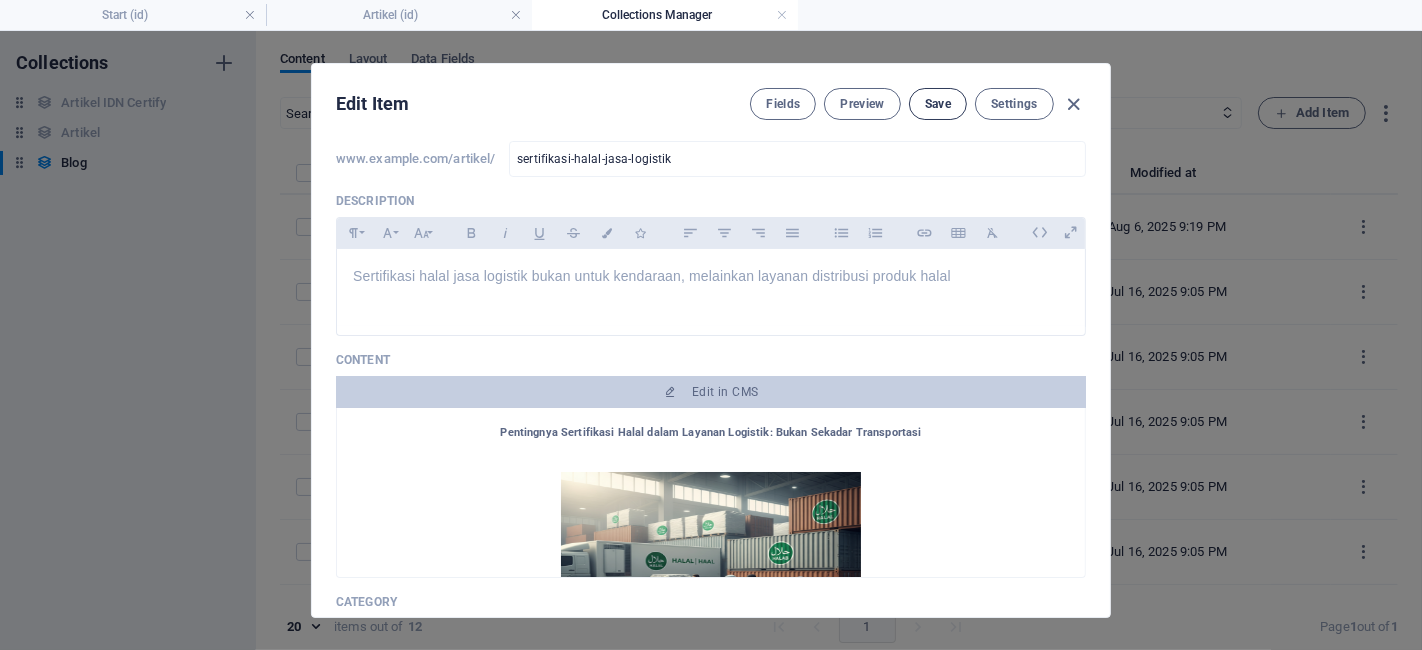 click on "Save" at bounding box center (938, 104) 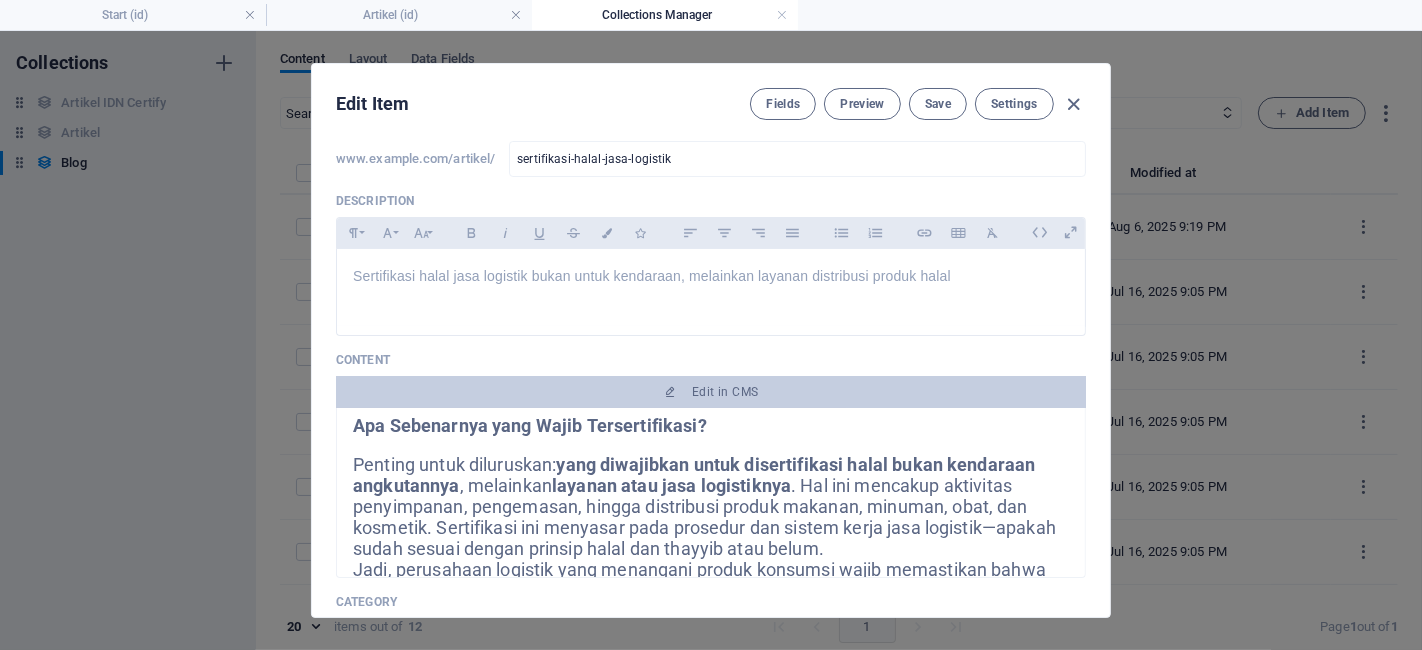 scroll, scrollTop: 666, scrollLeft: 0, axis: vertical 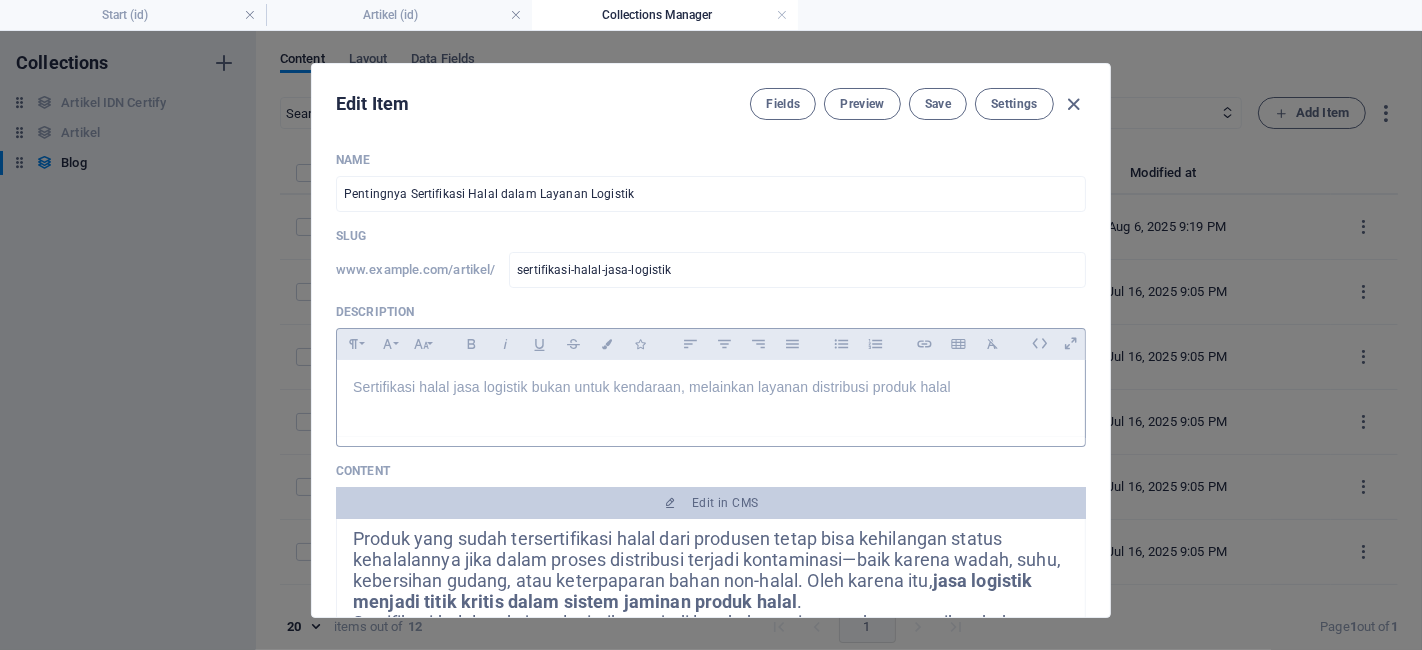 click on "Sertifikasi halal jasa logistik bukan untuk kendaraan, melainkan layanan distribusi produk halal" at bounding box center [652, 387] 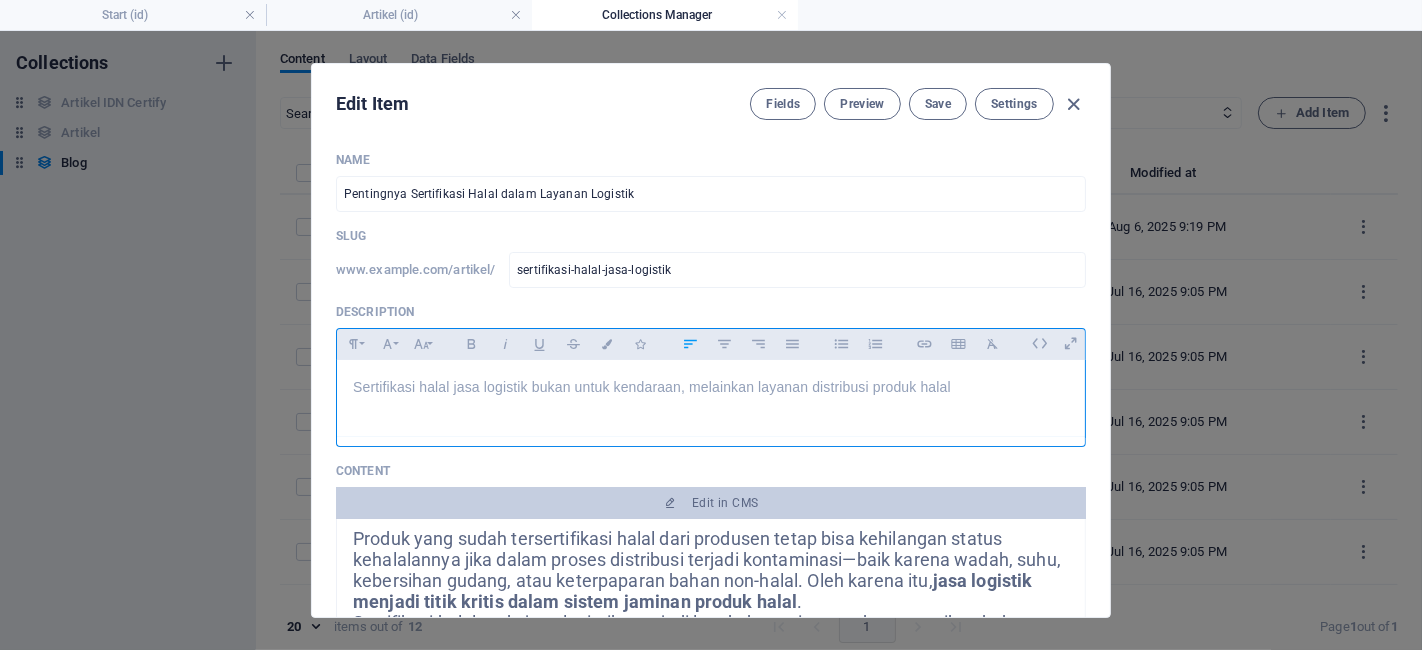type 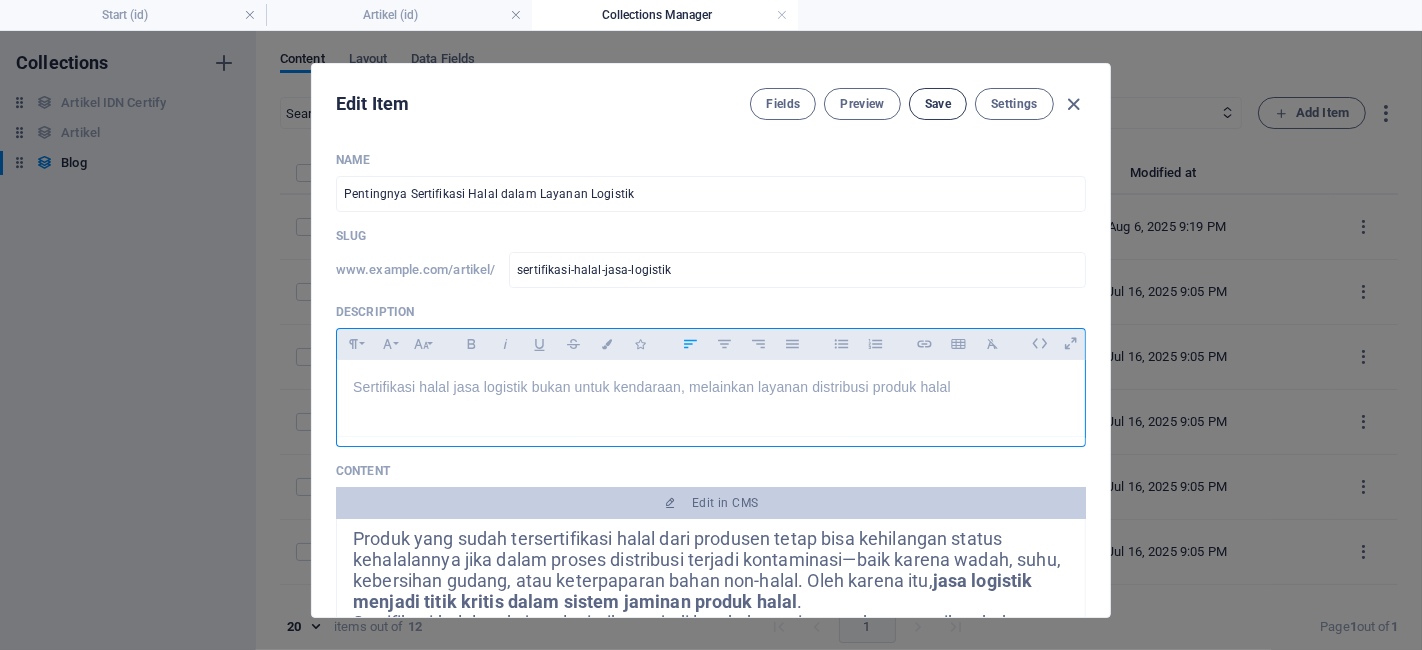 click on "Save" at bounding box center [938, 104] 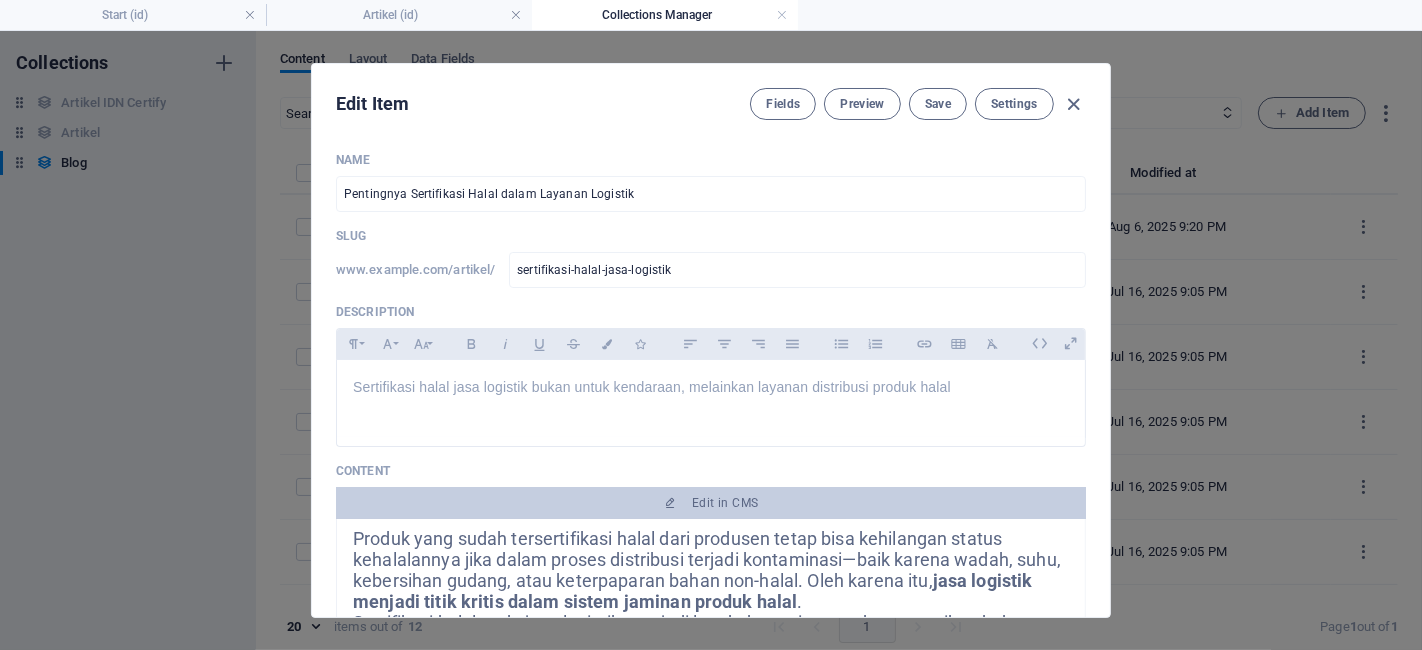 click at bounding box center (1074, 104) 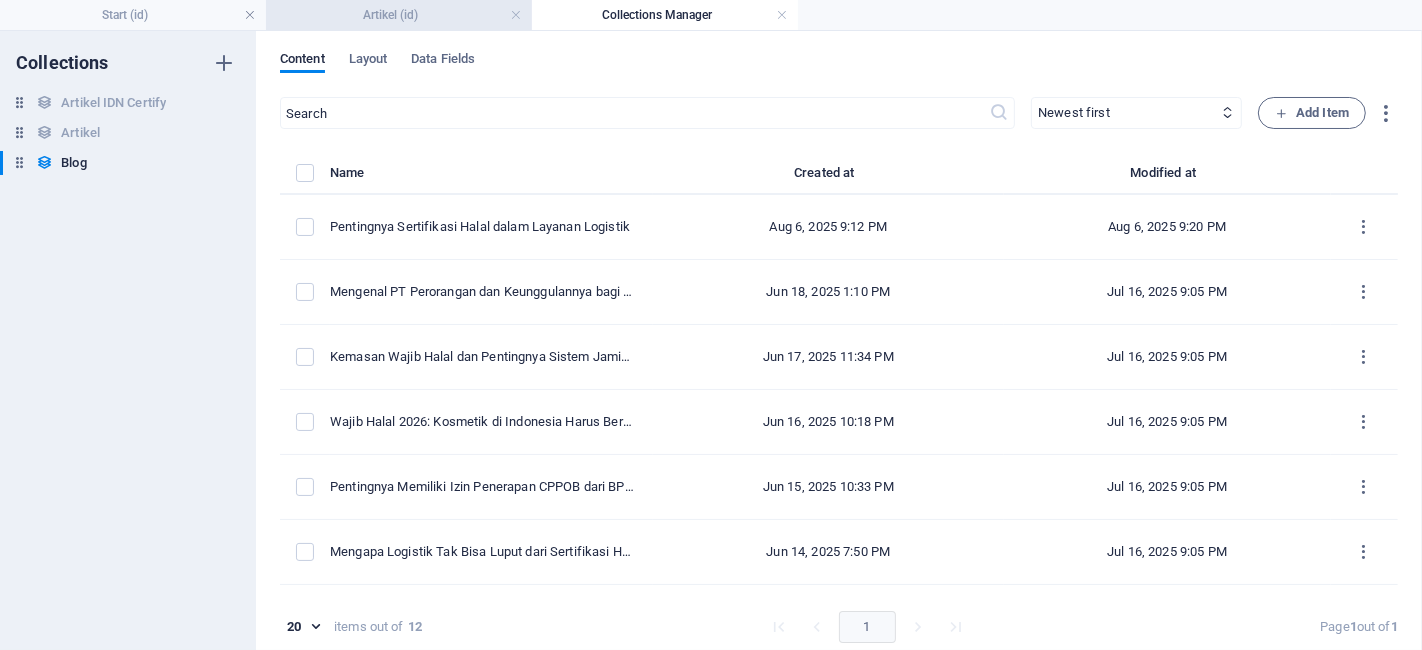 click on "Artikel (id)" at bounding box center (399, 15) 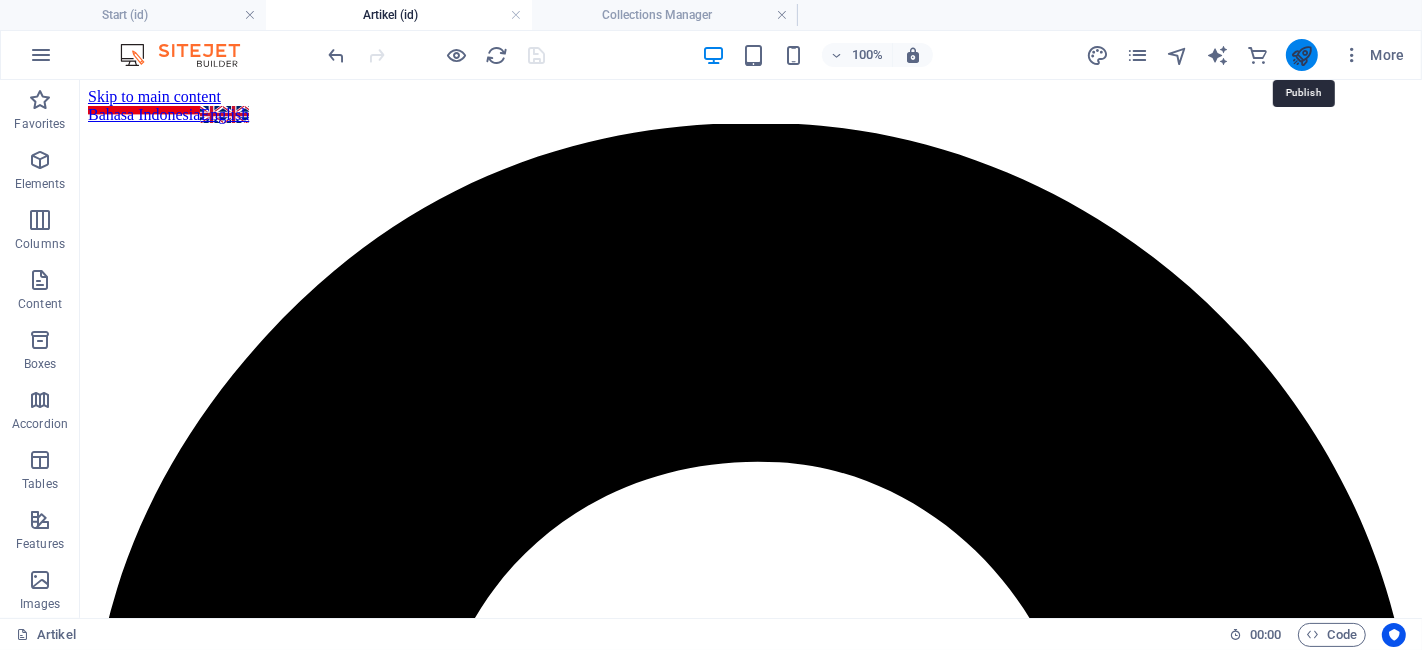 click at bounding box center (1301, 55) 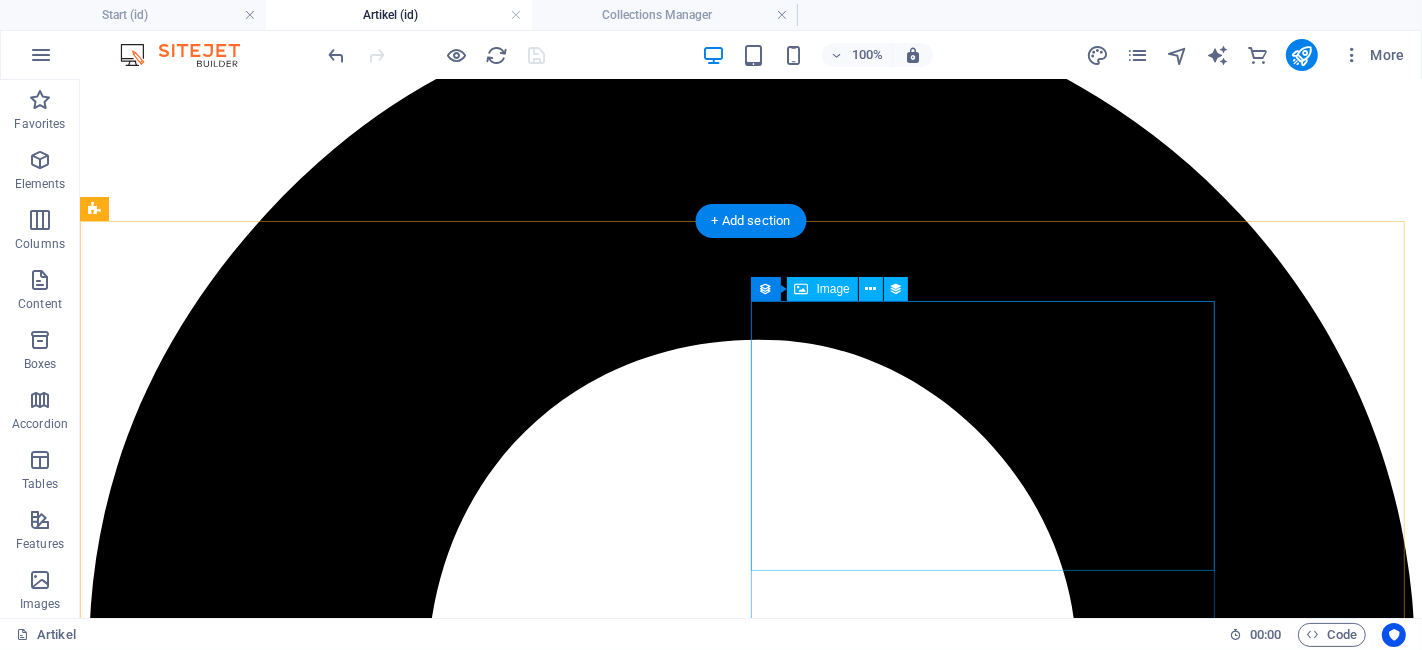 scroll, scrollTop: 666, scrollLeft: 0, axis: vertical 